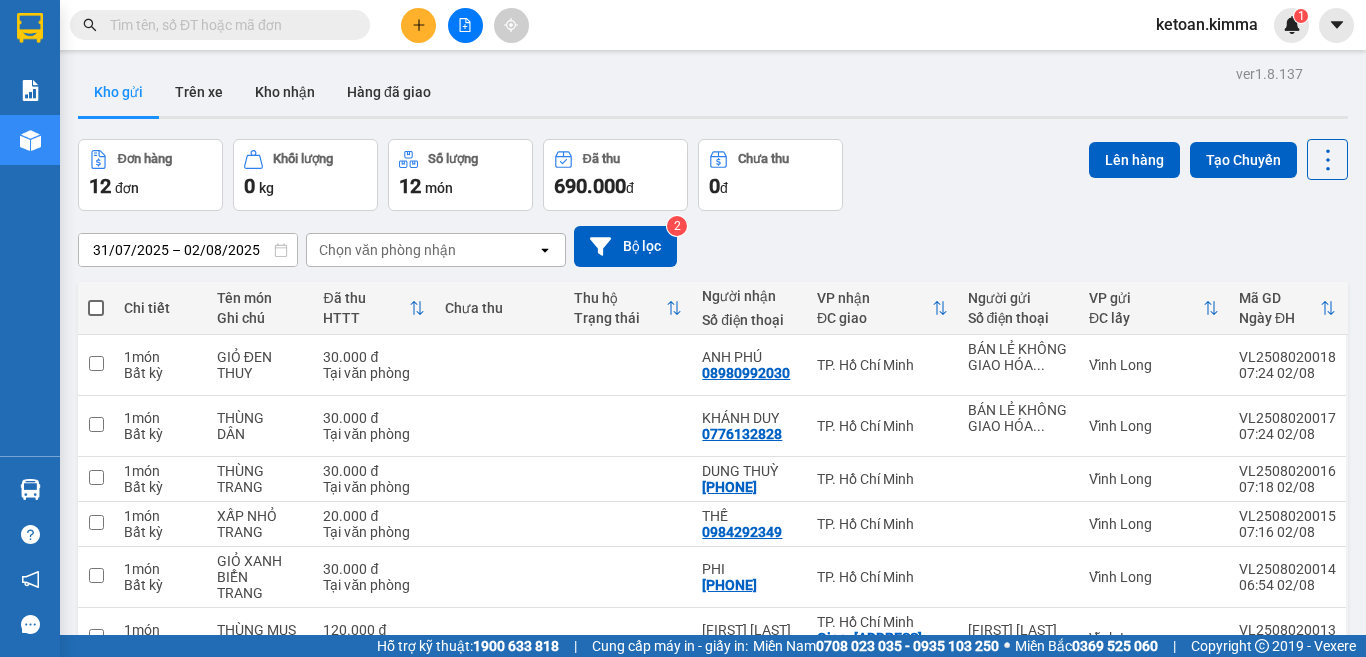 scroll, scrollTop: 0, scrollLeft: 0, axis: both 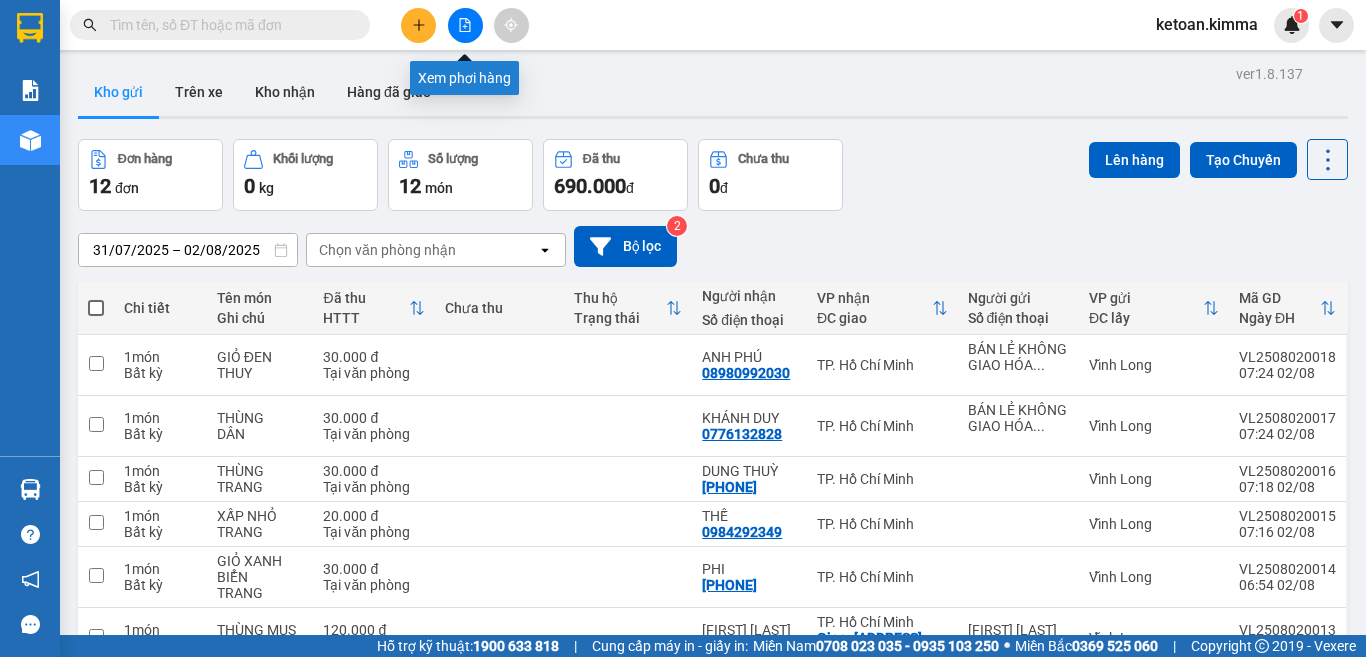 click at bounding box center (465, 25) 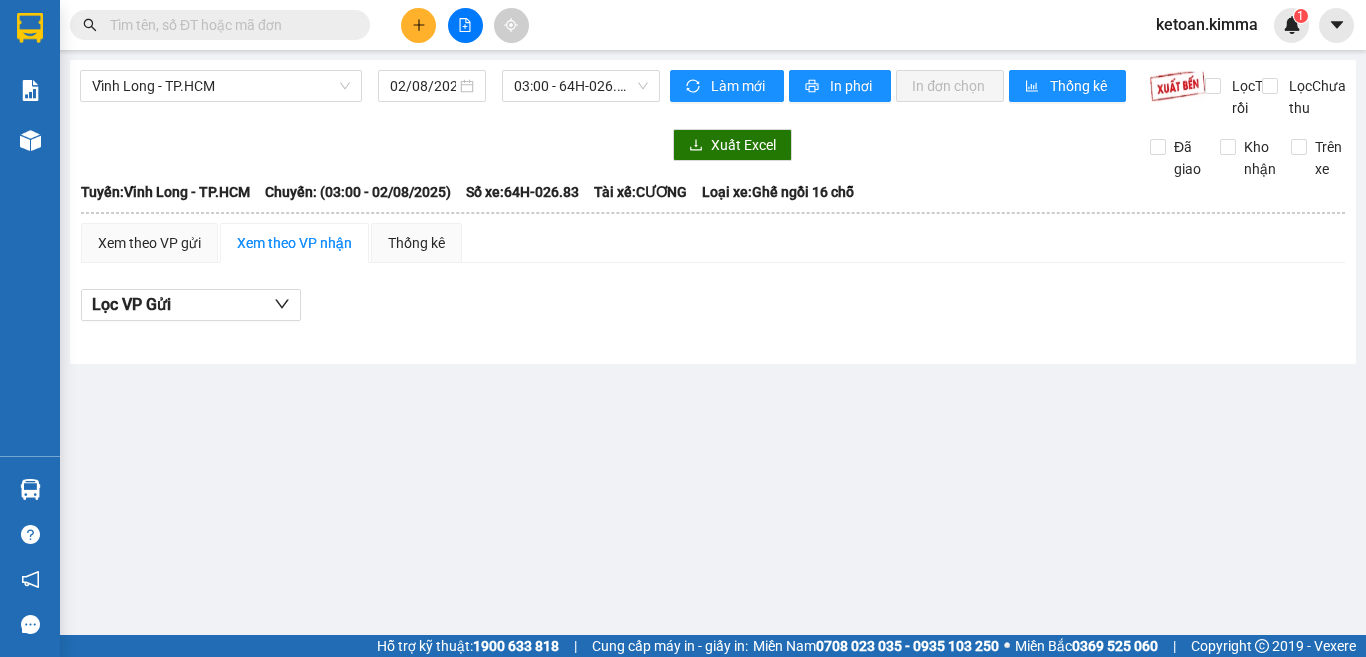 click on "Vĩnh Long - TP.HCM" at bounding box center [221, 86] 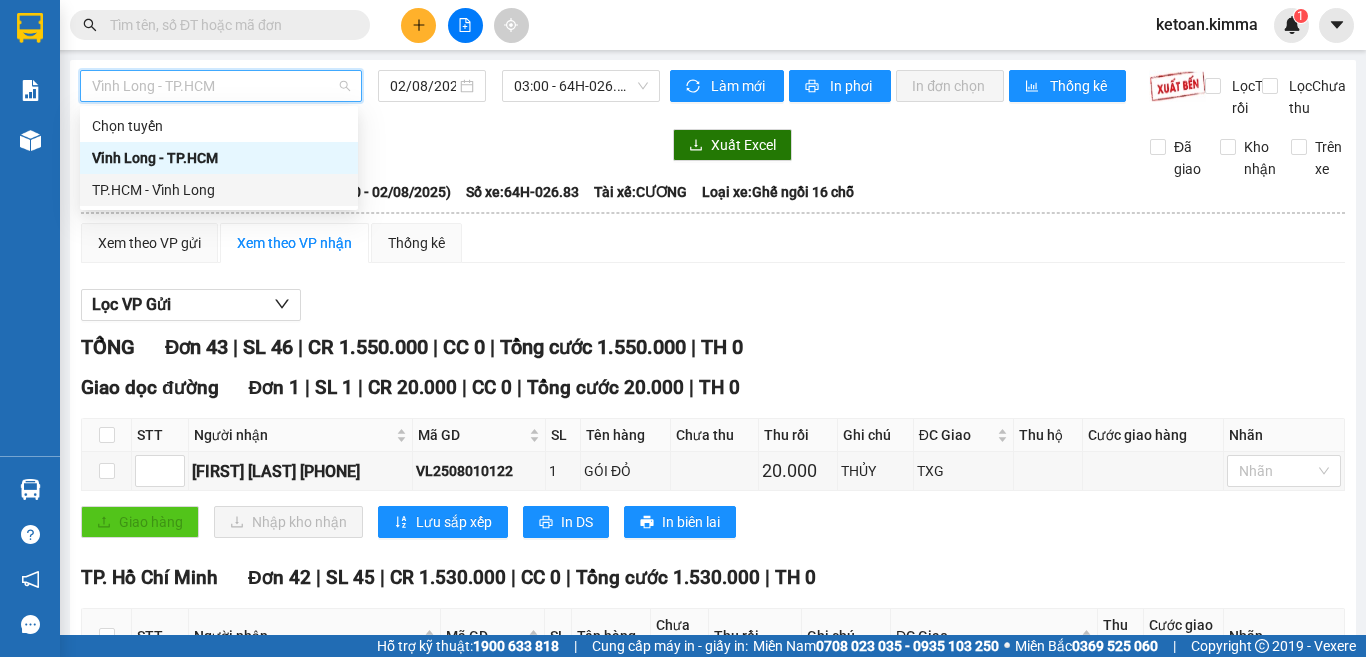 click on "TP.HCM - Vĩnh Long" at bounding box center (219, 190) 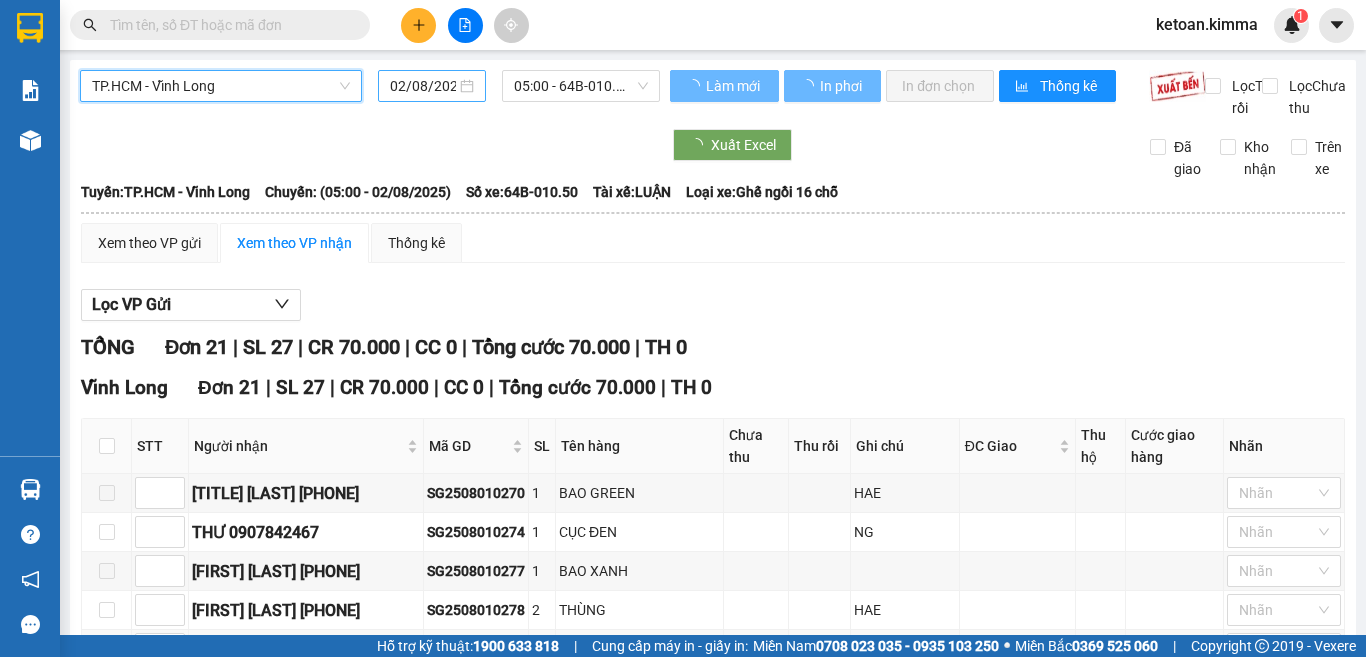 click on "02/08/2025" at bounding box center [423, 86] 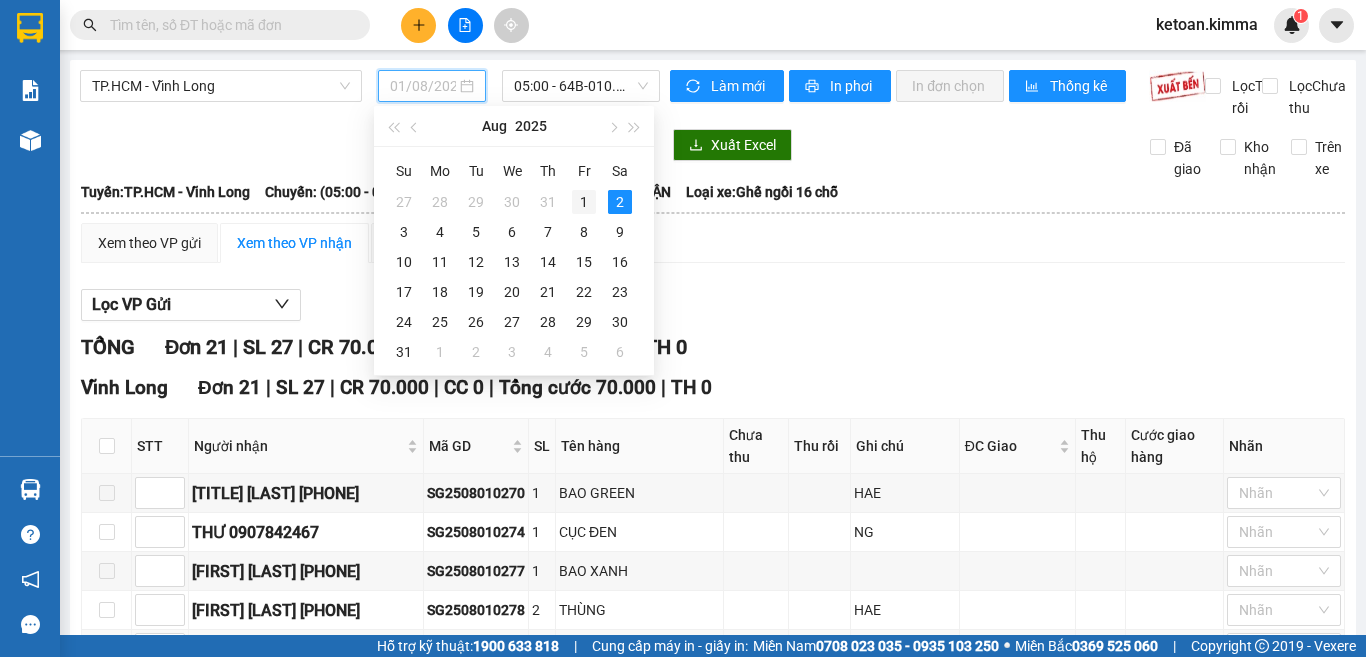 click on "1" at bounding box center [584, 202] 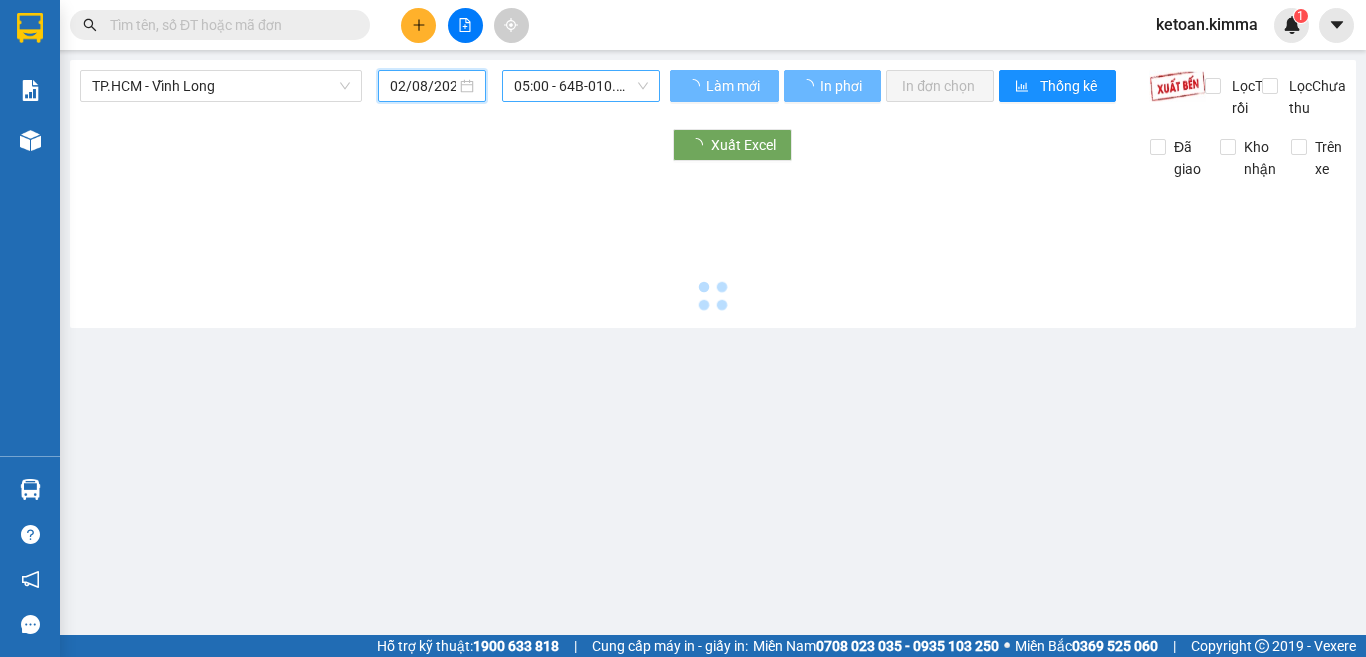 type on "01/08/2025" 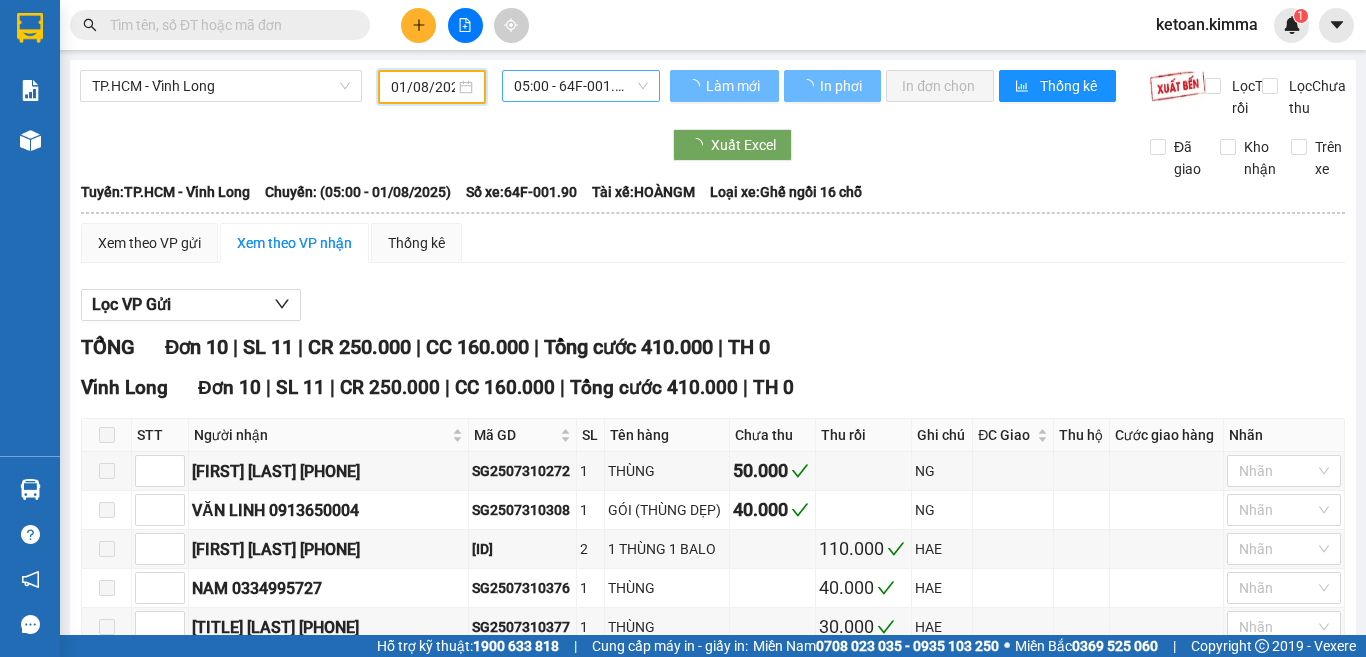 click on "05:00     - 64F-001.90" at bounding box center (581, 86) 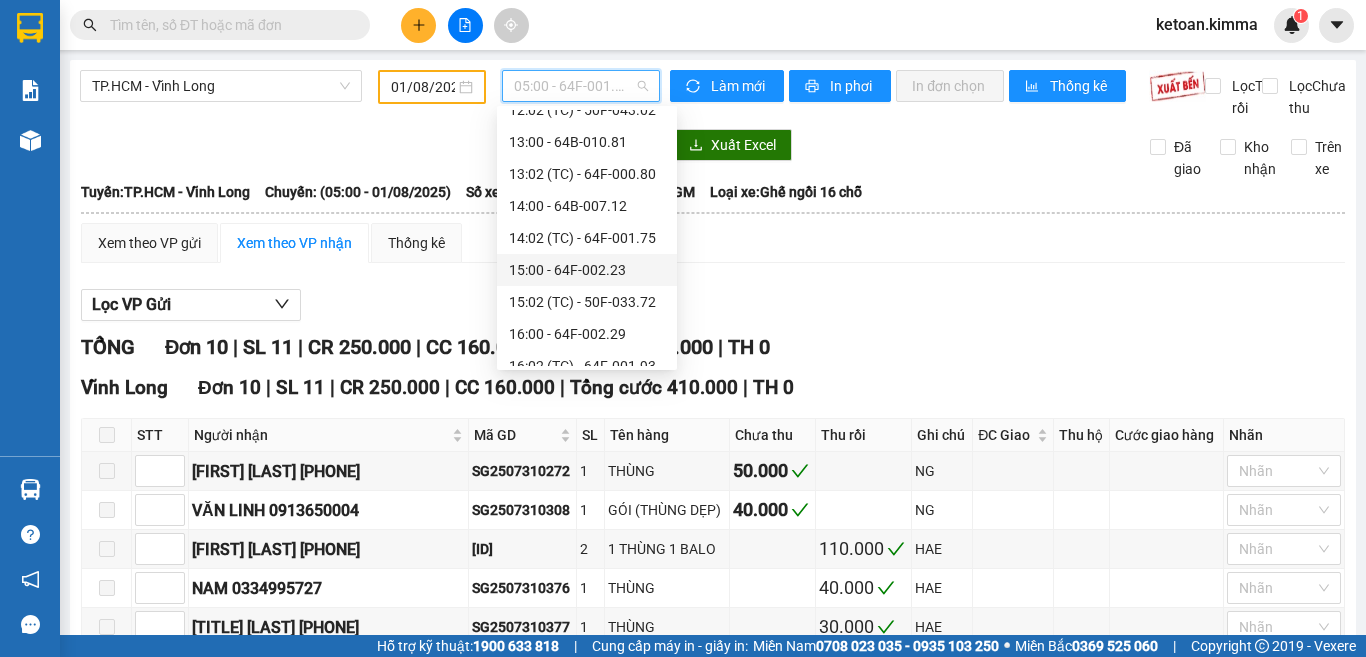 scroll, scrollTop: 500, scrollLeft: 0, axis: vertical 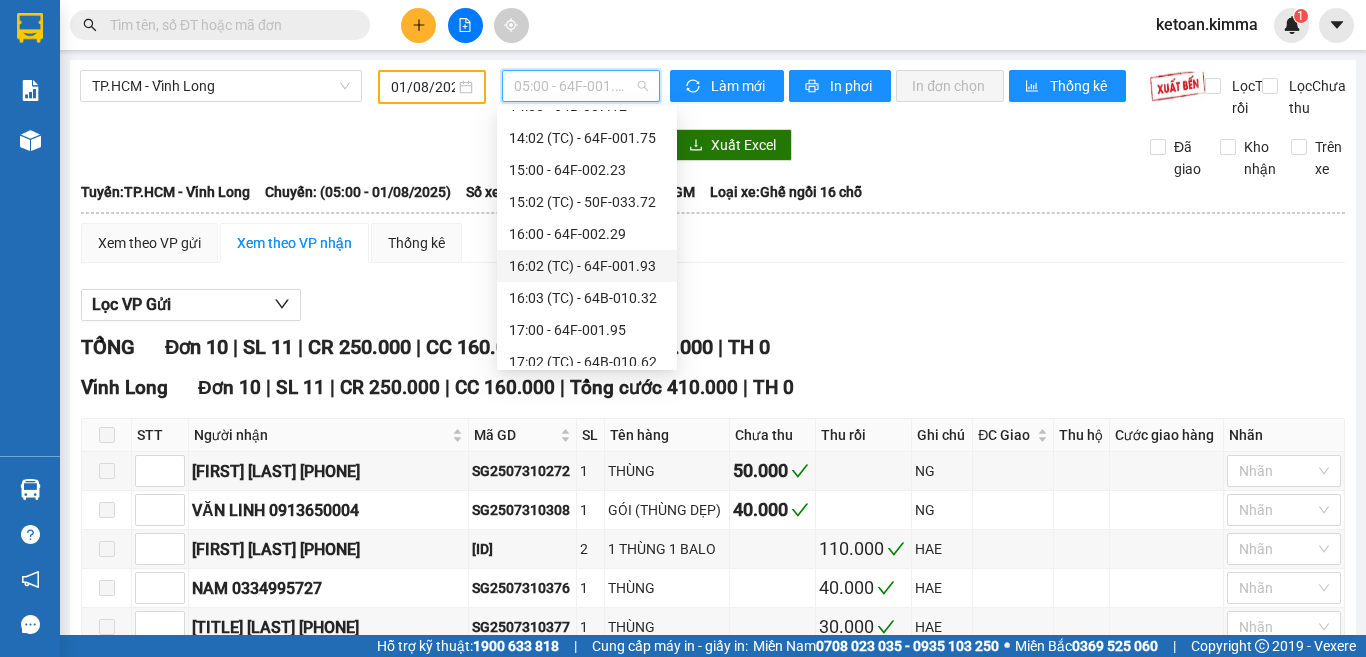 click on "16:02   (TC)   - 64F-001.93" at bounding box center (587, 266) 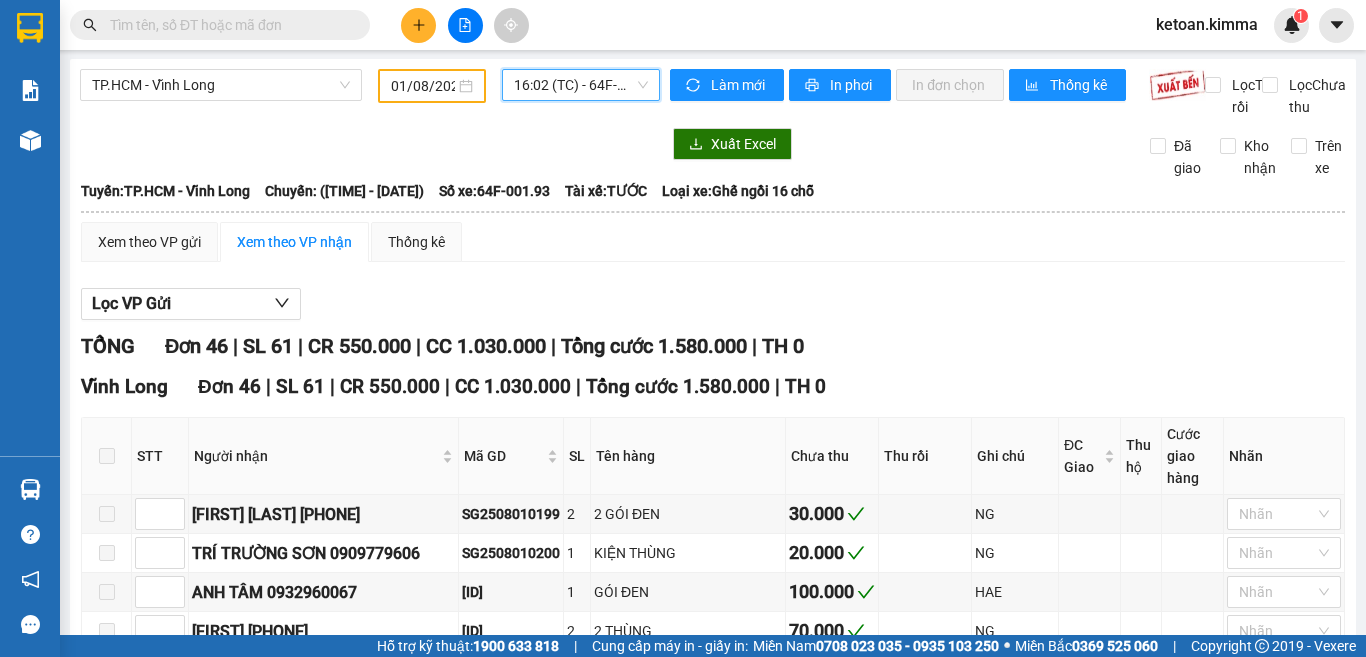 scroll, scrollTop: 0, scrollLeft: 0, axis: both 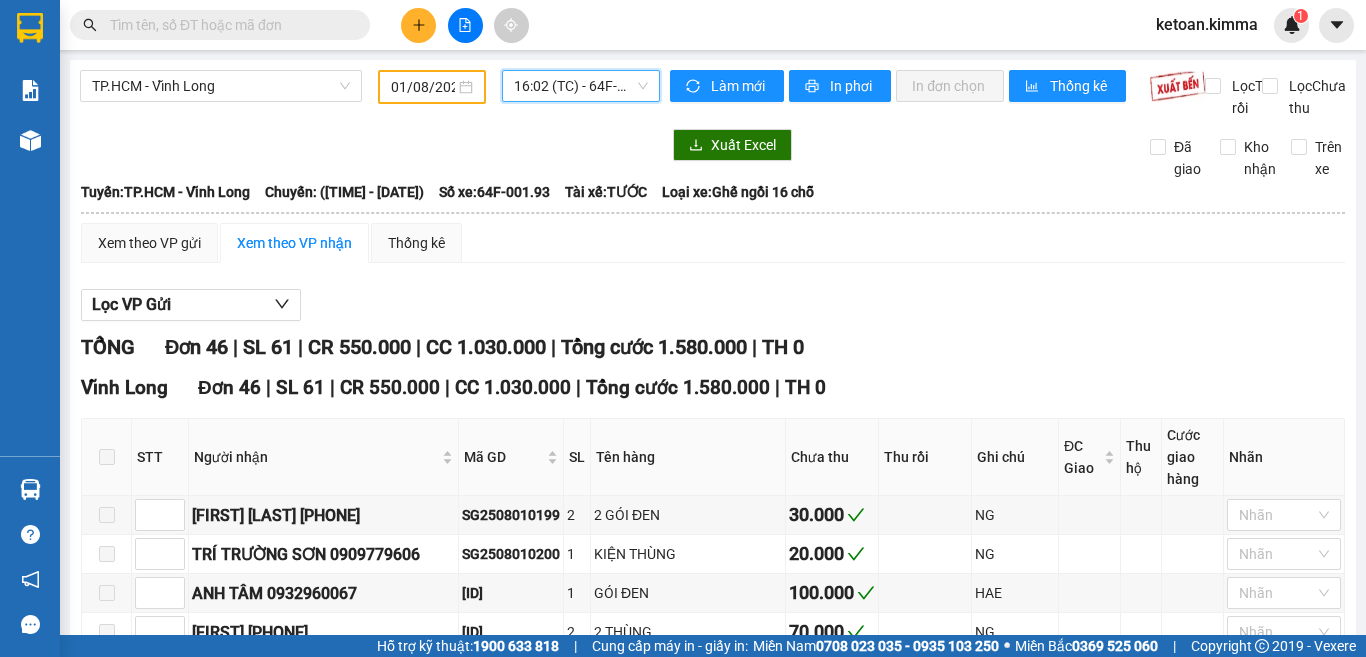 click on "16:02   (TC)   - 64F-001.93" at bounding box center (581, 86) 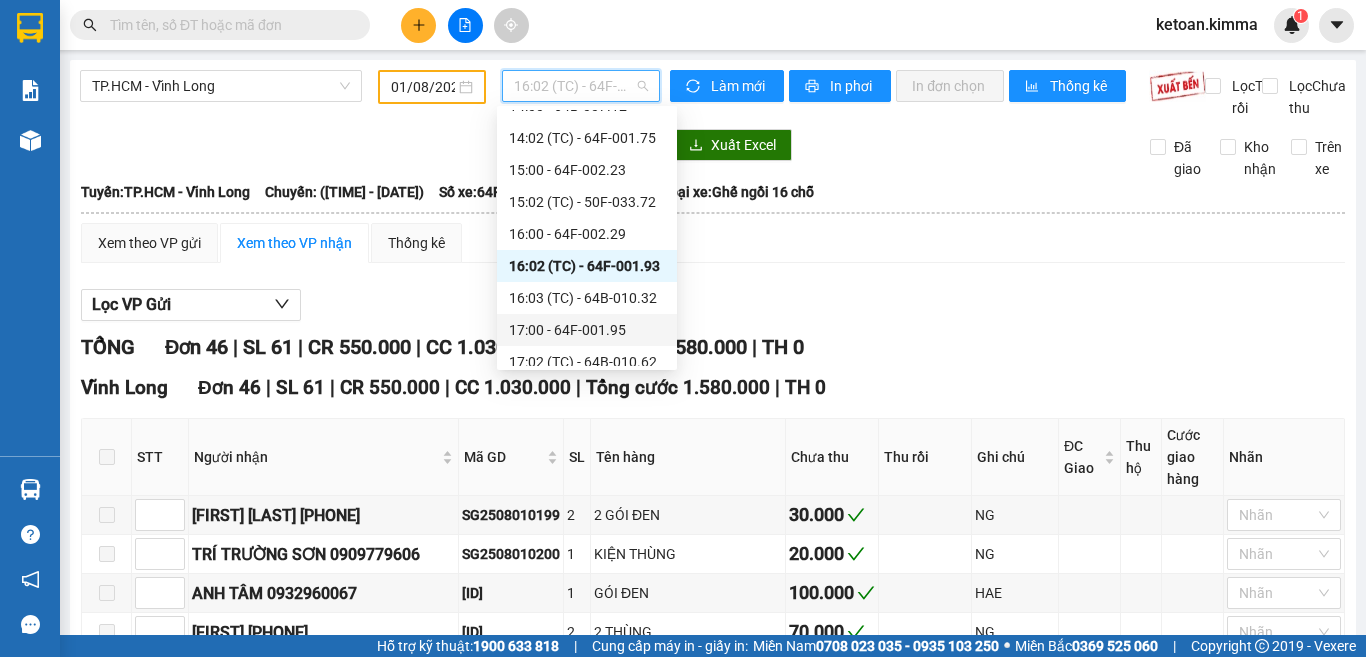 click on "17:00     - 64F-001.95" at bounding box center (587, 330) 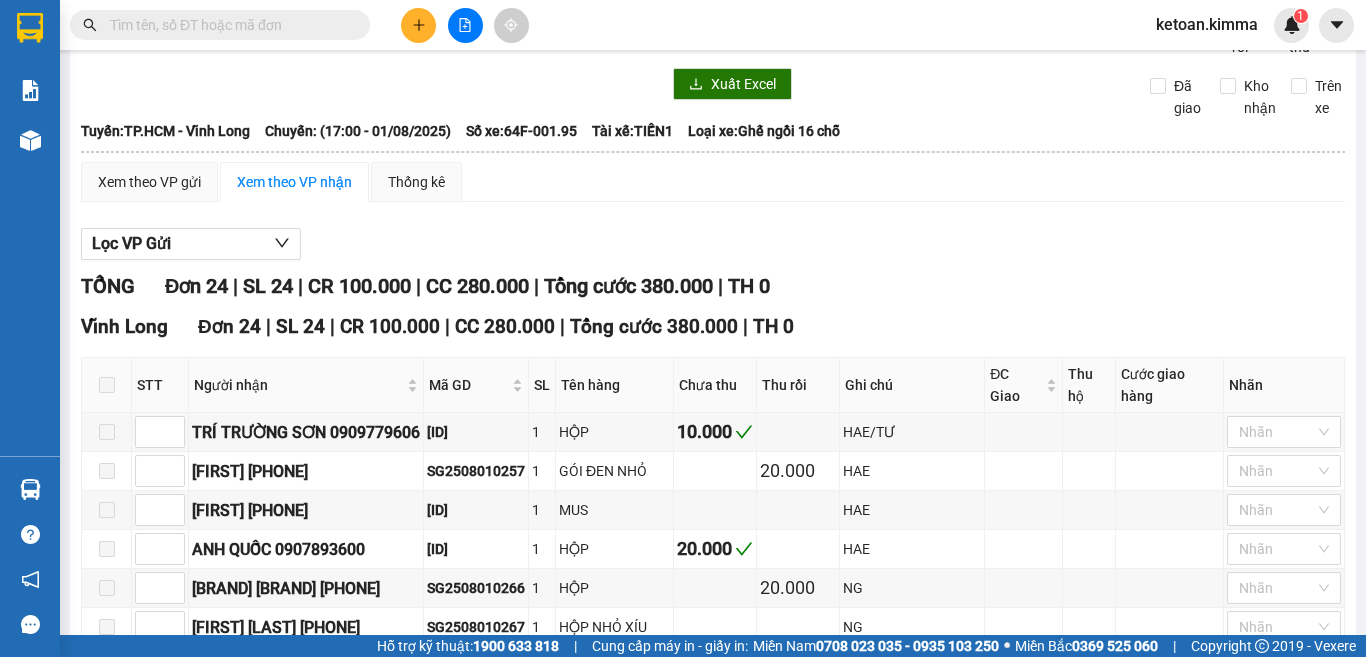 scroll, scrollTop: 0, scrollLeft: 0, axis: both 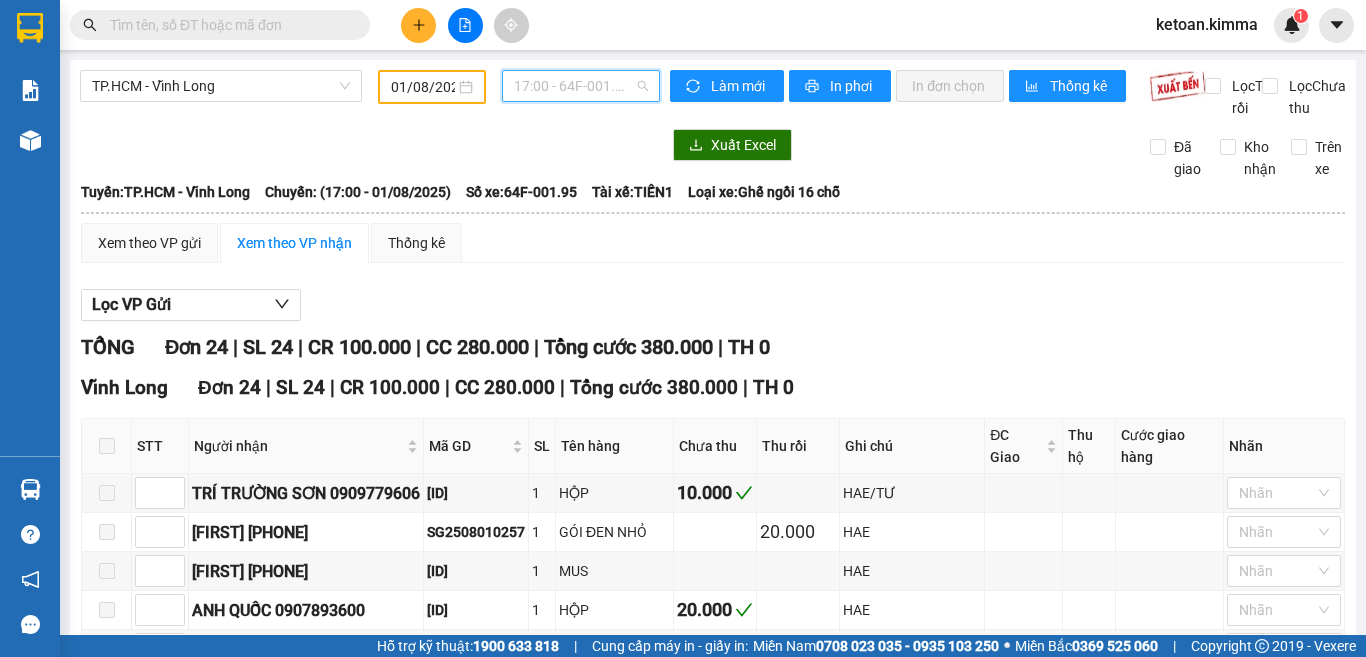 click on "17:00     - 64F-001.95" at bounding box center [581, 86] 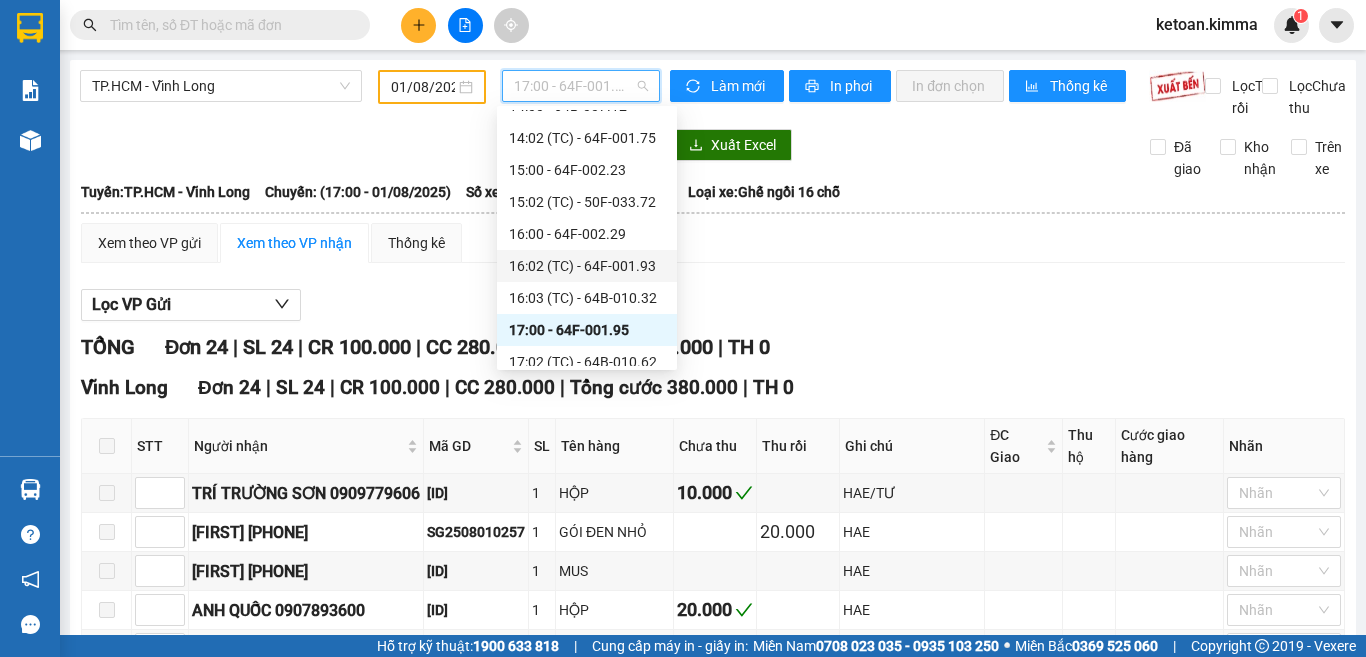 click on "16:02   (TC)   - 64F-001.93" at bounding box center [587, 266] 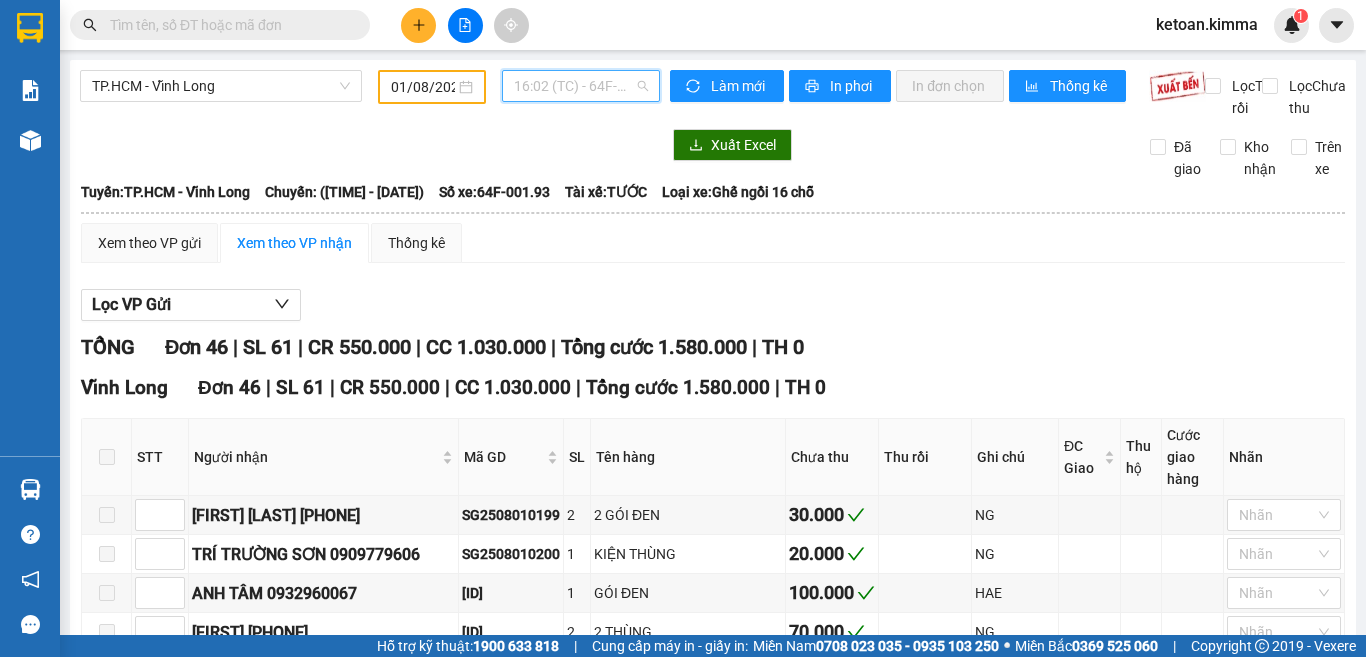 click on "16:02   (TC)   - 64F-001.93" at bounding box center (581, 86) 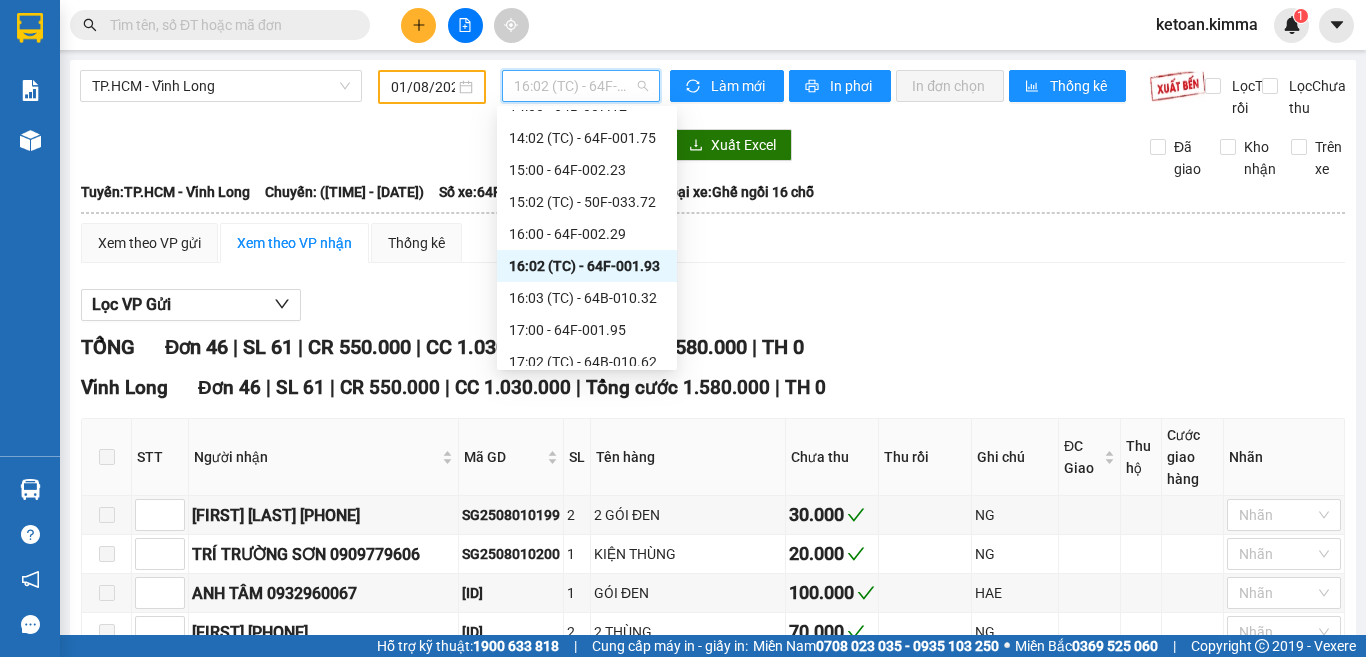 click on "16:02   (TC)   - 64F-001.93" at bounding box center [587, 266] 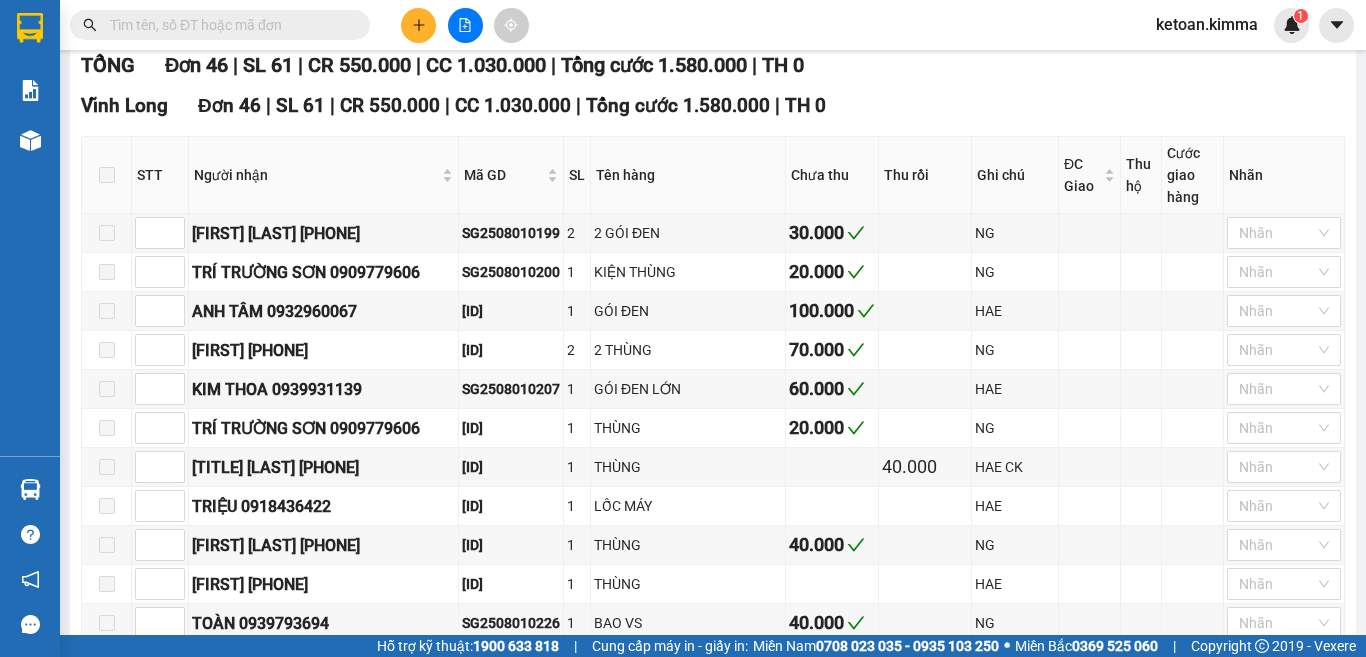 scroll, scrollTop: 300, scrollLeft: 0, axis: vertical 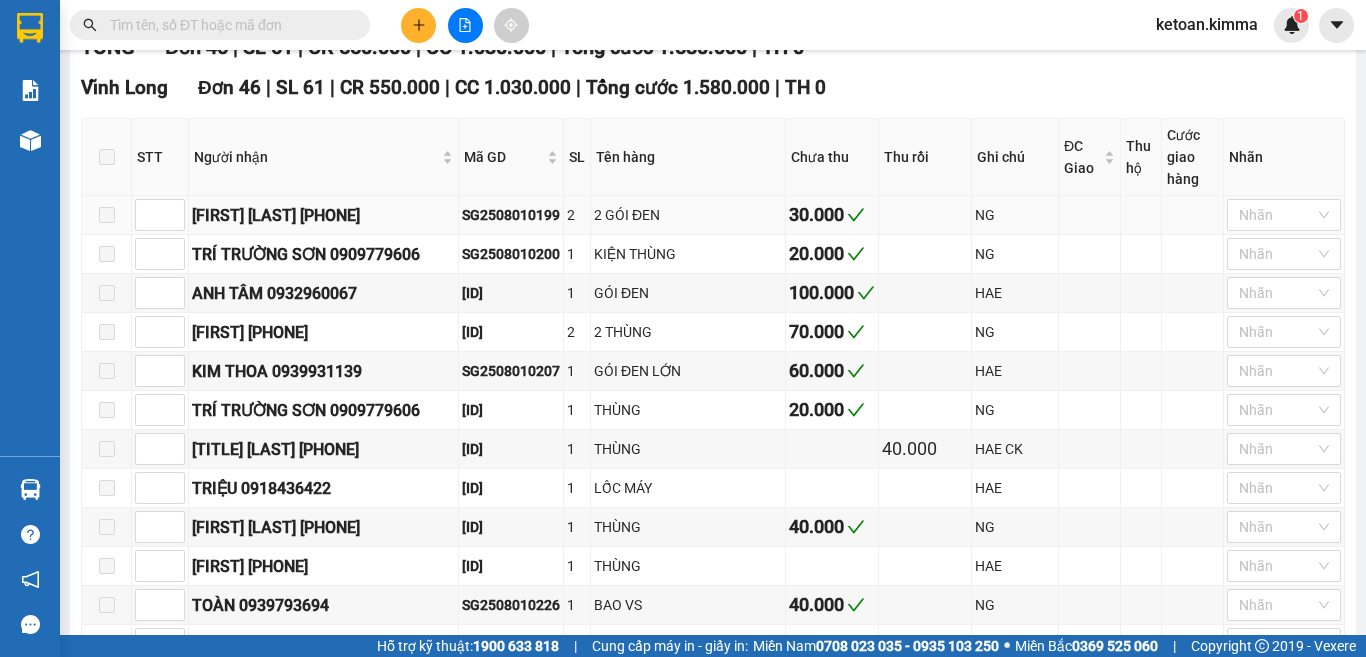 click on "SG2508010199" at bounding box center [511, 215] 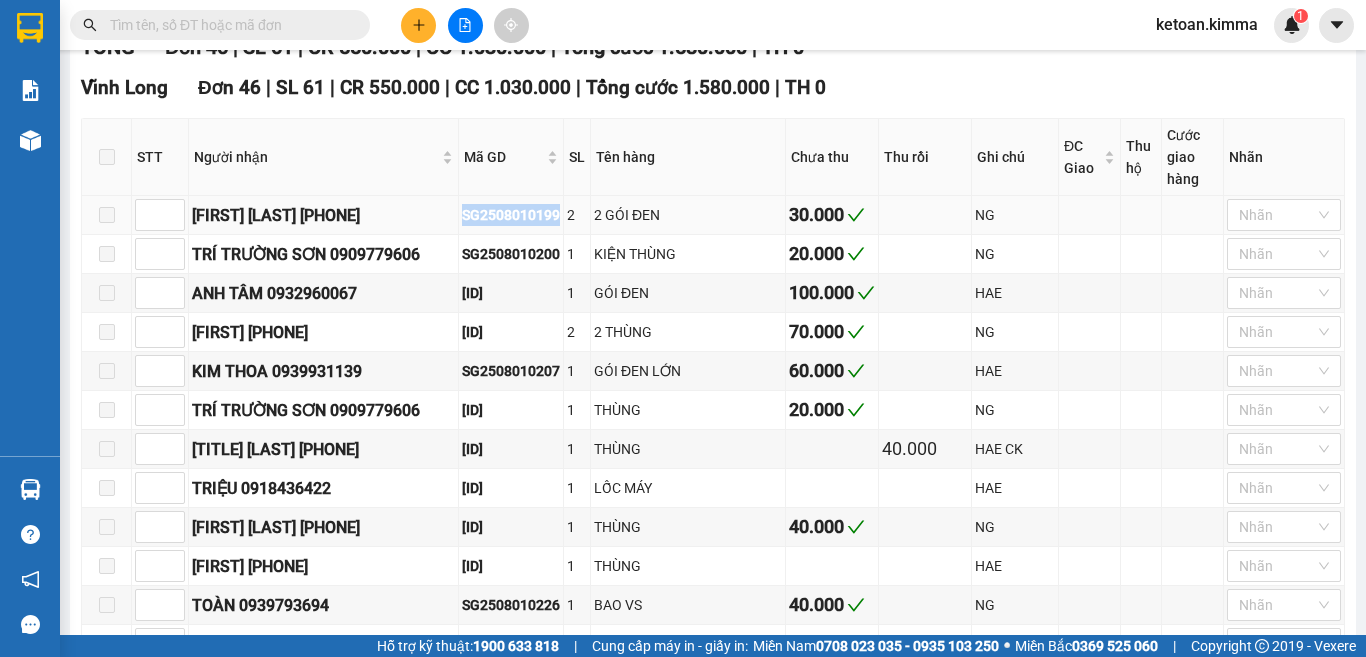 click on "SG2508010199" at bounding box center [511, 215] 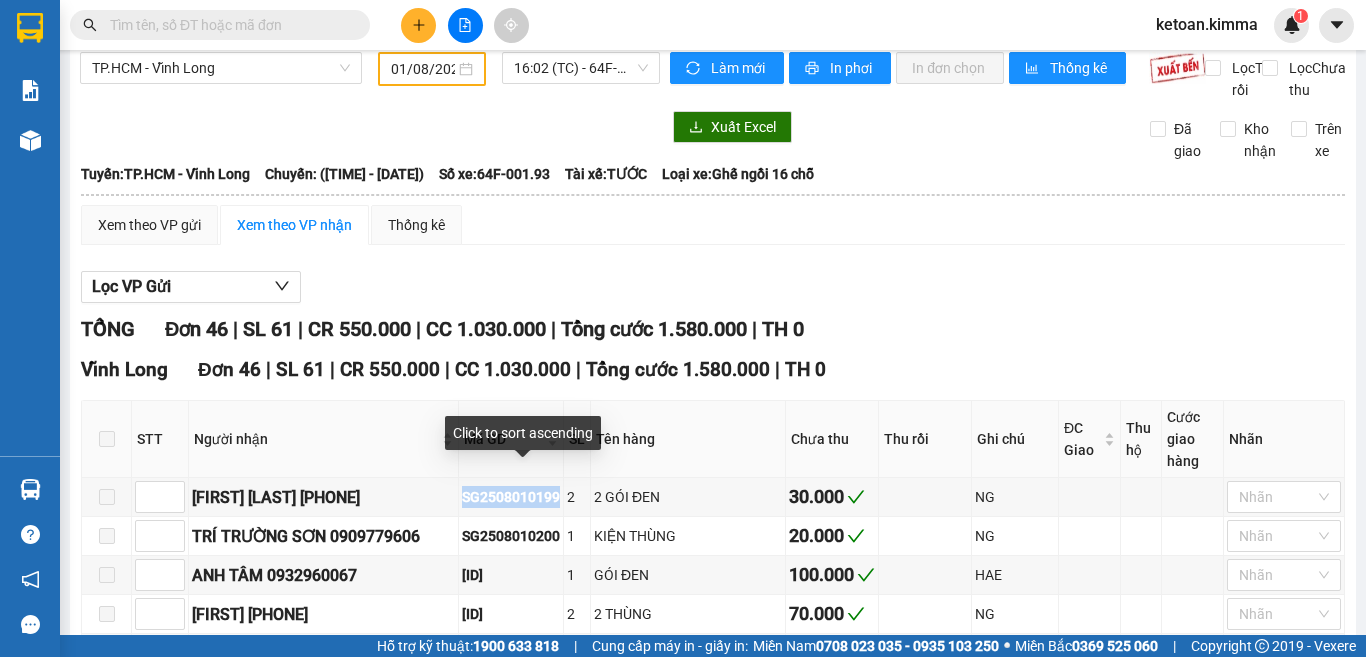 scroll, scrollTop: 0, scrollLeft: 0, axis: both 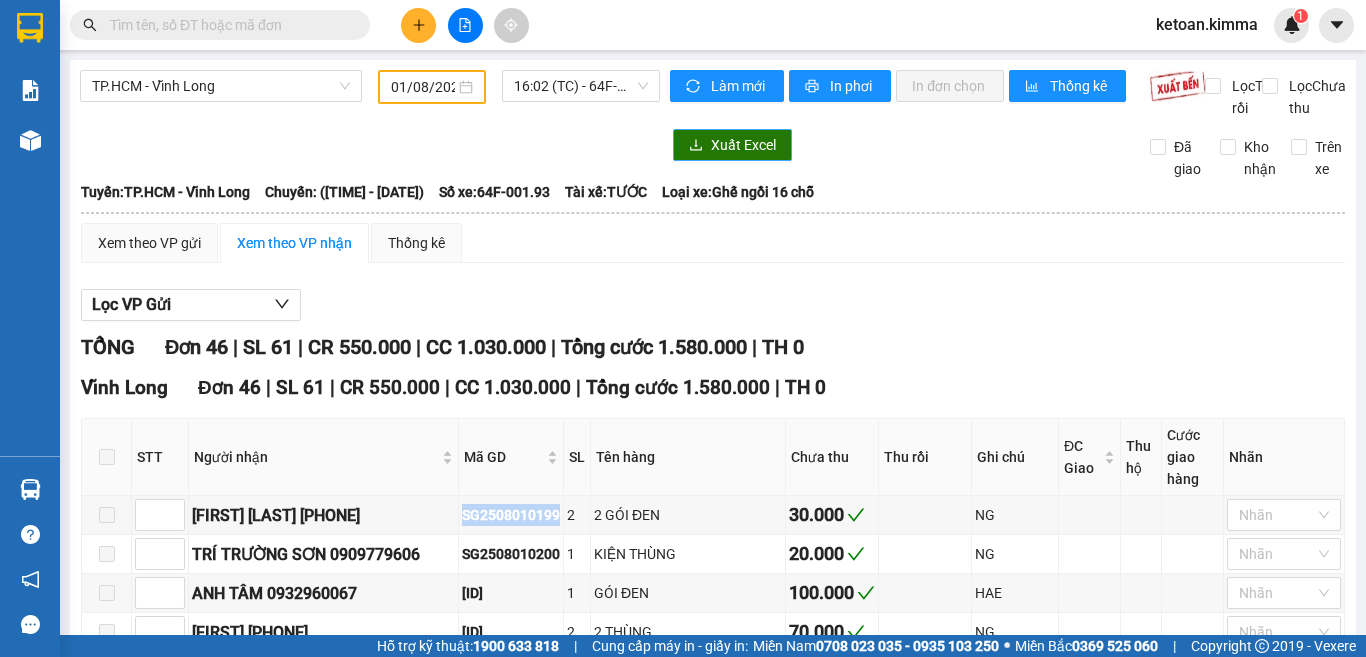 click on "Xuất Excel" at bounding box center (732, 145) 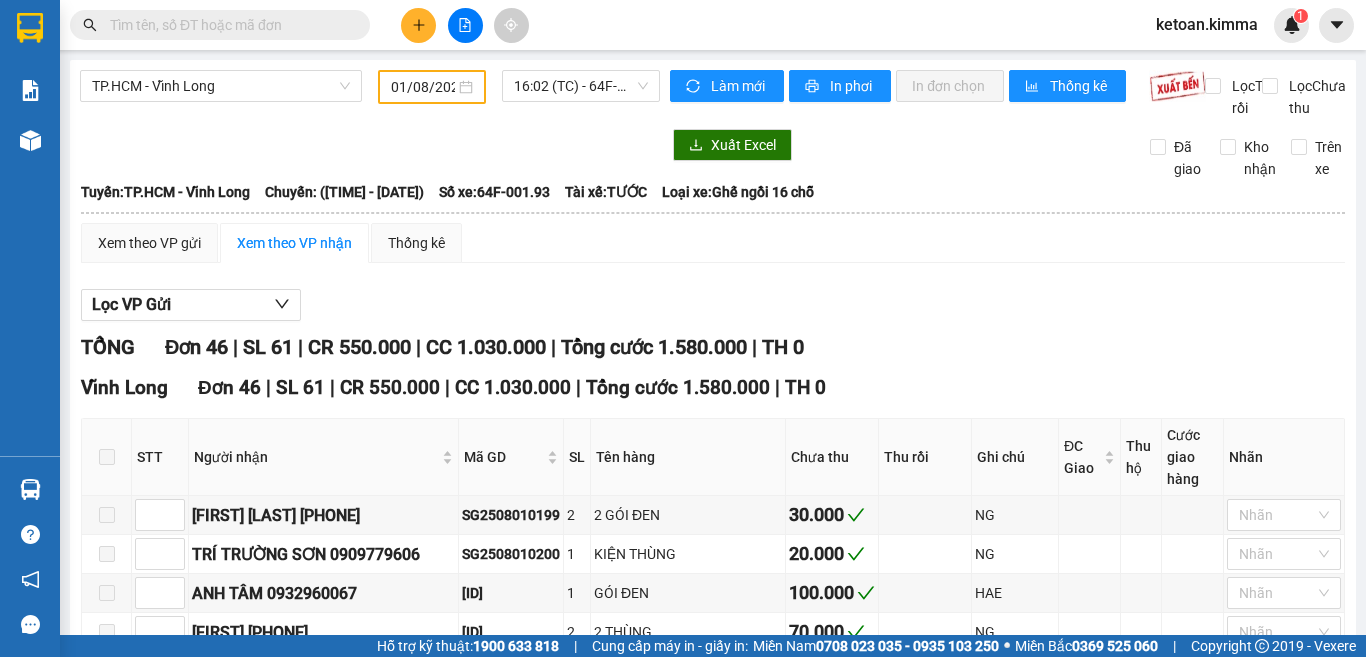 click on "Số xe:  64F-001.93" at bounding box center (494, 192) 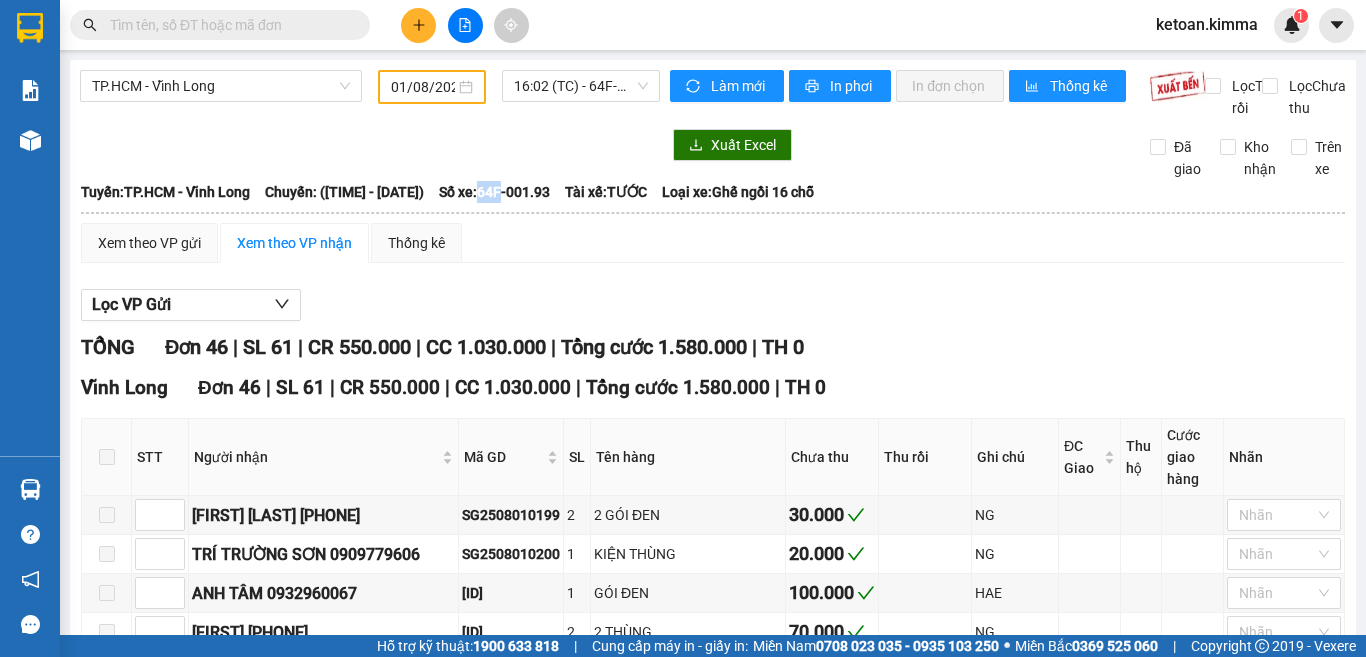 click on "Số xe:  64F-001.93" at bounding box center [494, 192] 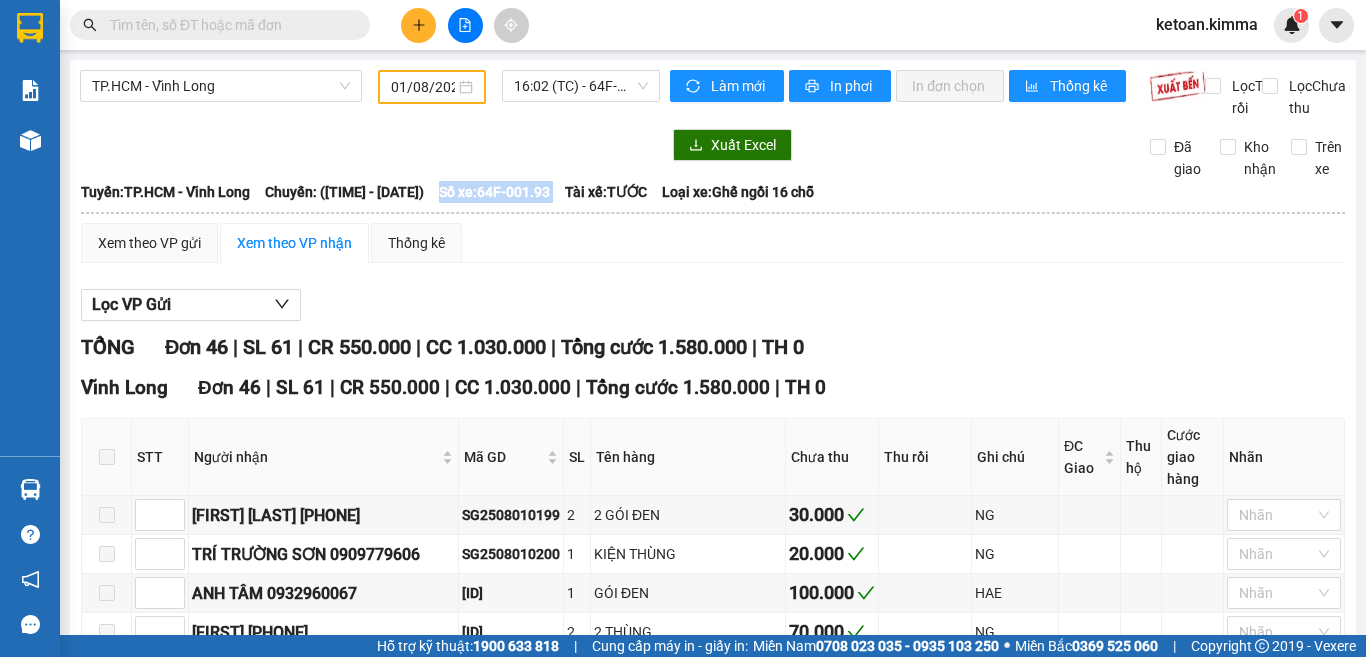 click on "Số xe:  64F-001.93" at bounding box center [494, 192] 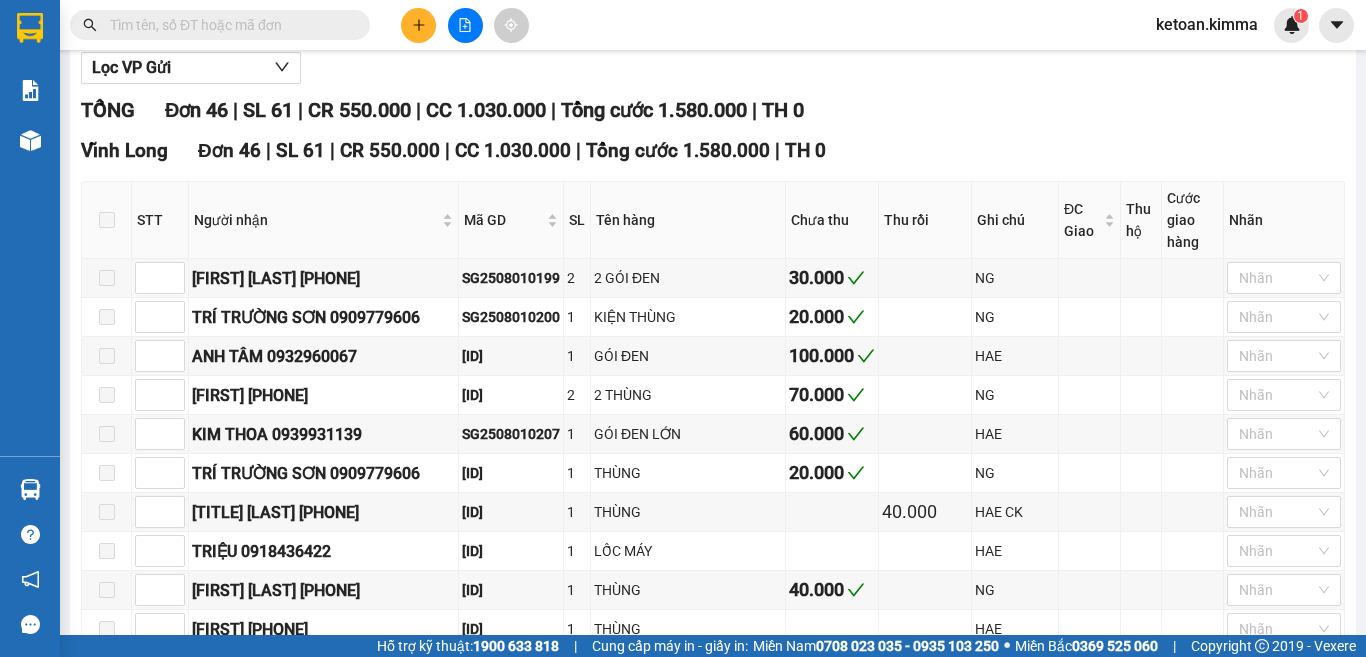 scroll, scrollTop: 300, scrollLeft: 0, axis: vertical 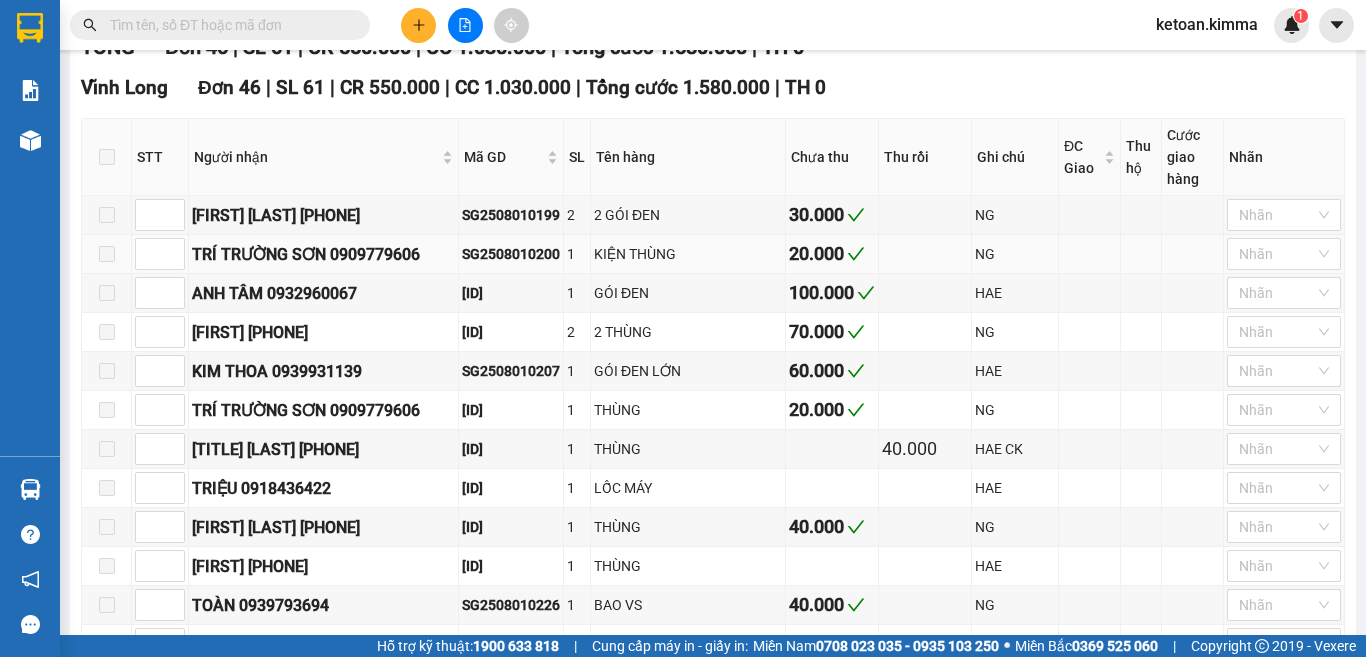 click on "SG2508010200" at bounding box center [511, 254] 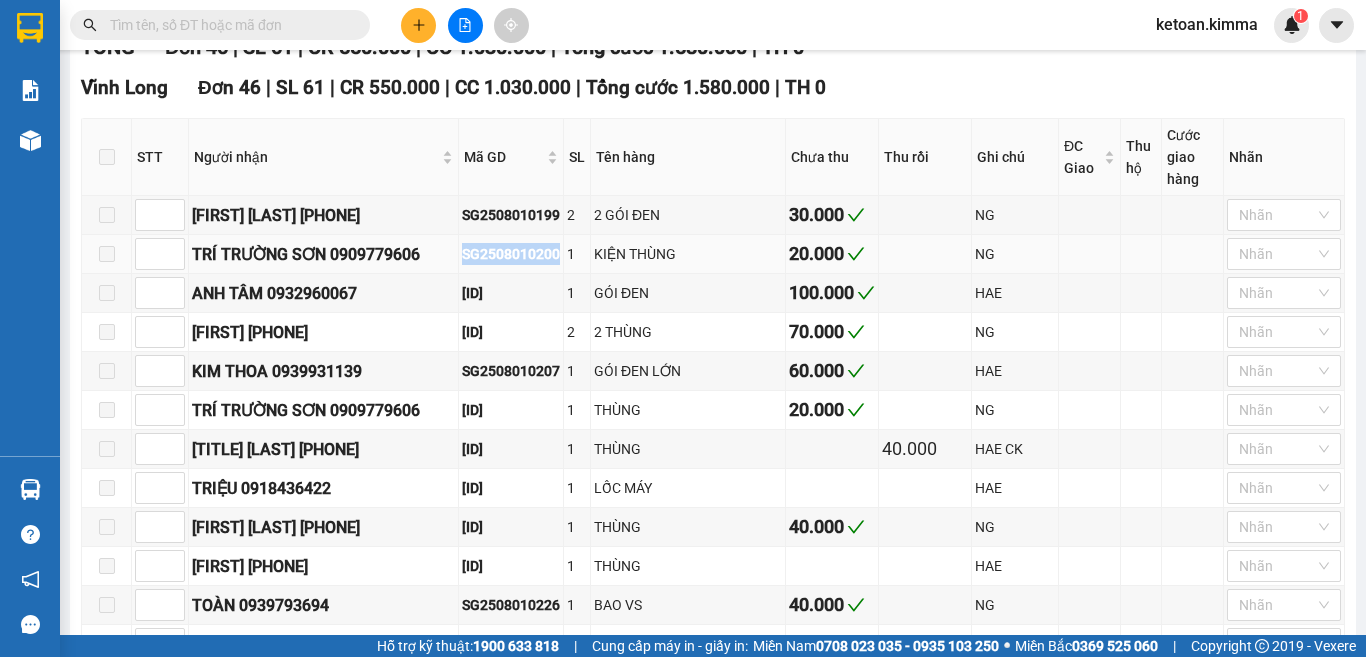 click on "SG2508010200" at bounding box center (511, 254) 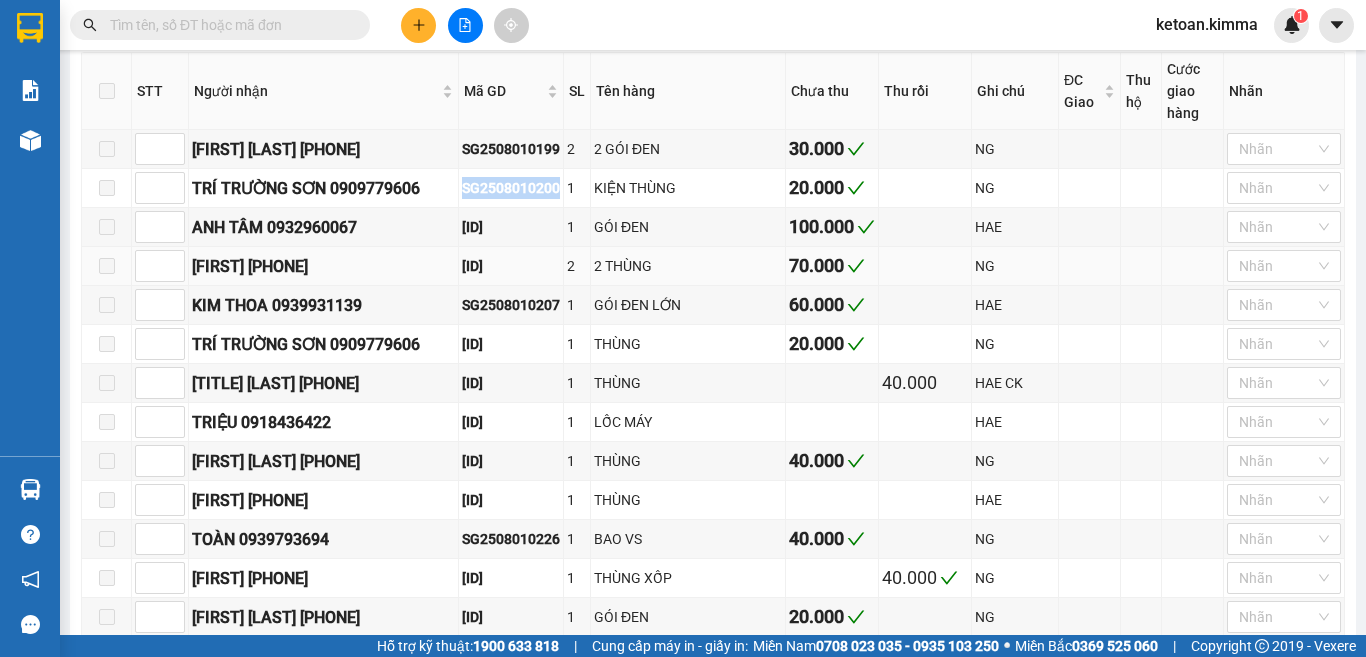 scroll, scrollTop: 400, scrollLeft: 0, axis: vertical 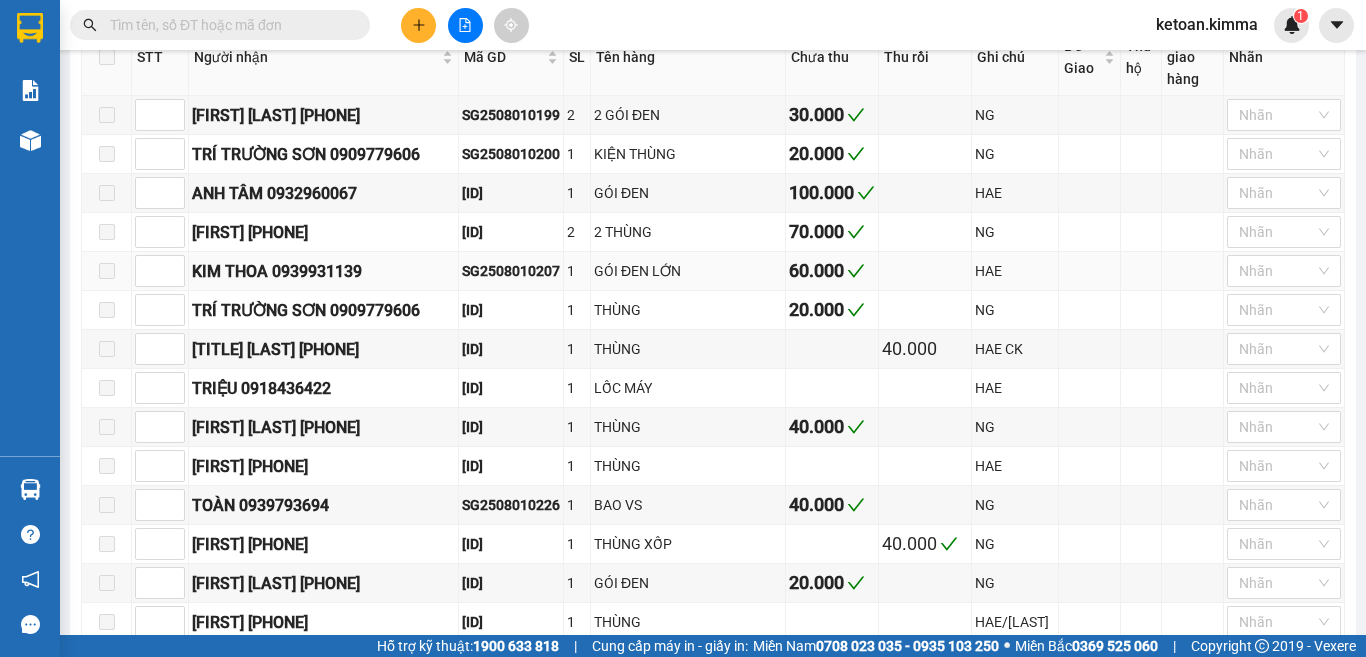 click on "SG2508010207" at bounding box center [511, 271] 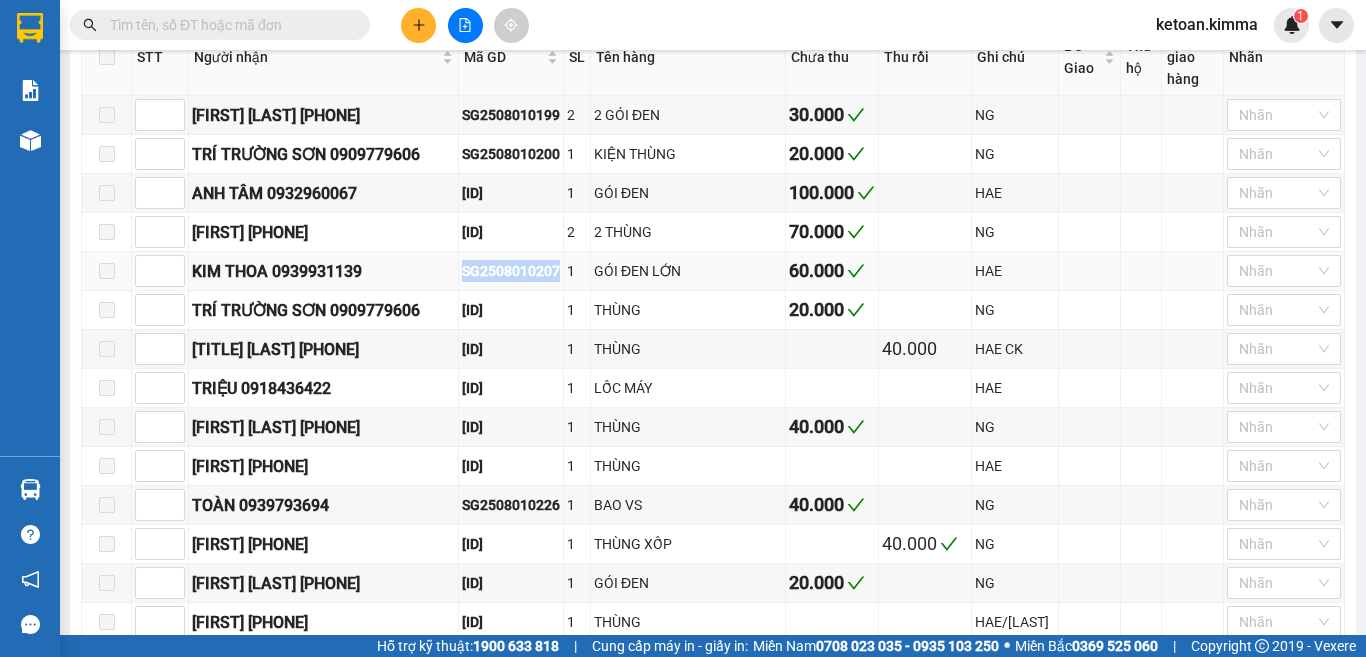 click on "SG2508010207" at bounding box center [511, 271] 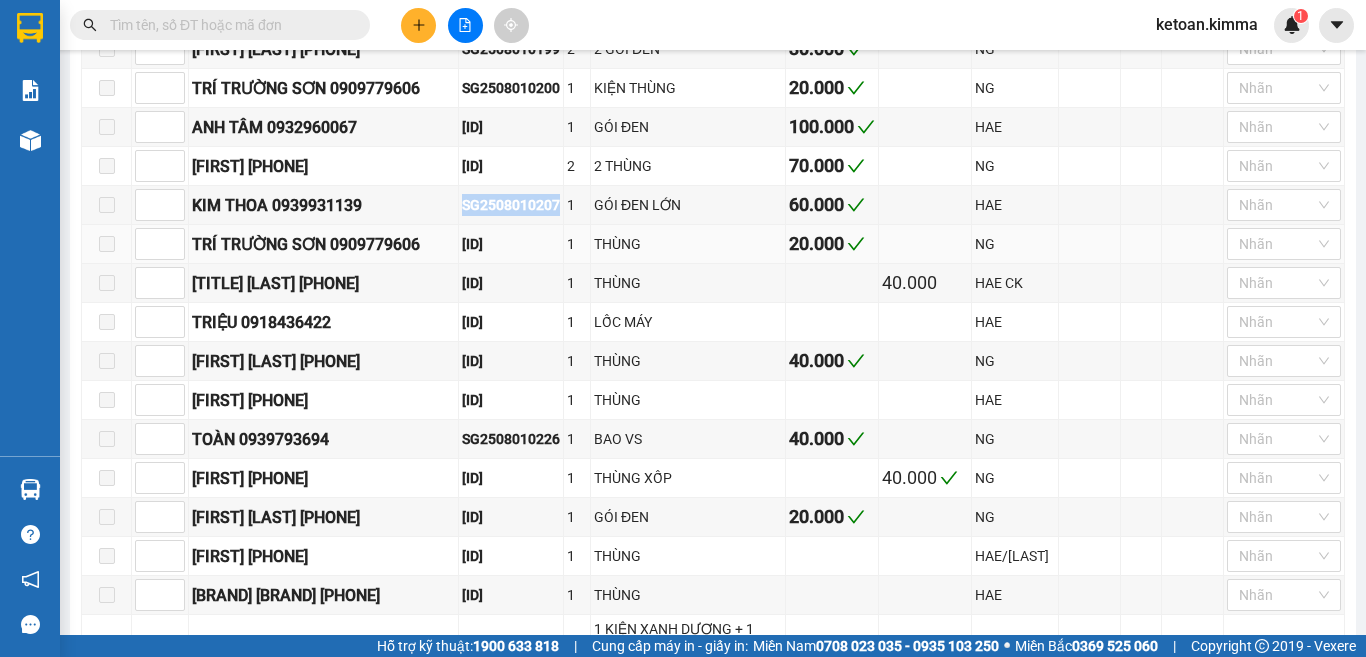 scroll, scrollTop: 500, scrollLeft: 0, axis: vertical 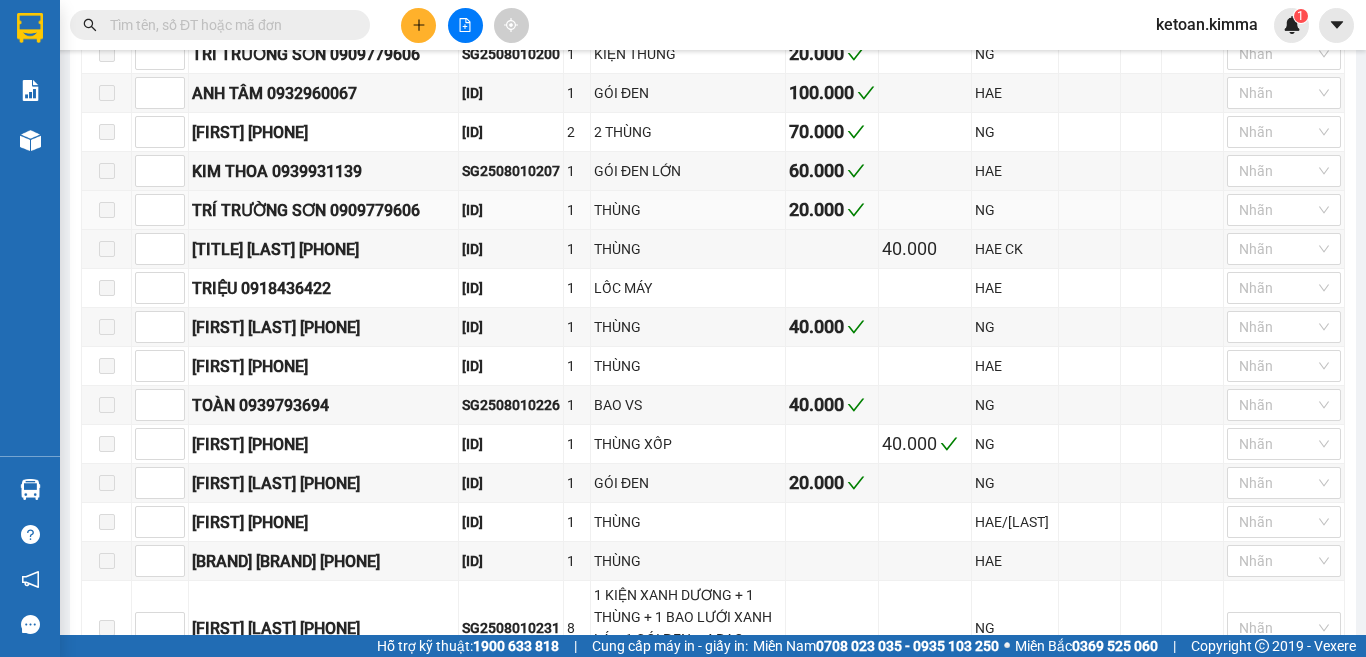 click on "SG2508010209" at bounding box center [511, 210] 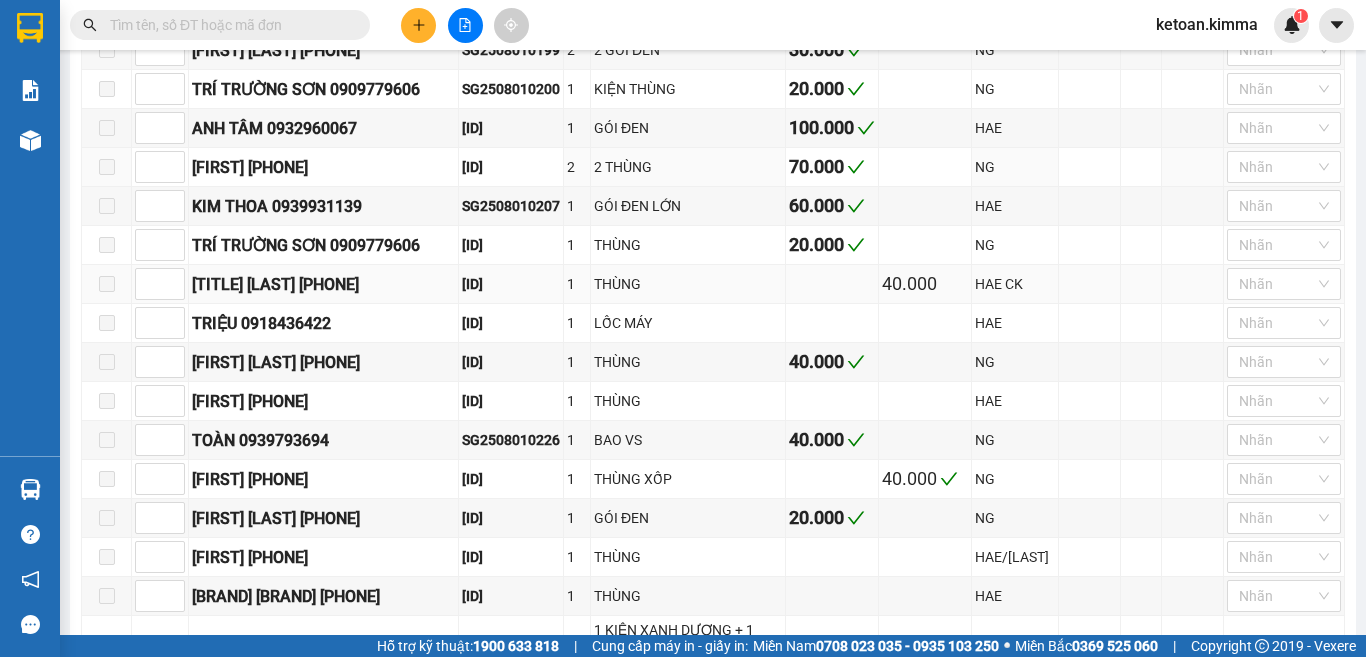 scroll, scrollTop: 500, scrollLeft: 0, axis: vertical 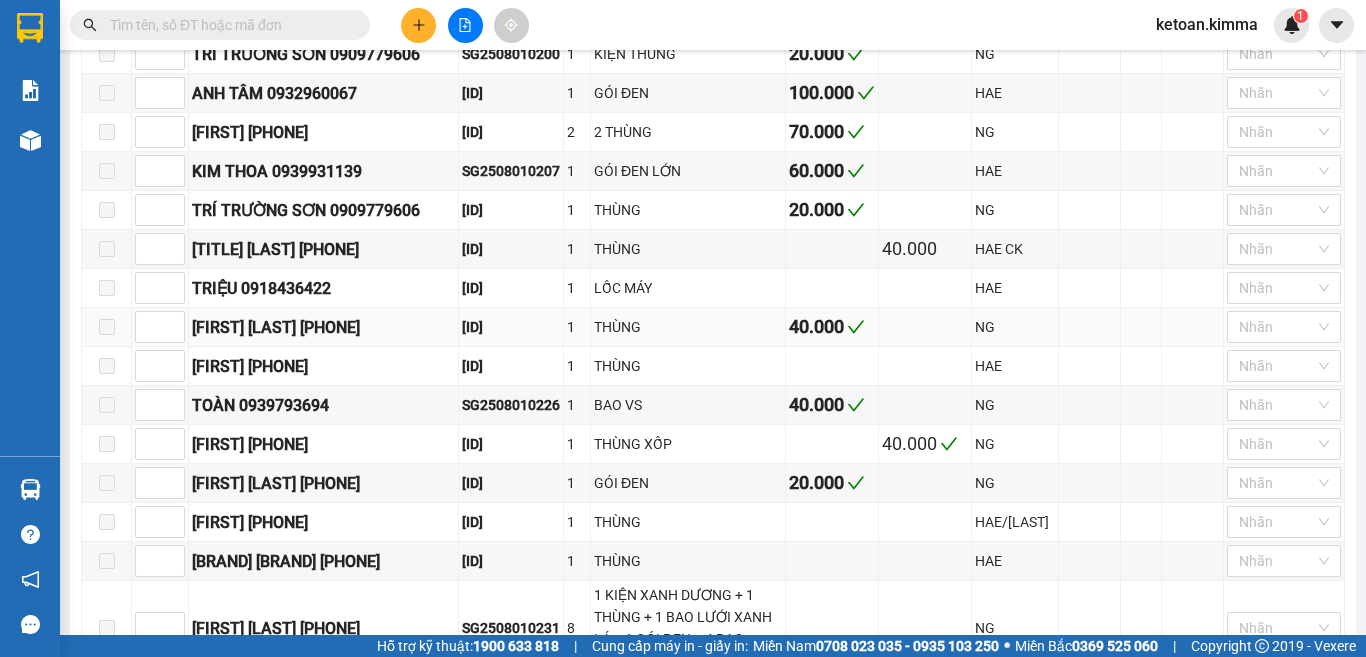 click on "SG2508010215" at bounding box center (511, 327) 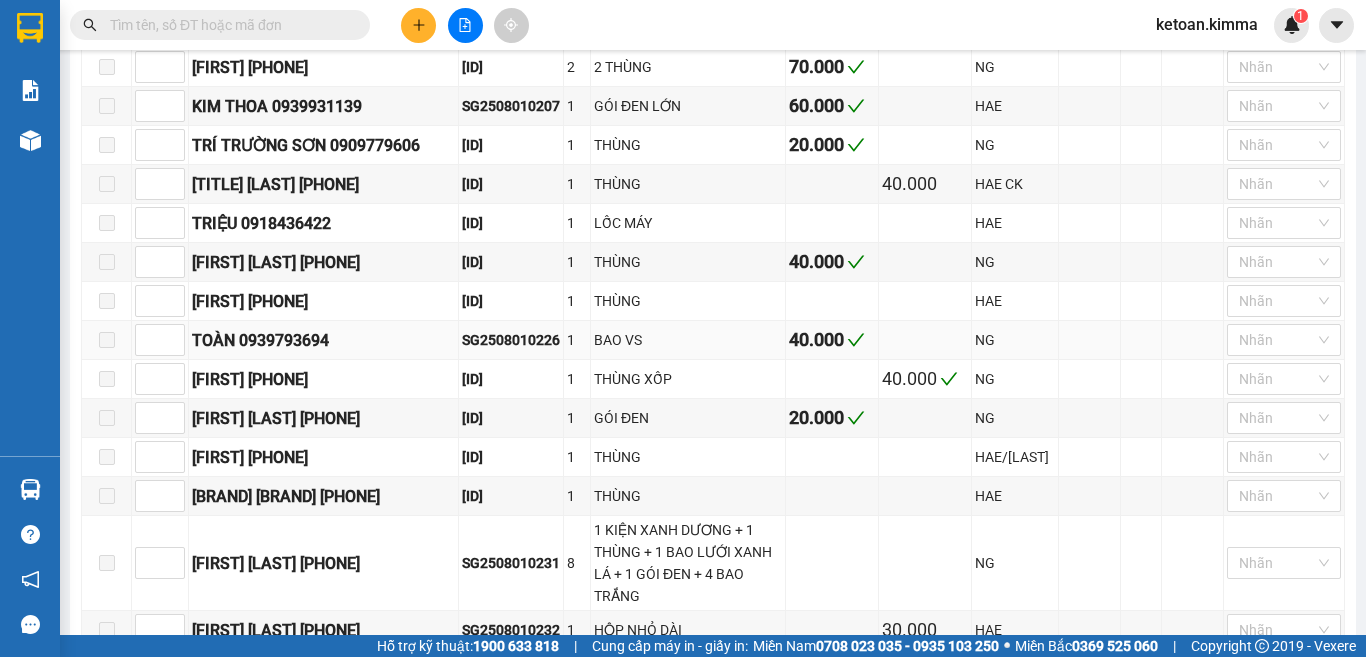 scroll, scrollTop: 600, scrollLeft: 0, axis: vertical 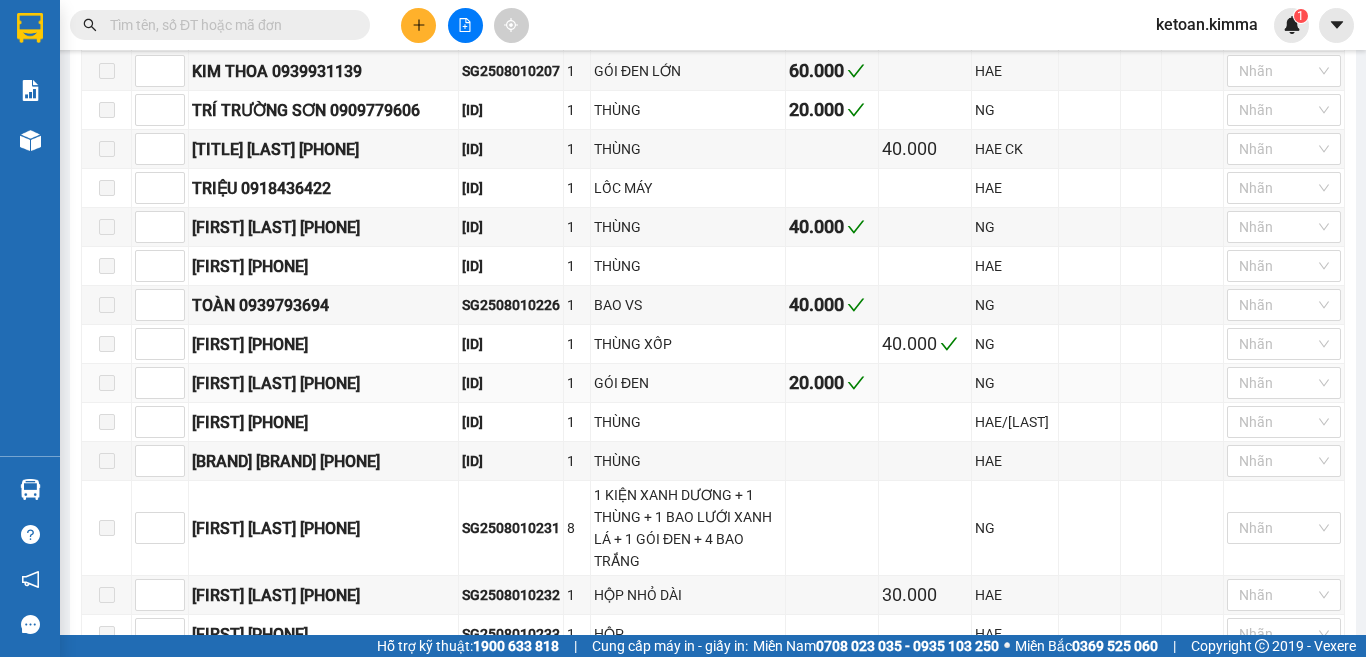 click on "SG2508010228" at bounding box center [511, 383] 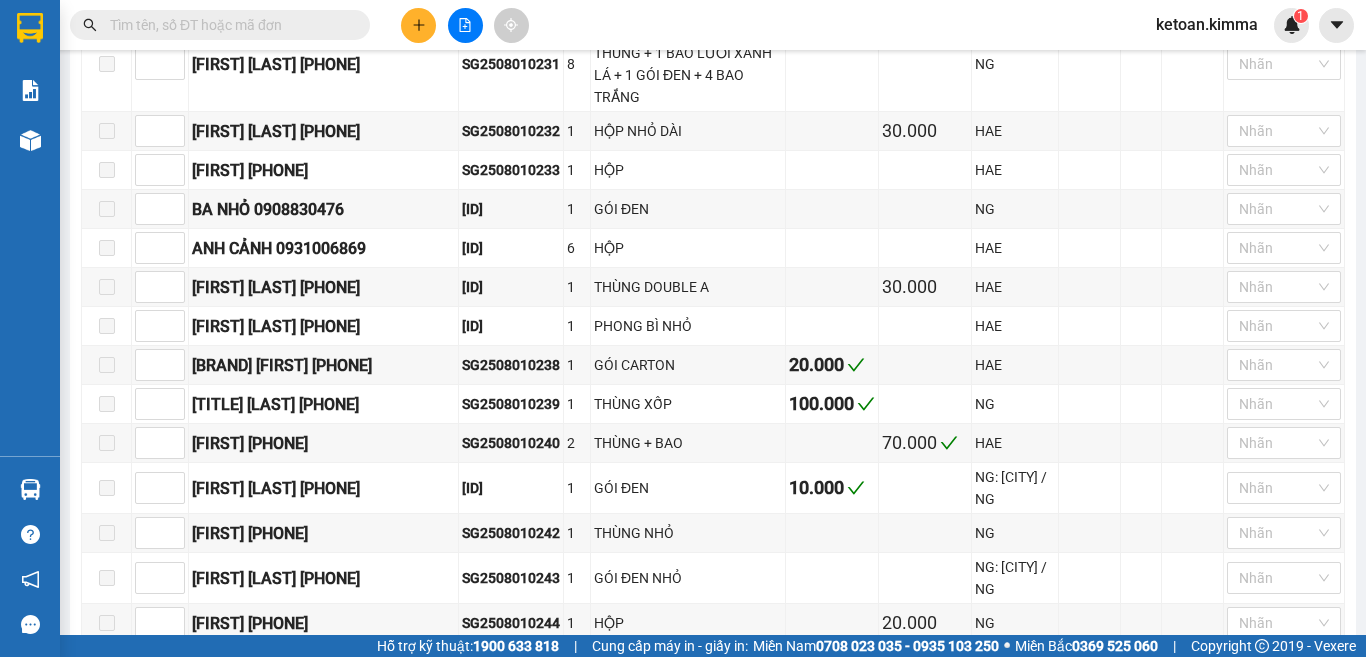 scroll, scrollTop: 1100, scrollLeft: 0, axis: vertical 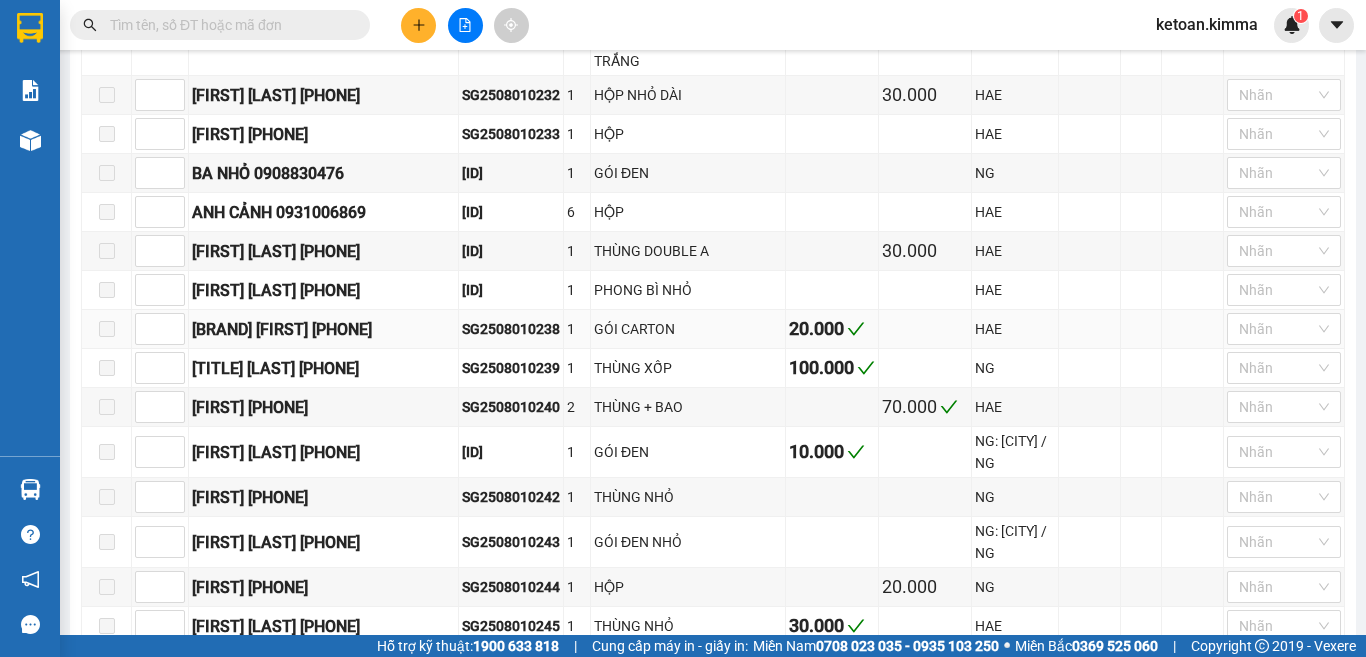 click on "SG2508010238" at bounding box center [511, 329] 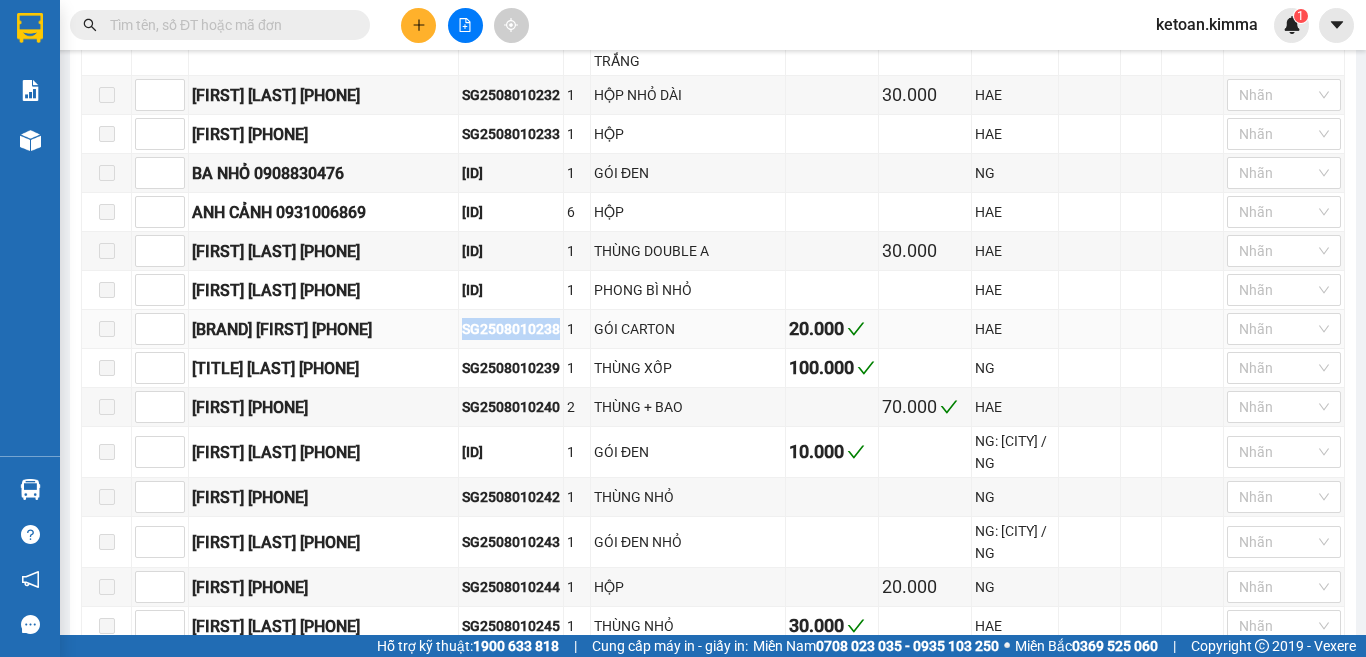 click on "SG2508010238" at bounding box center [511, 329] 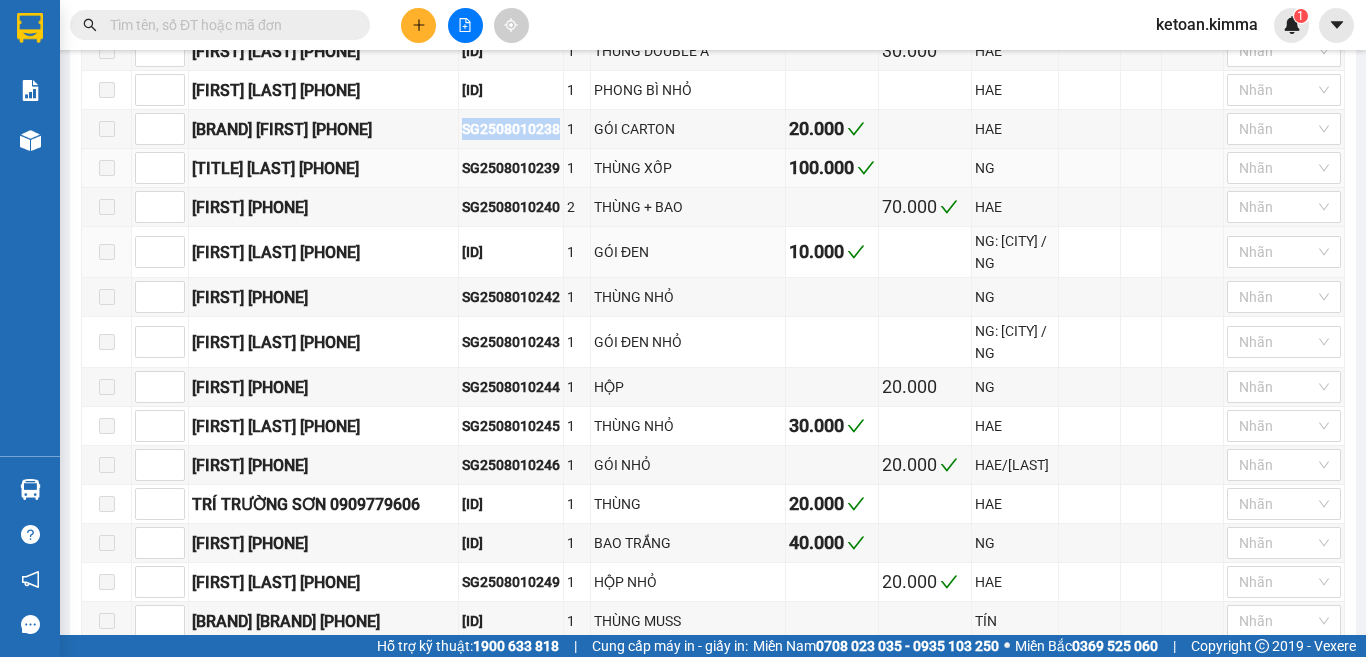 scroll, scrollTop: 1400, scrollLeft: 0, axis: vertical 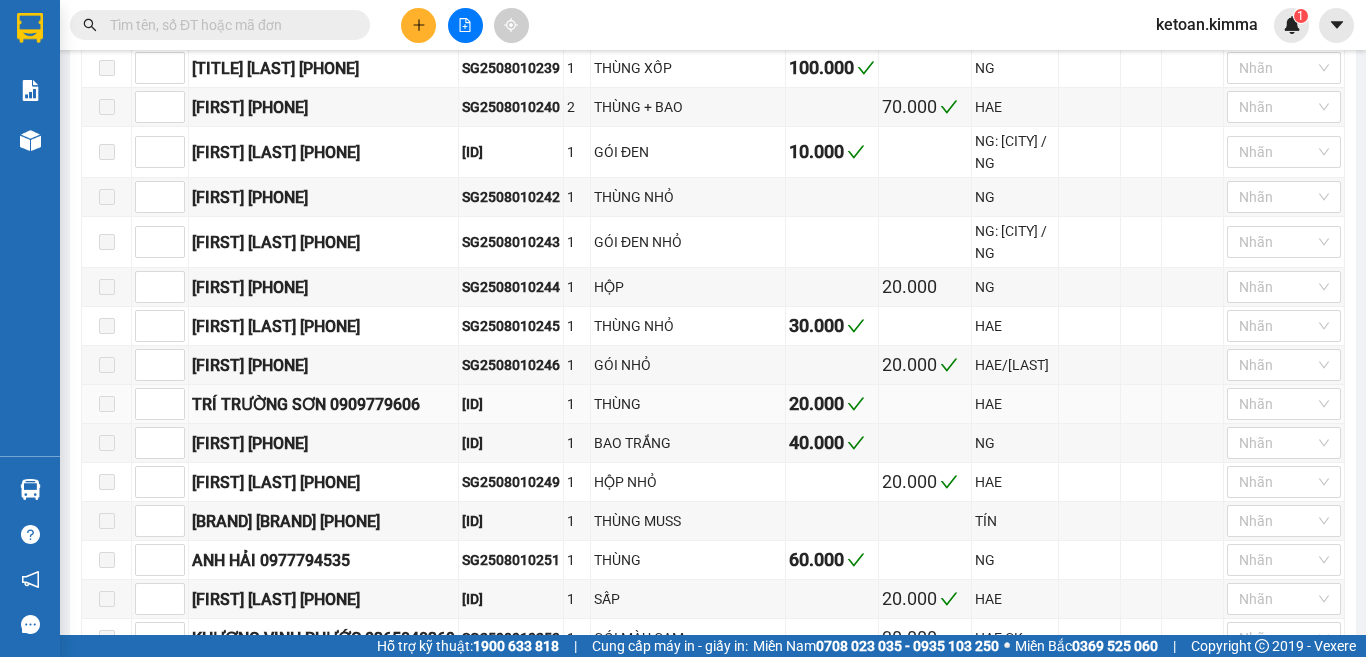 click on "SG2508010247" at bounding box center (511, 404) 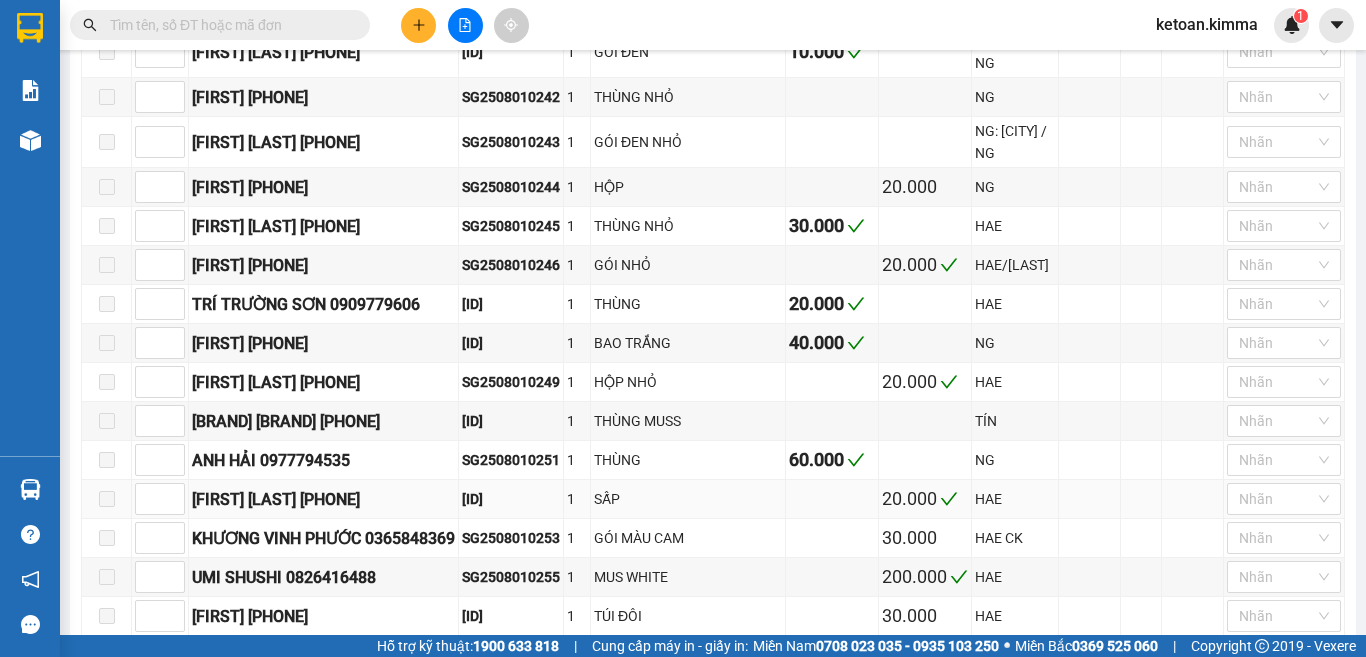 scroll, scrollTop: 1600, scrollLeft: 0, axis: vertical 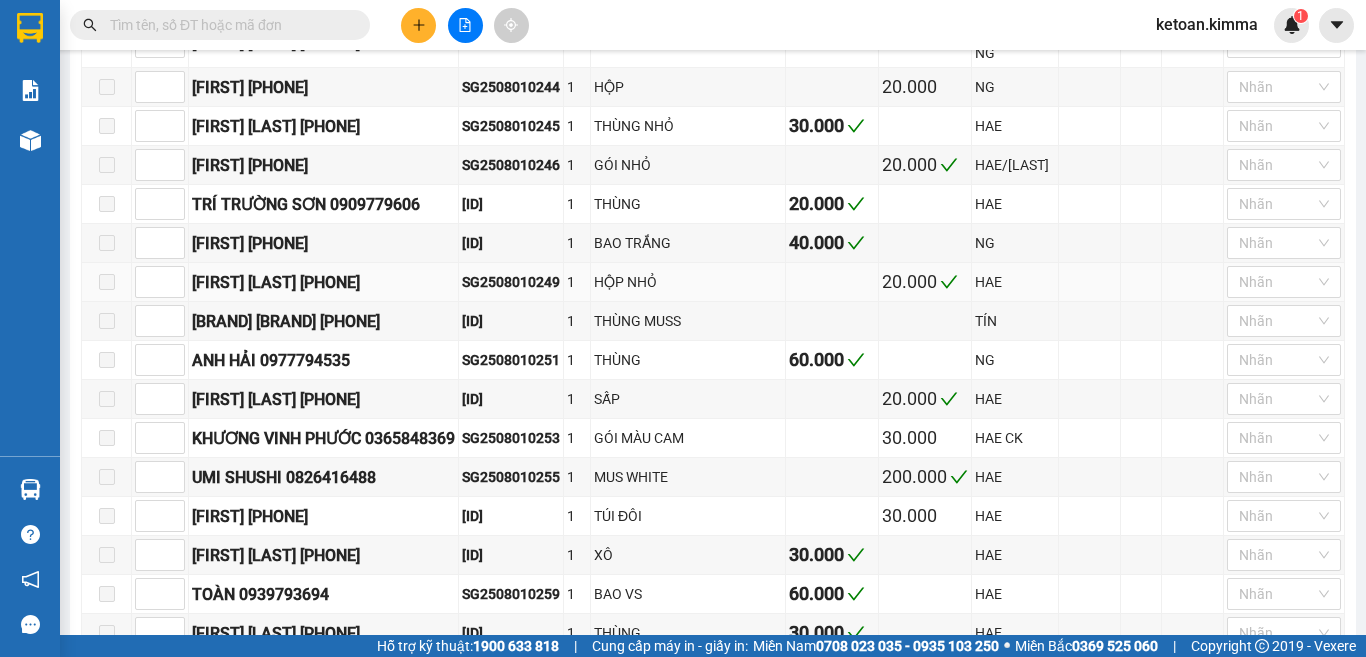 click on "SG2508010249" at bounding box center (511, 282) 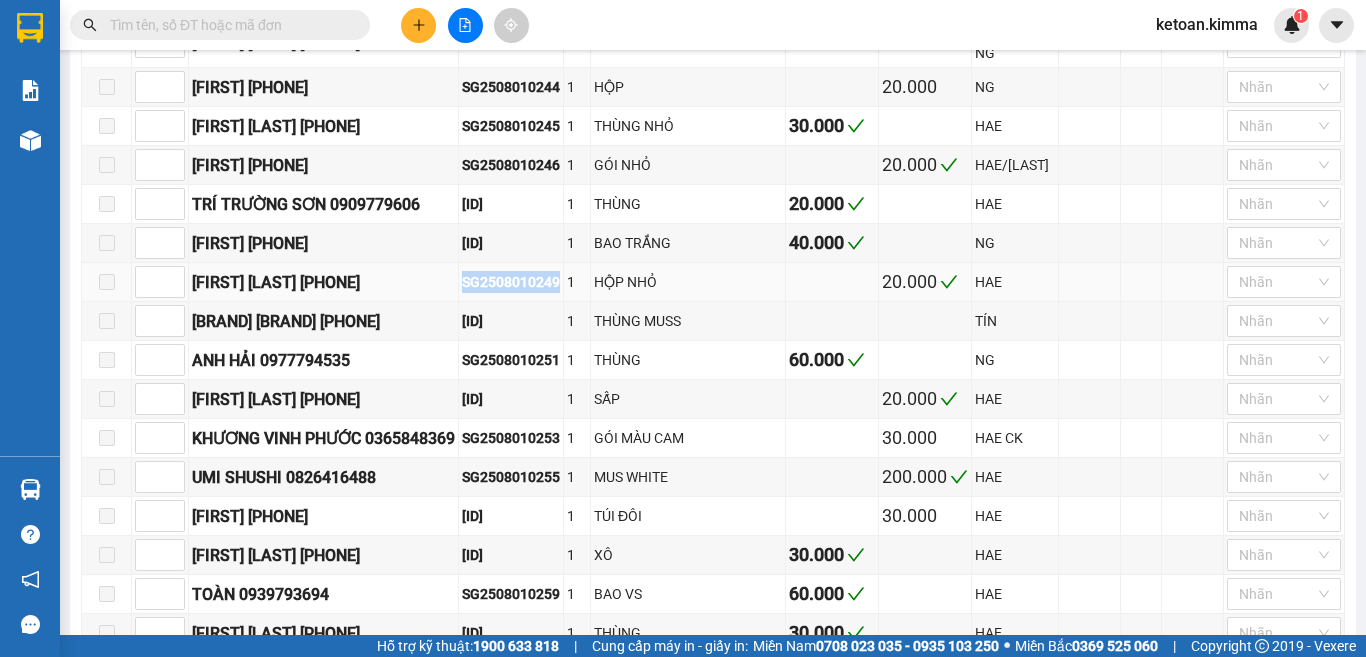 click on "SG2508010249" at bounding box center [511, 282] 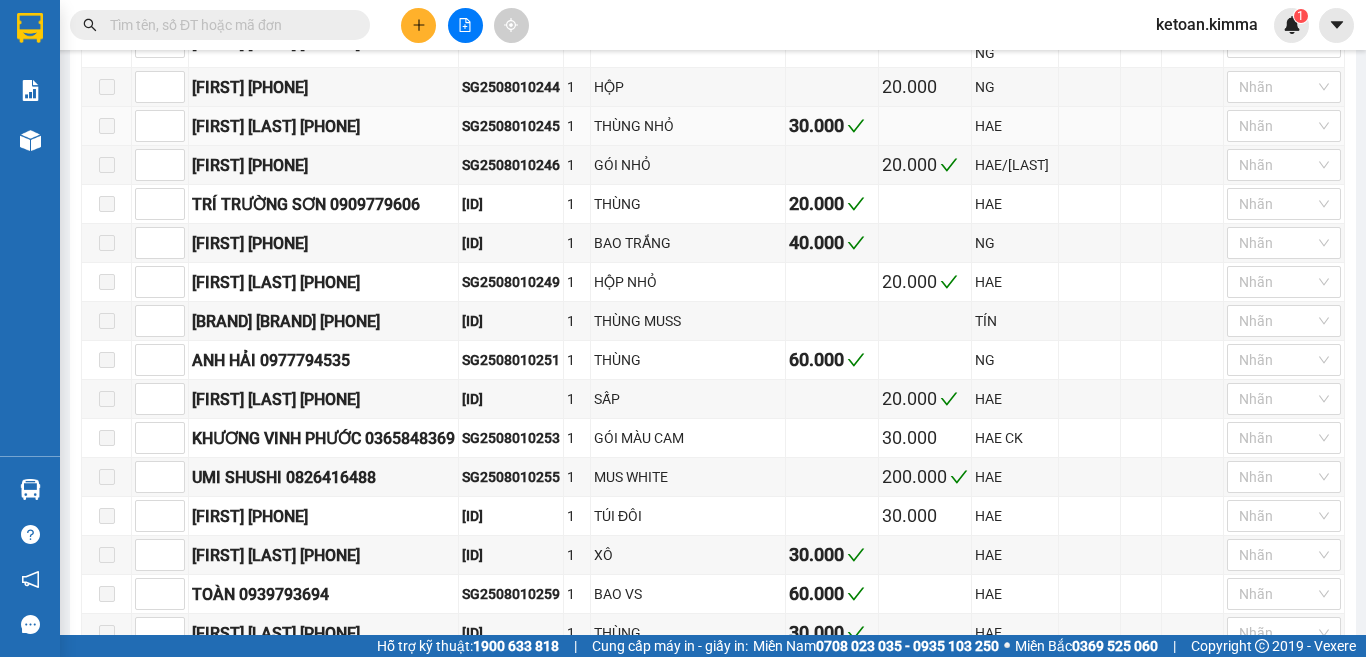 click on "SG2508010245" at bounding box center [511, 126] 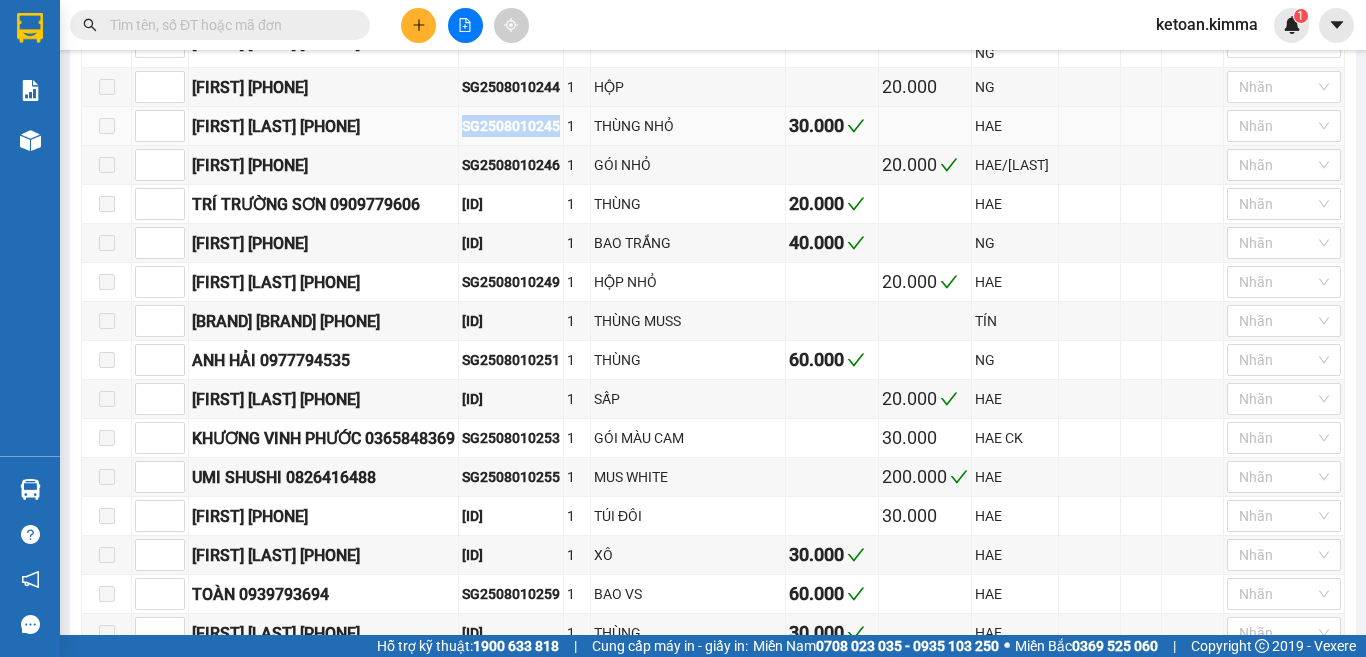 click on "SG2508010245" at bounding box center [511, 126] 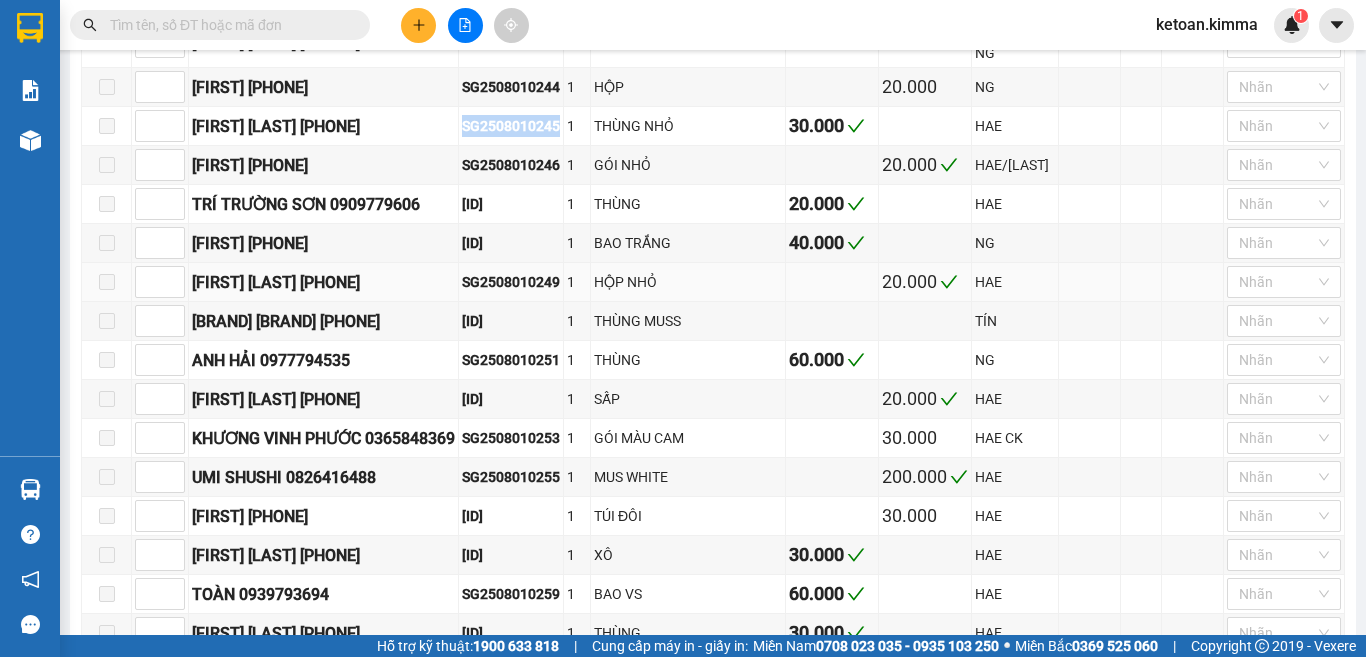 scroll, scrollTop: 1700, scrollLeft: 0, axis: vertical 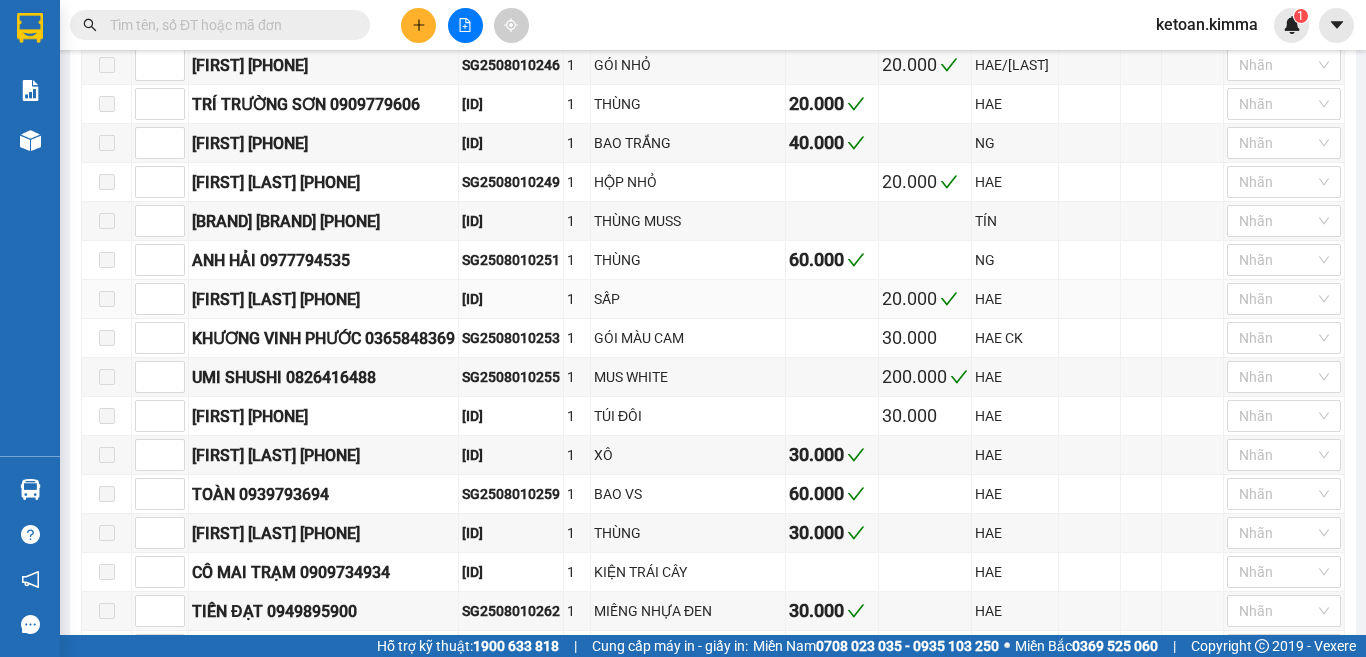 click on "SG2508010252" at bounding box center [511, 299] 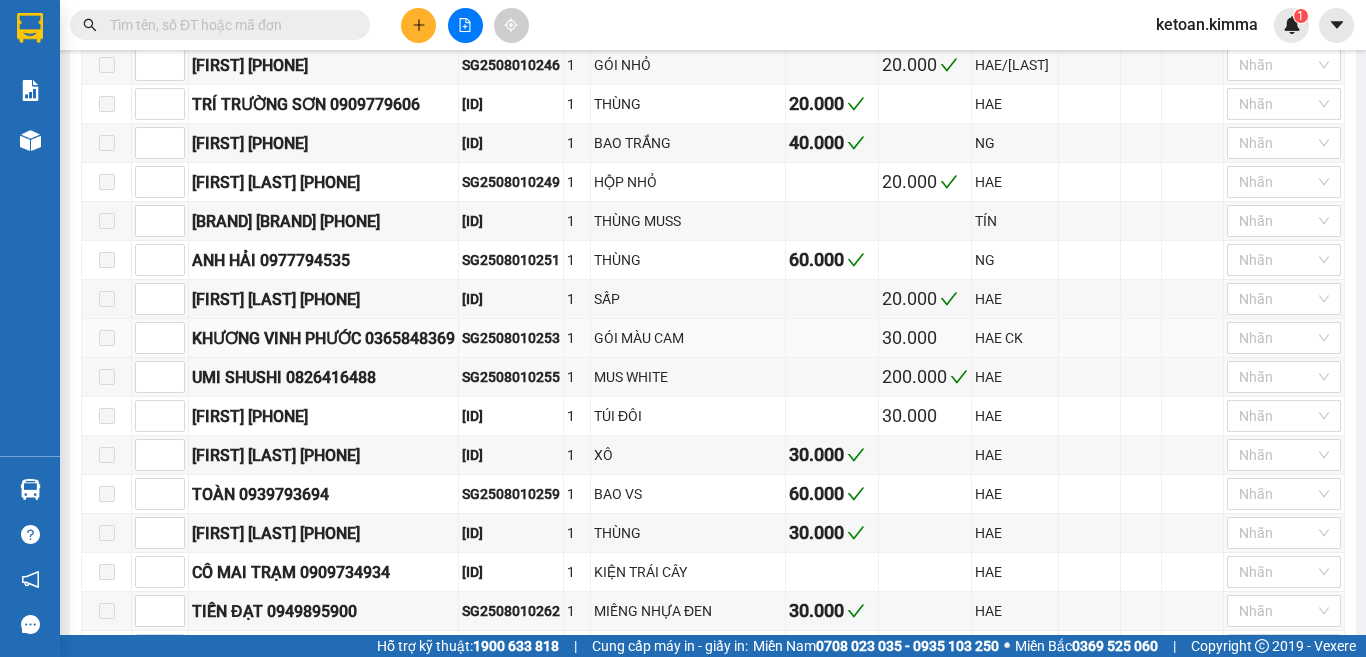click on "SG2508010253" at bounding box center (511, 338) 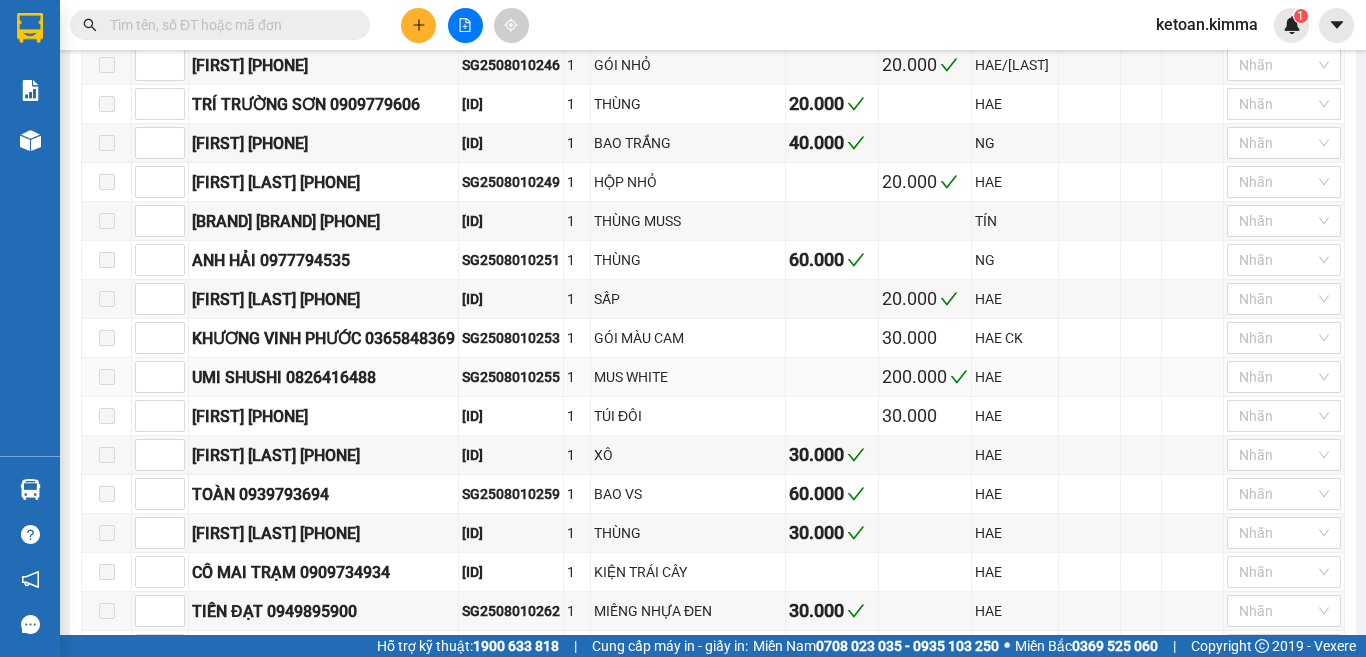 scroll, scrollTop: 1800, scrollLeft: 0, axis: vertical 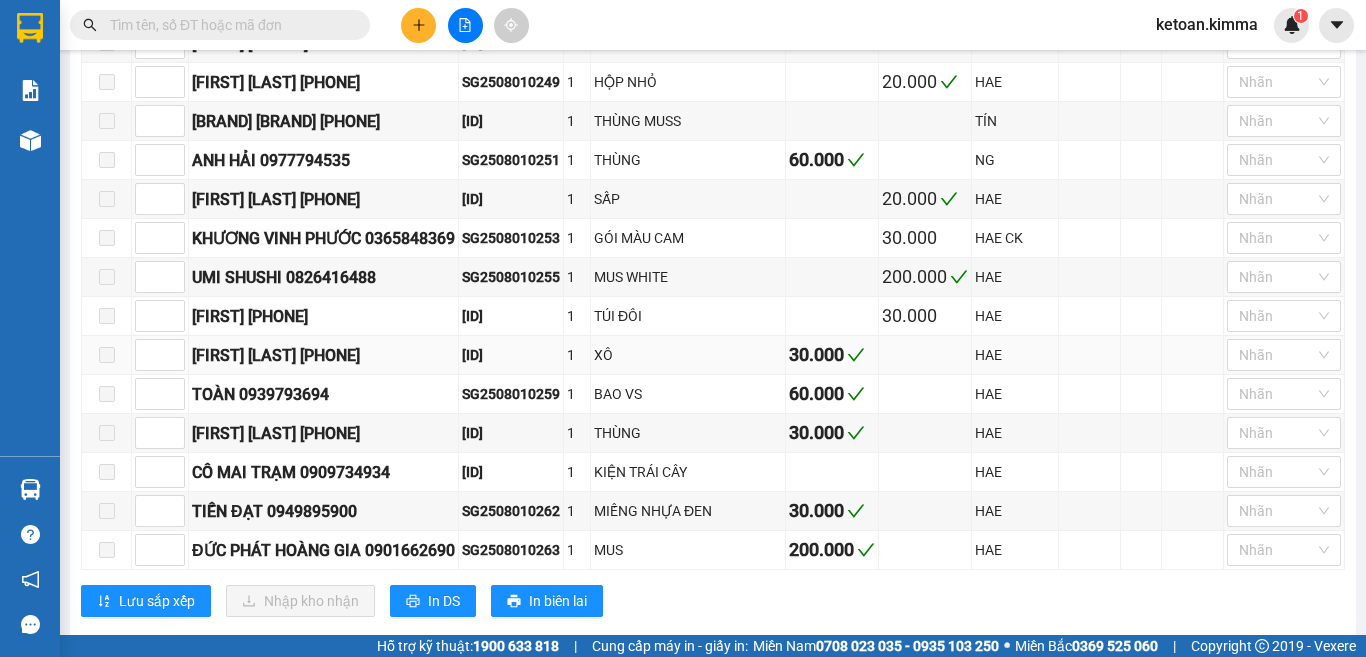 click on "SG2508010258" at bounding box center (511, 355) 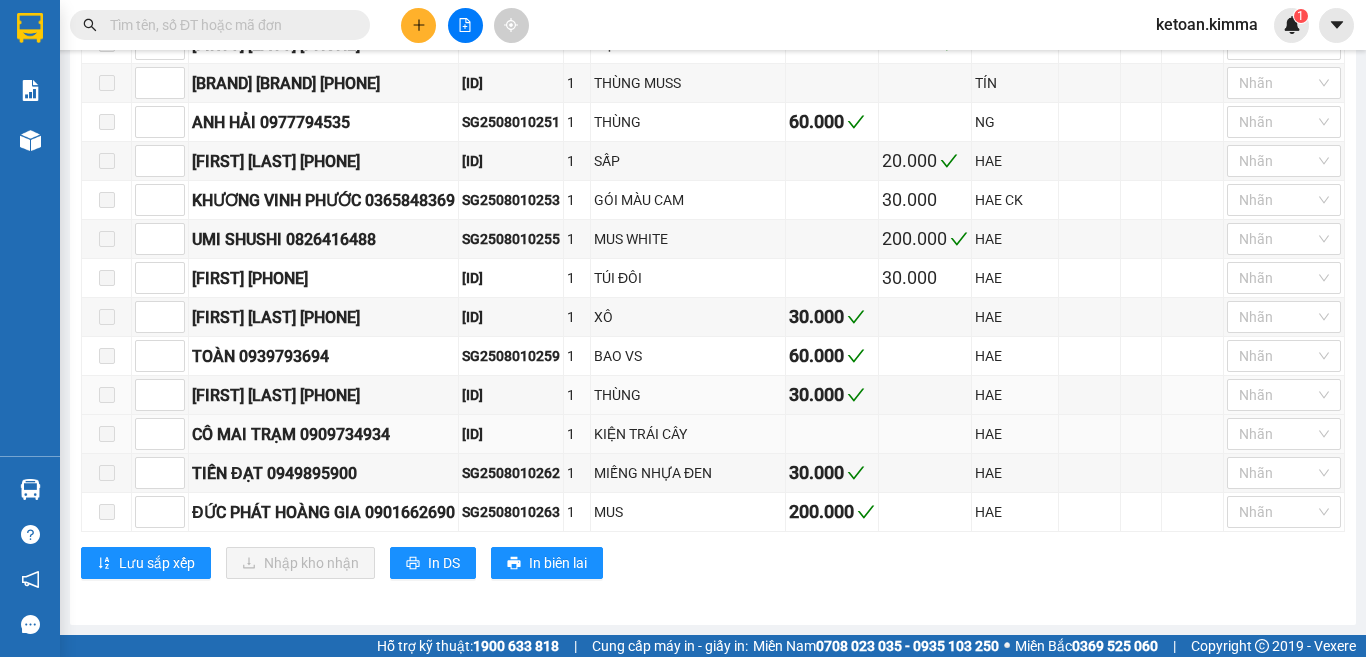scroll, scrollTop: 1860, scrollLeft: 0, axis: vertical 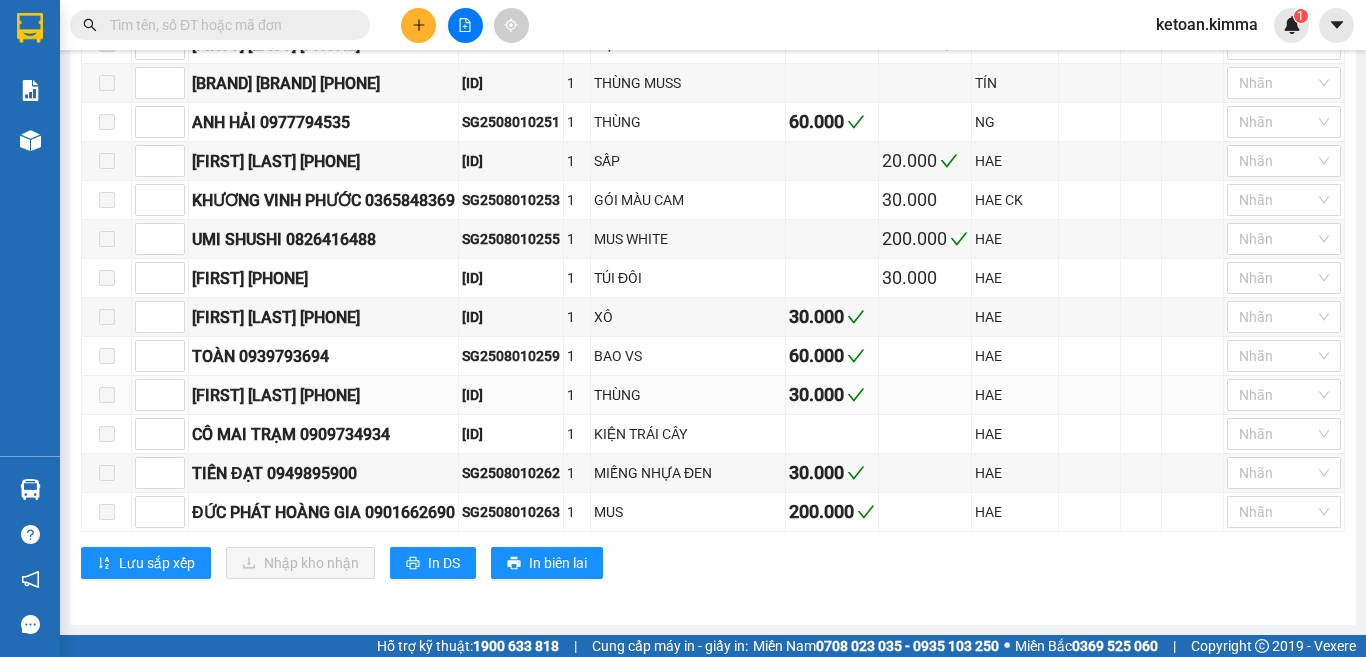 click on "SG2508010260" at bounding box center (511, 395) 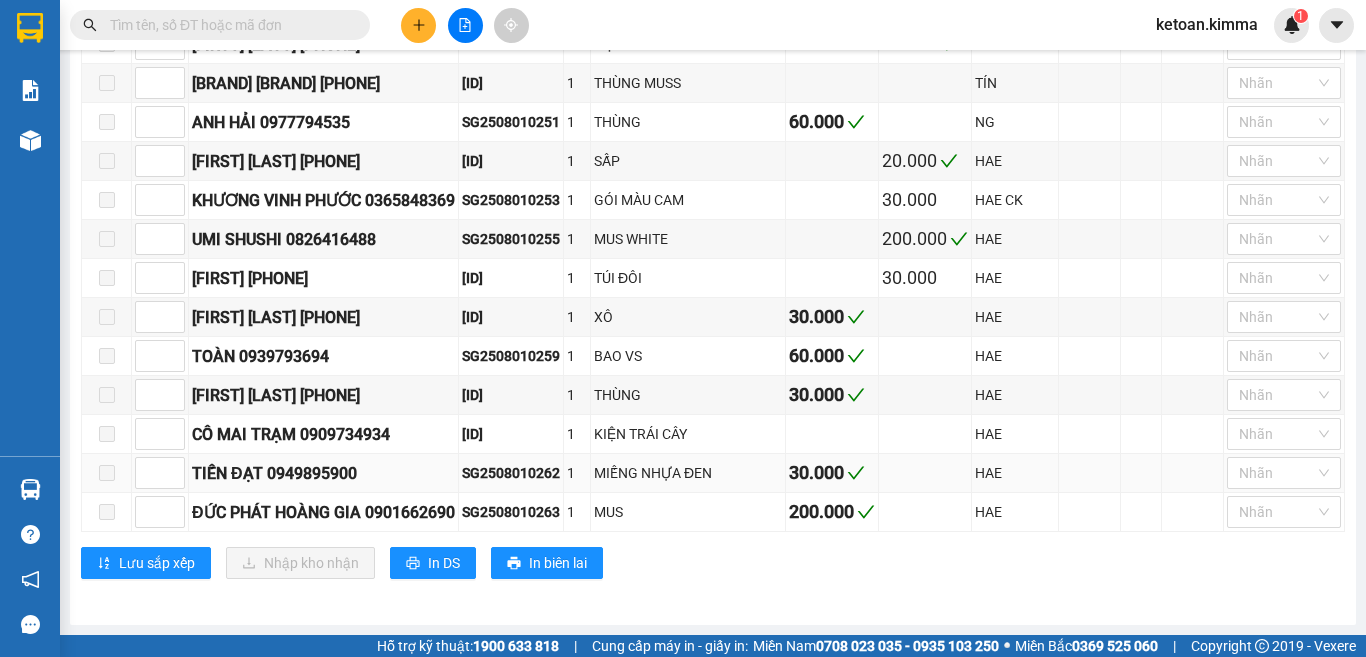 click on "SG2508010262" at bounding box center (511, 473) 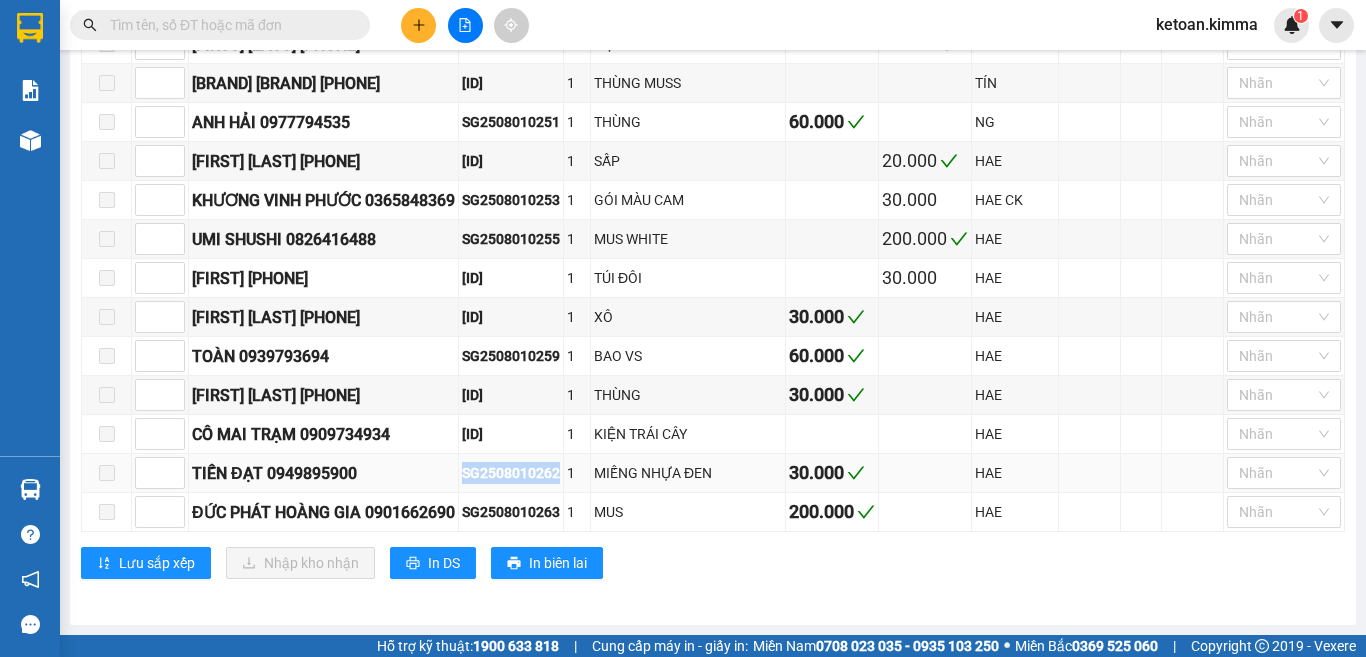 click on "SG2508010262" at bounding box center (511, 473) 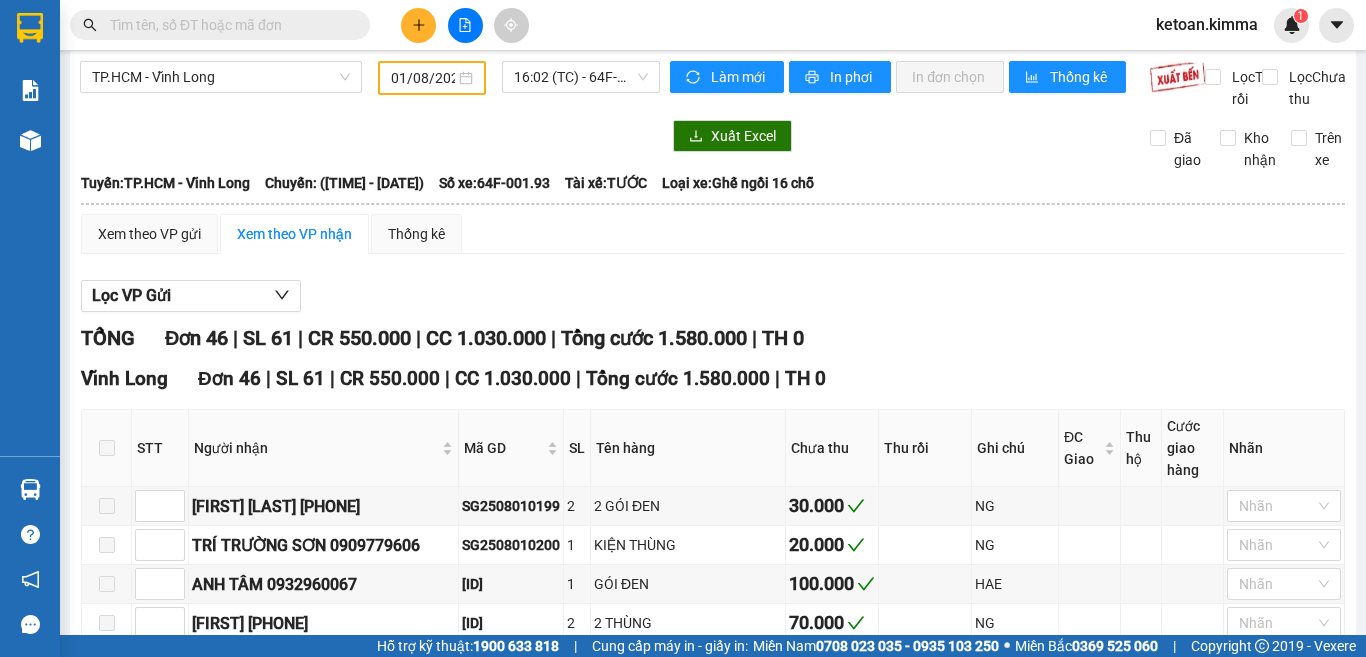 scroll, scrollTop: 0, scrollLeft: 0, axis: both 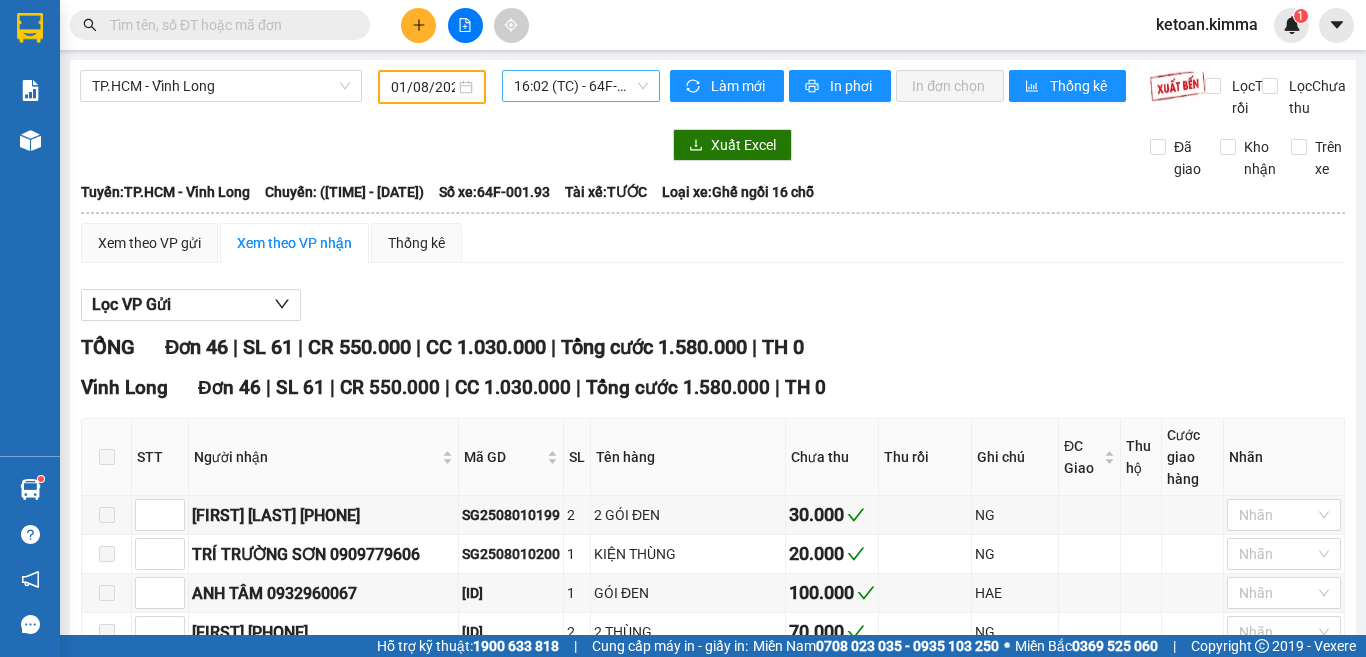 click on "16:02   (TC)   - 64F-001.93" at bounding box center (581, 86) 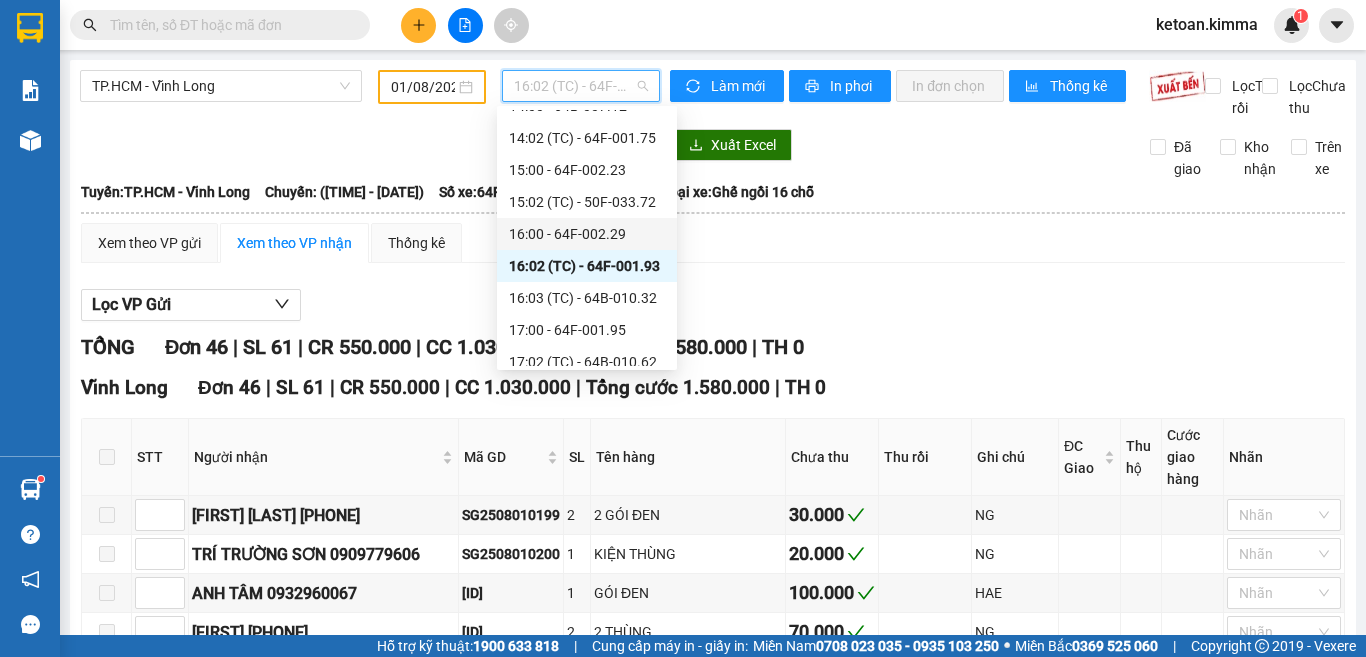 click on "16:00     - 64F-002.29" at bounding box center [587, 234] 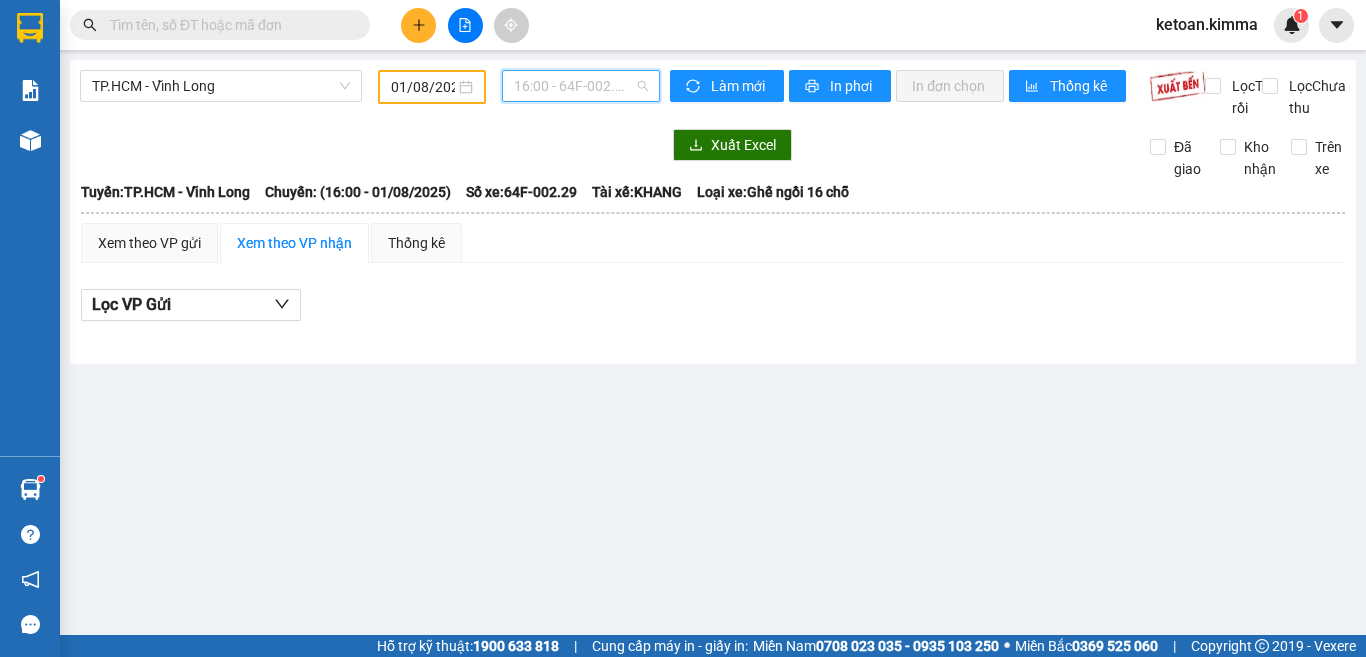 click on "16:00     - 64F-002.29" at bounding box center (581, 86) 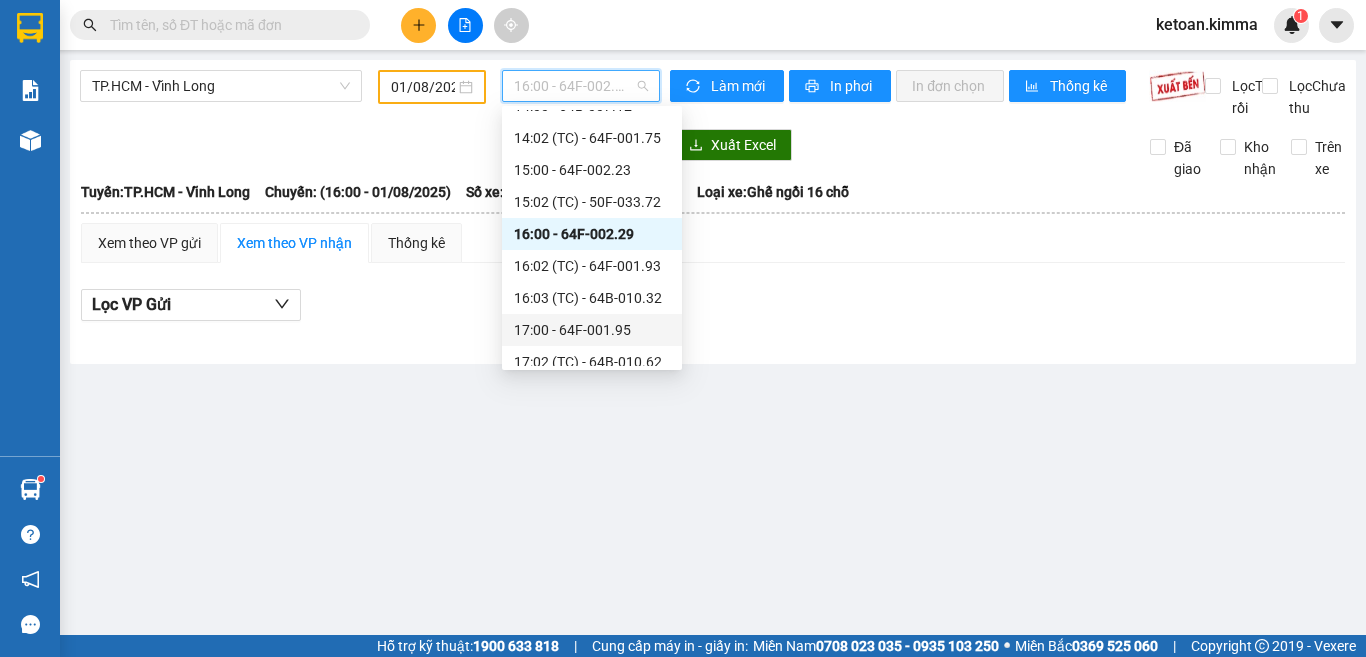 click on "17:00     - 64F-001.95" at bounding box center (592, 330) 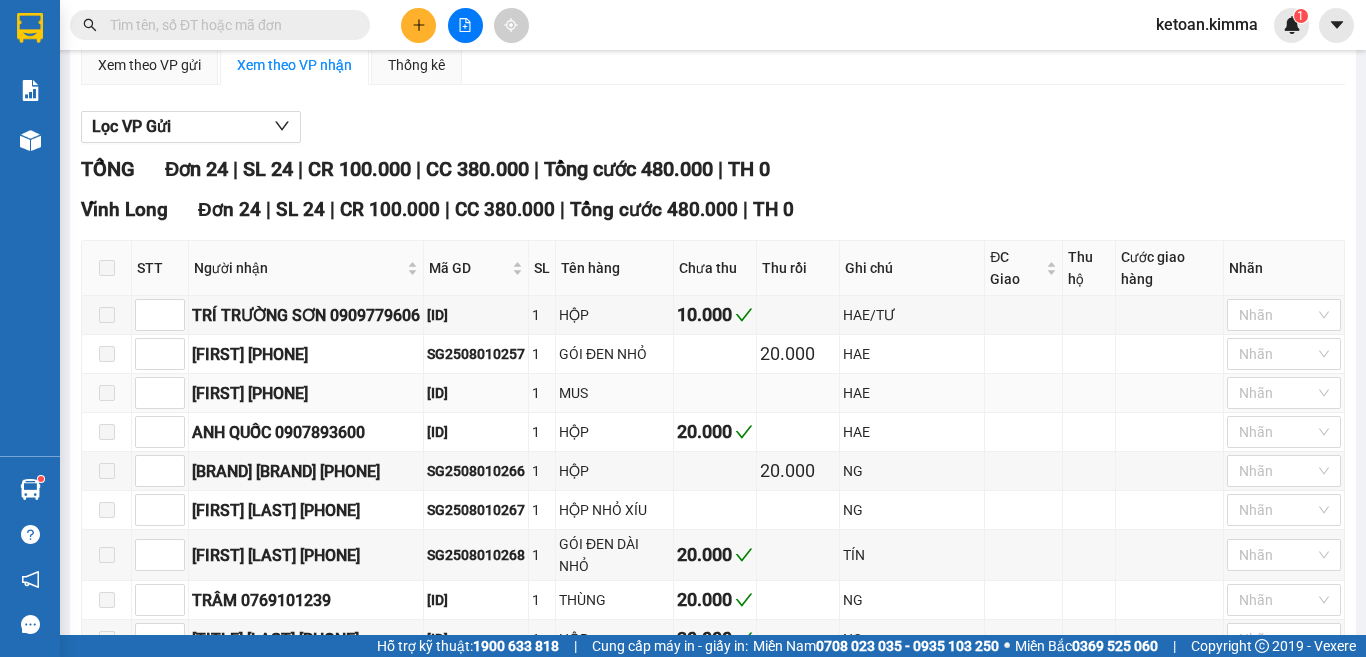scroll, scrollTop: 0, scrollLeft: 0, axis: both 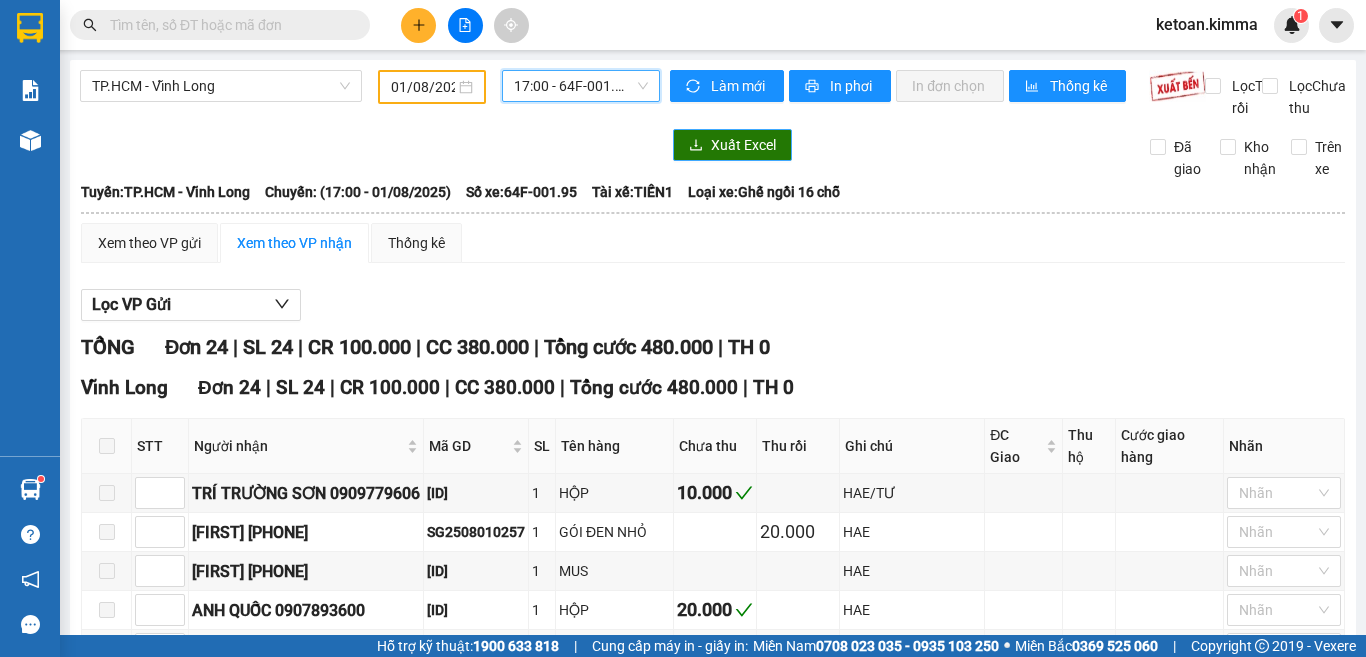 click on "Xuất Excel" at bounding box center (732, 145) 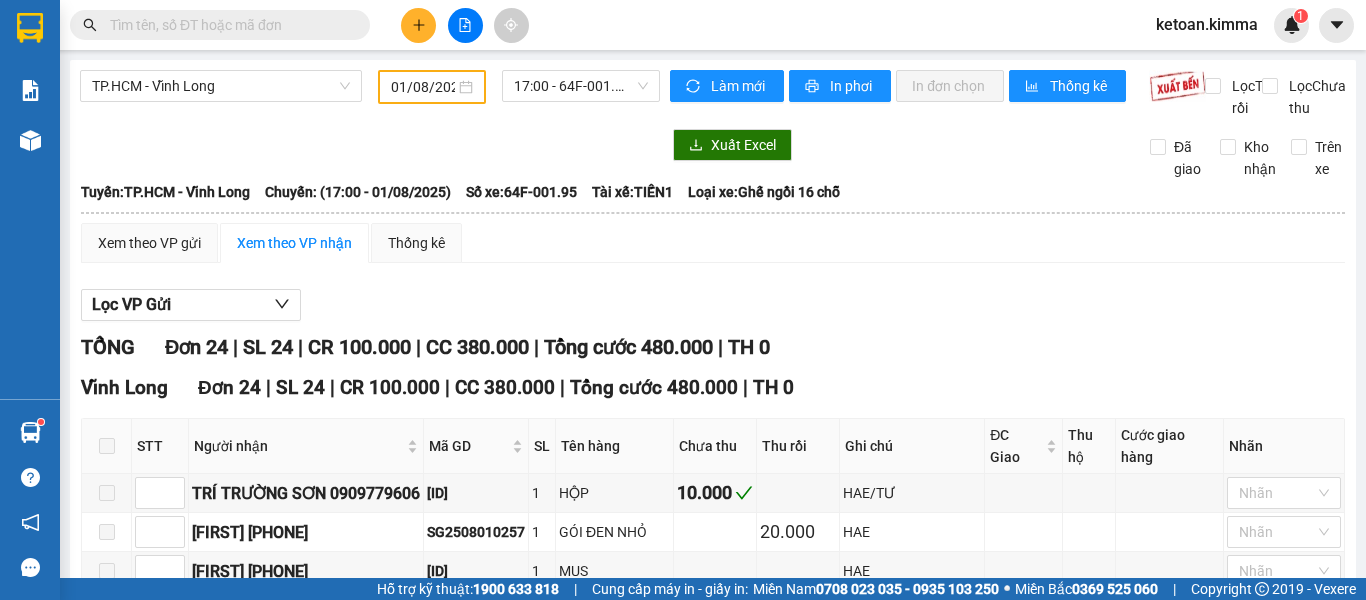 click on "Số xe:  64F-001.95" at bounding box center [521, 192] 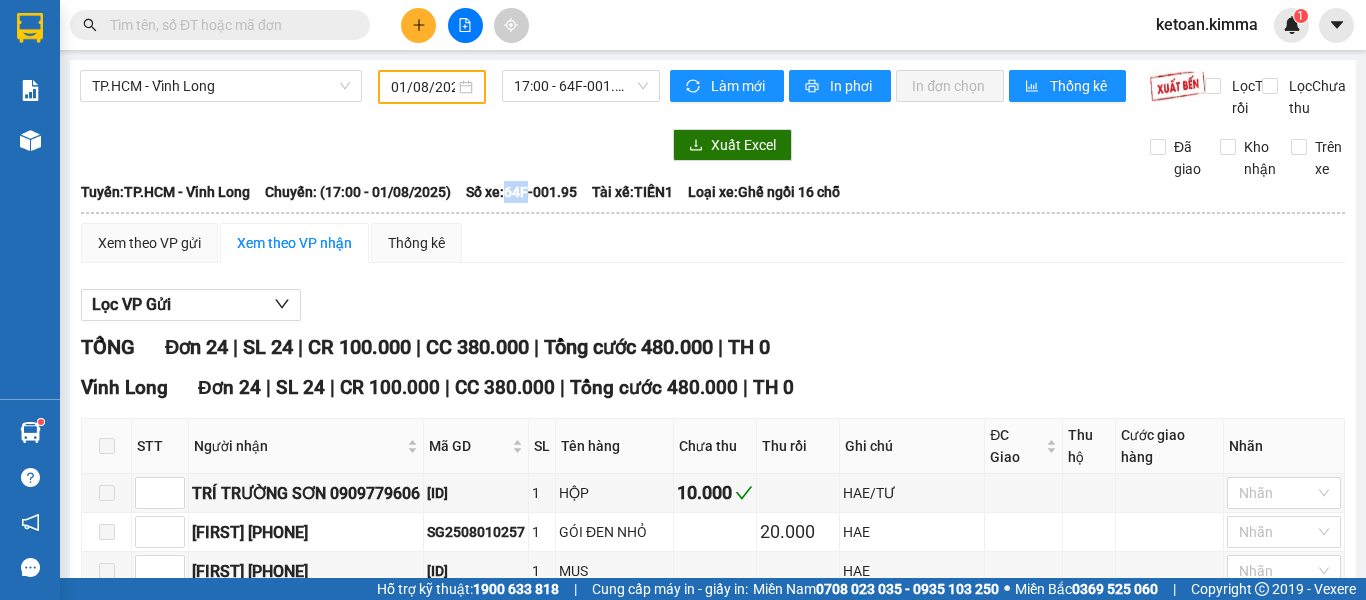 click on "Số xe:  64F-001.95" at bounding box center (521, 192) 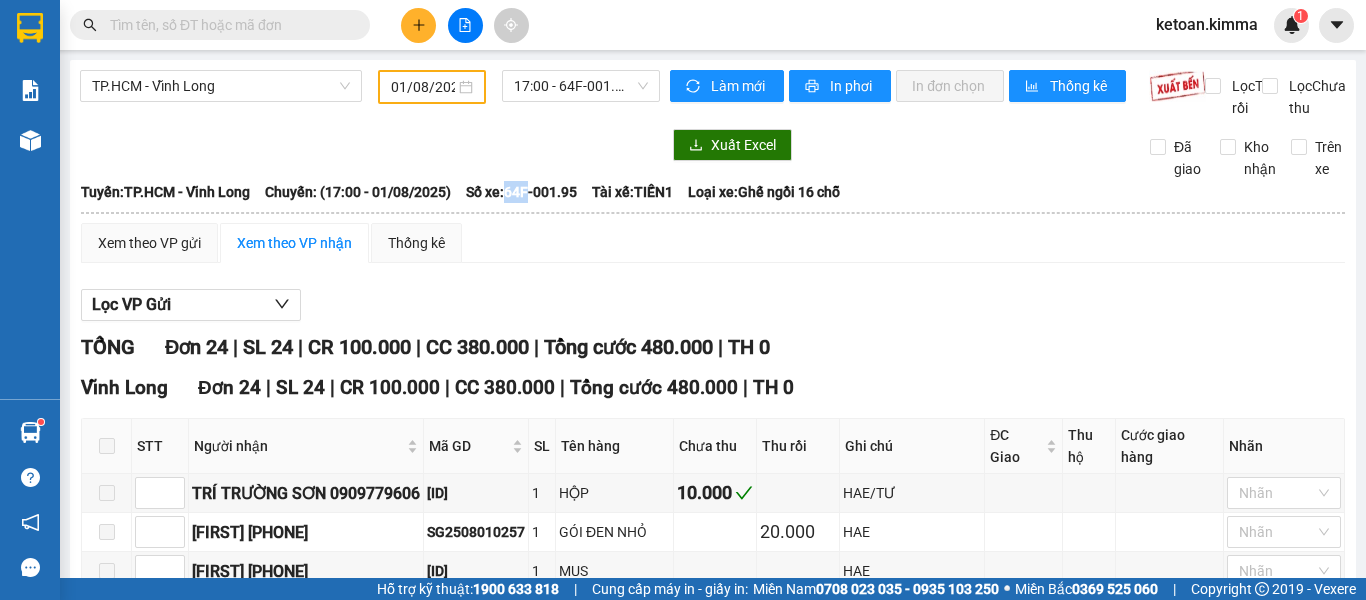 click on "Số xe:  64F-001.95" at bounding box center (521, 192) 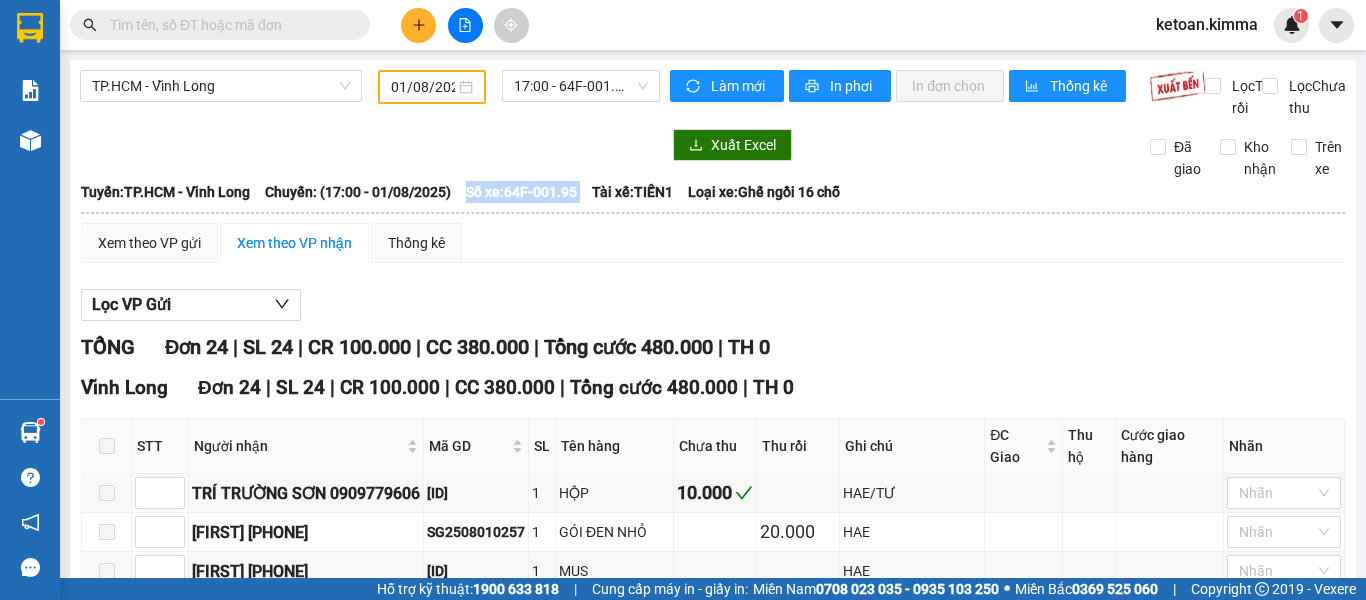click on "Số xe:  64F-001.95" at bounding box center (521, 192) 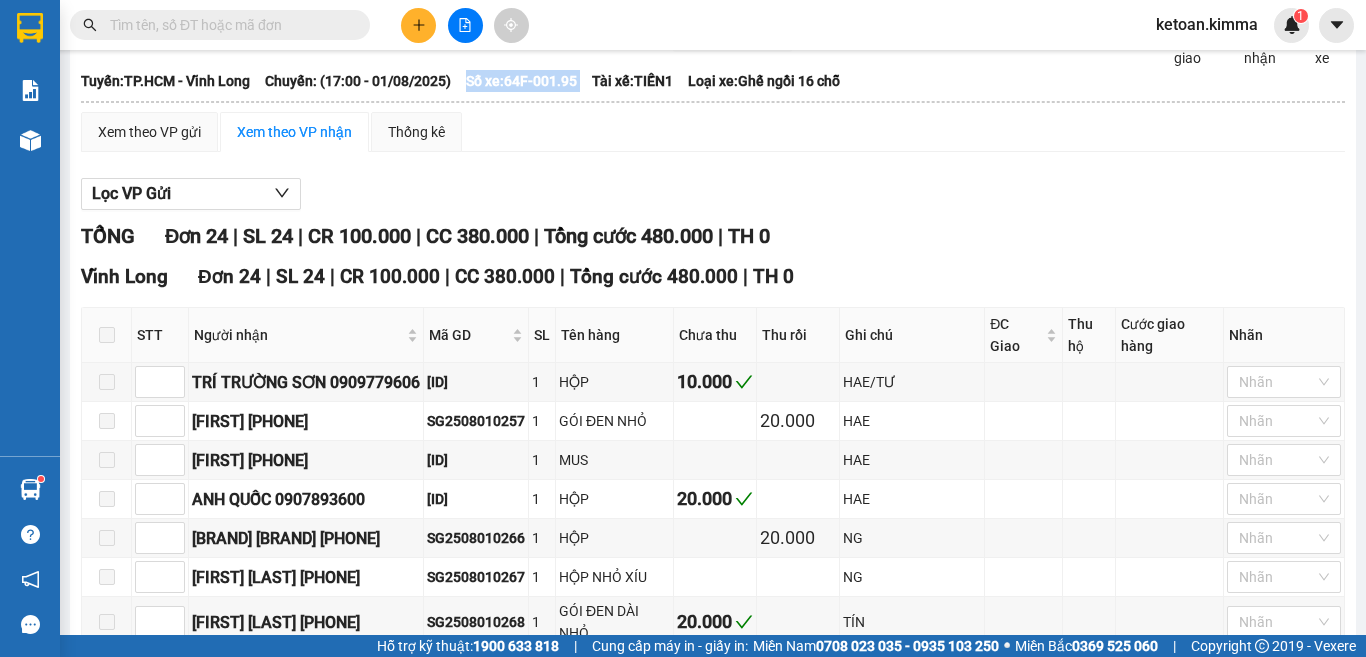 scroll, scrollTop: 300, scrollLeft: 0, axis: vertical 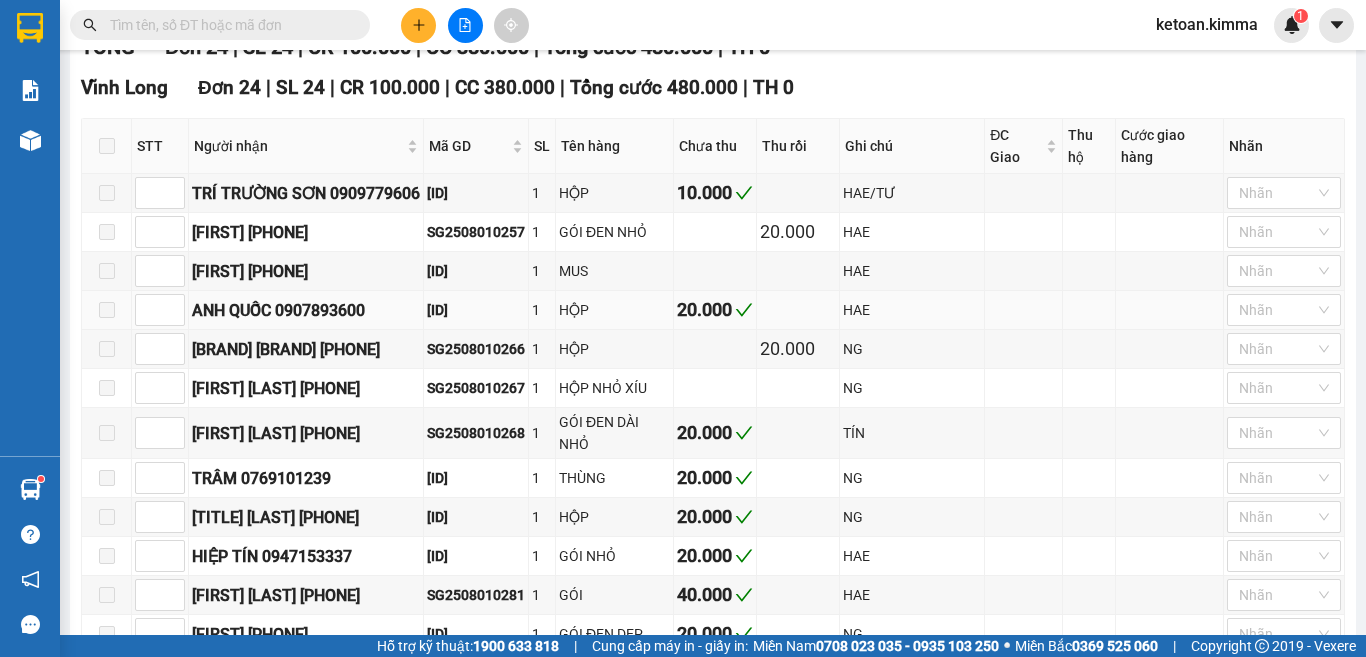 click on "[ID]" at bounding box center [476, 310] 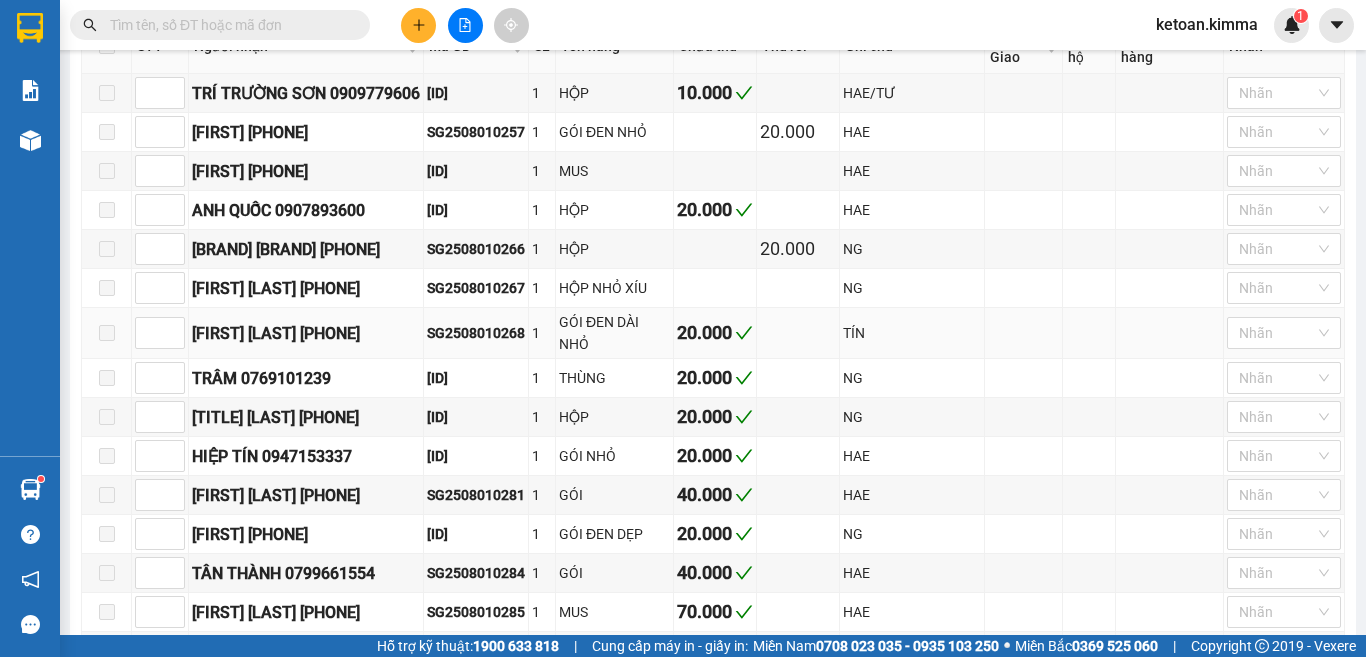 click on "SG2508010268" at bounding box center (476, 333) 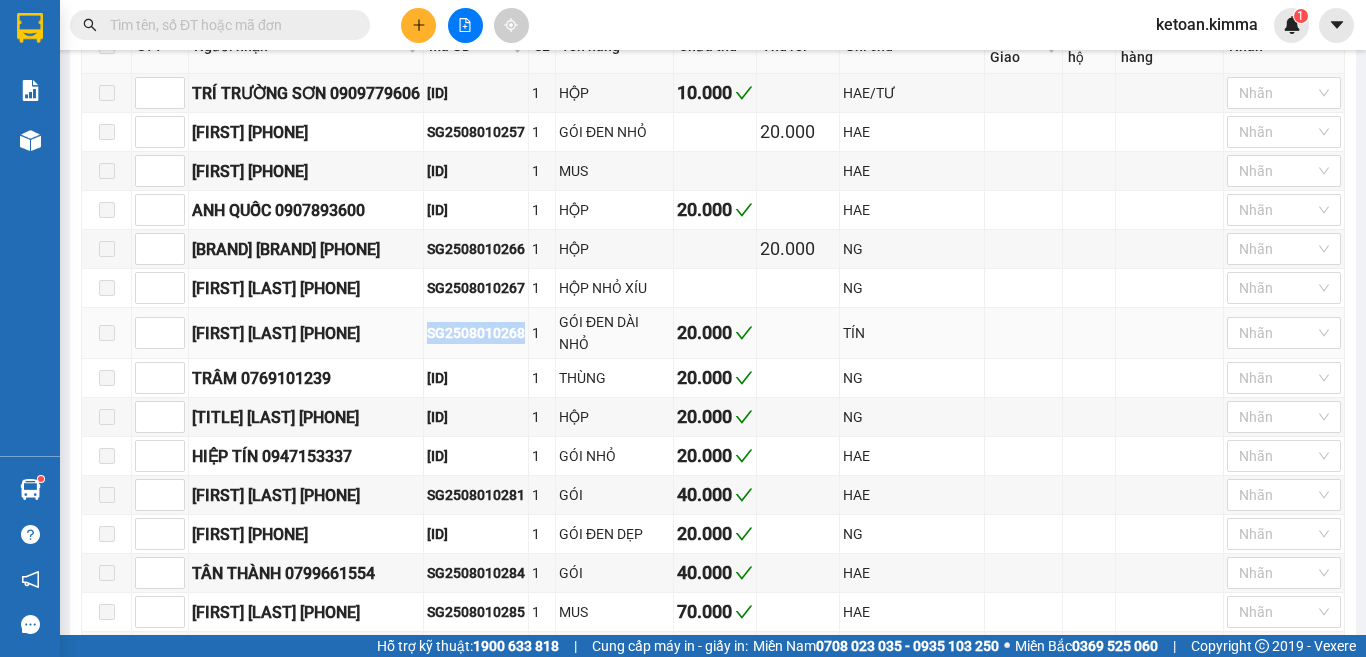 click on "SG2508010268" at bounding box center [476, 333] 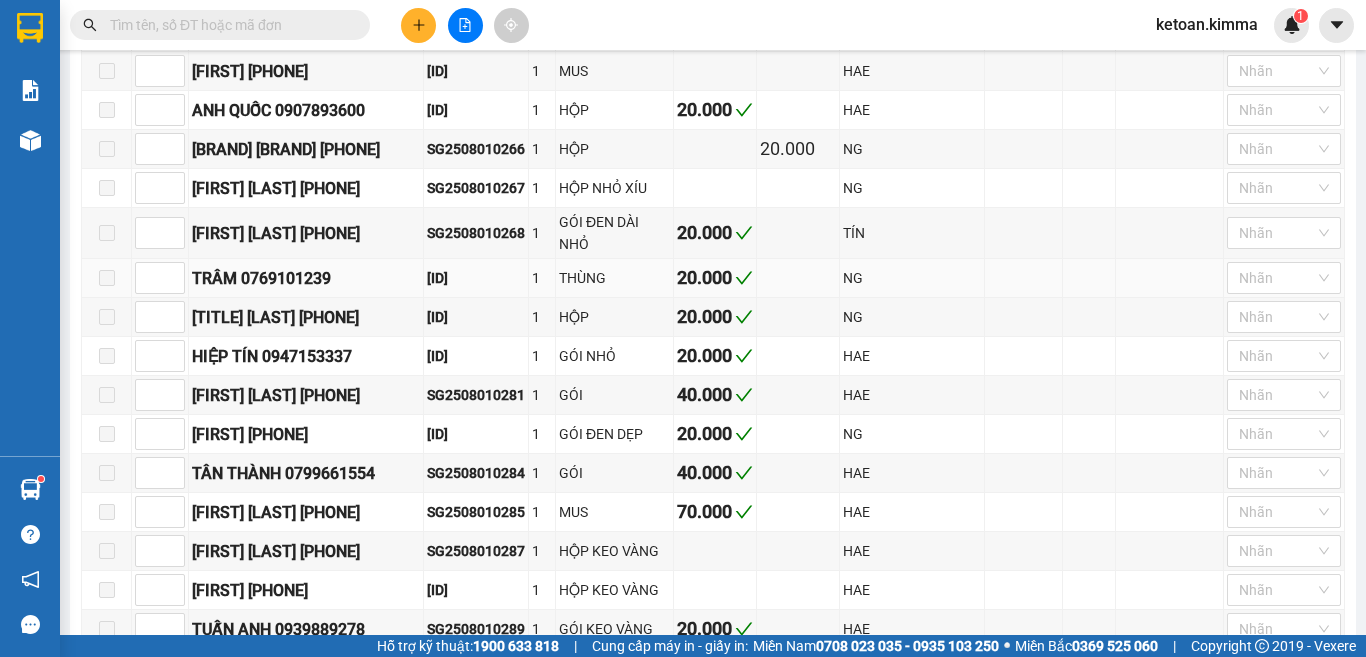 click on "[ID]" at bounding box center (476, 278) 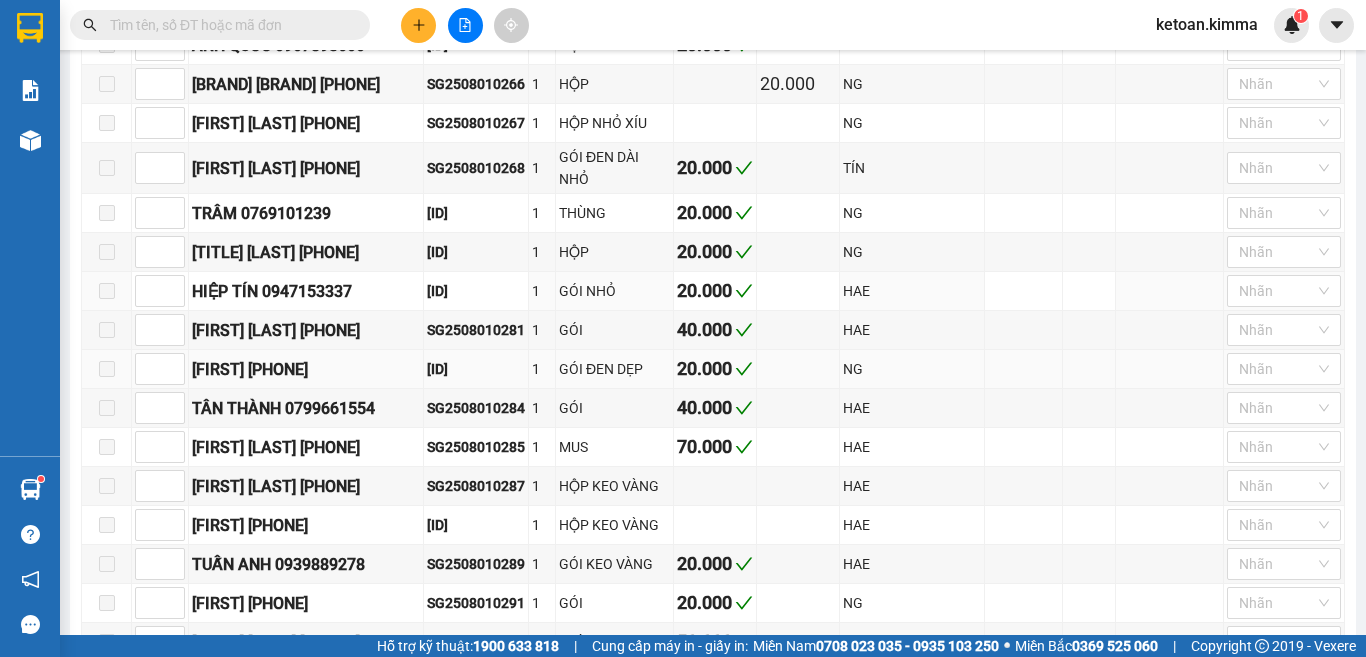 scroll, scrollTop: 600, scrollLeft: 0, axis: vertical 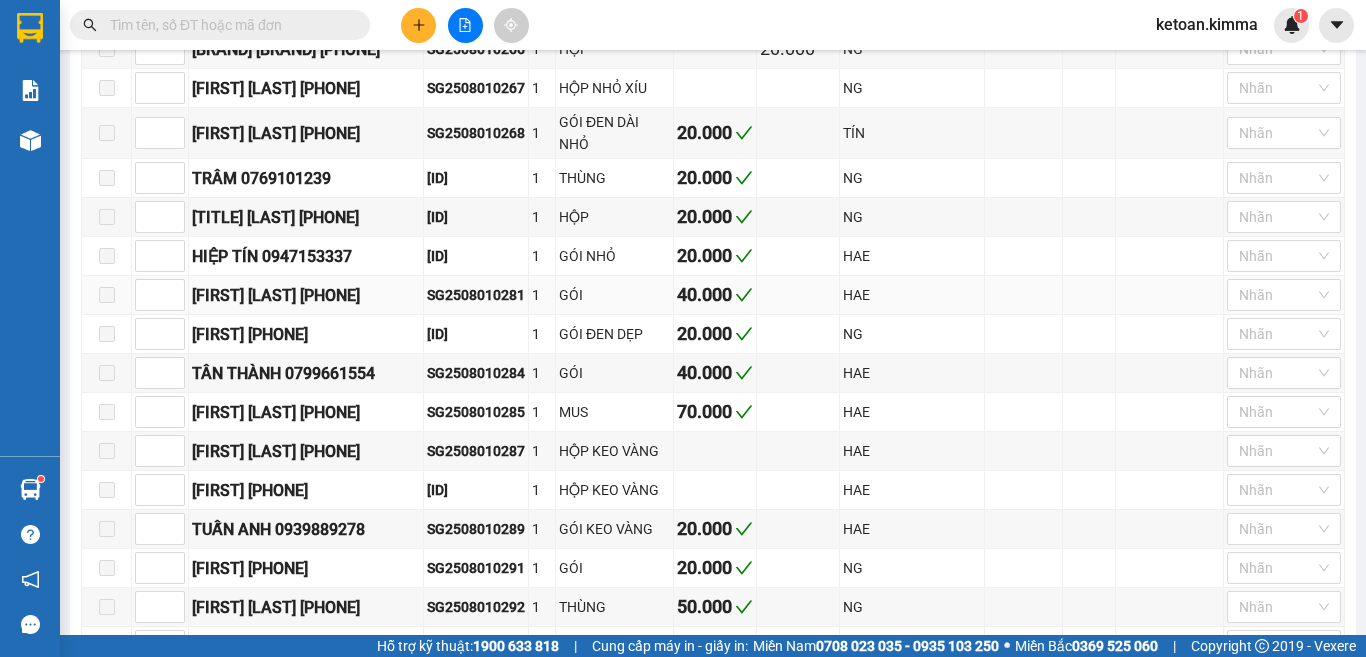 click on "SG2508010281" at bounding box center [476, 295] 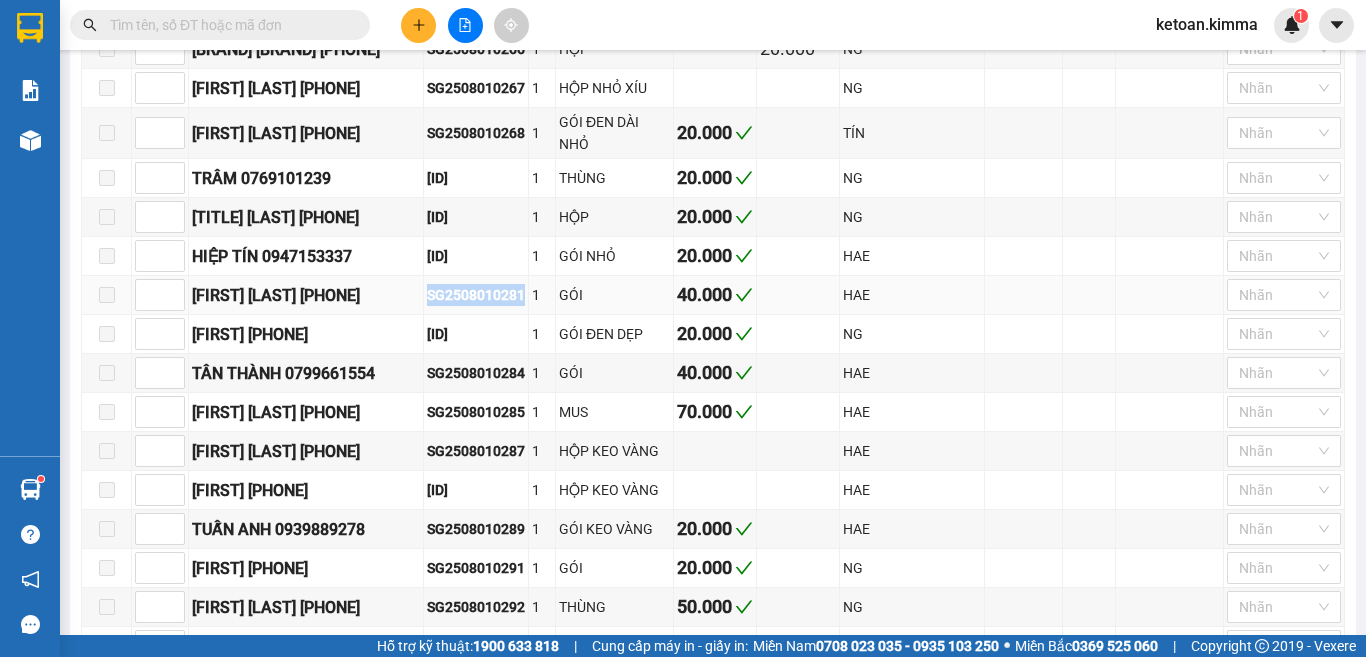 click on "SG2508010281" at bounding box center [476, 295] 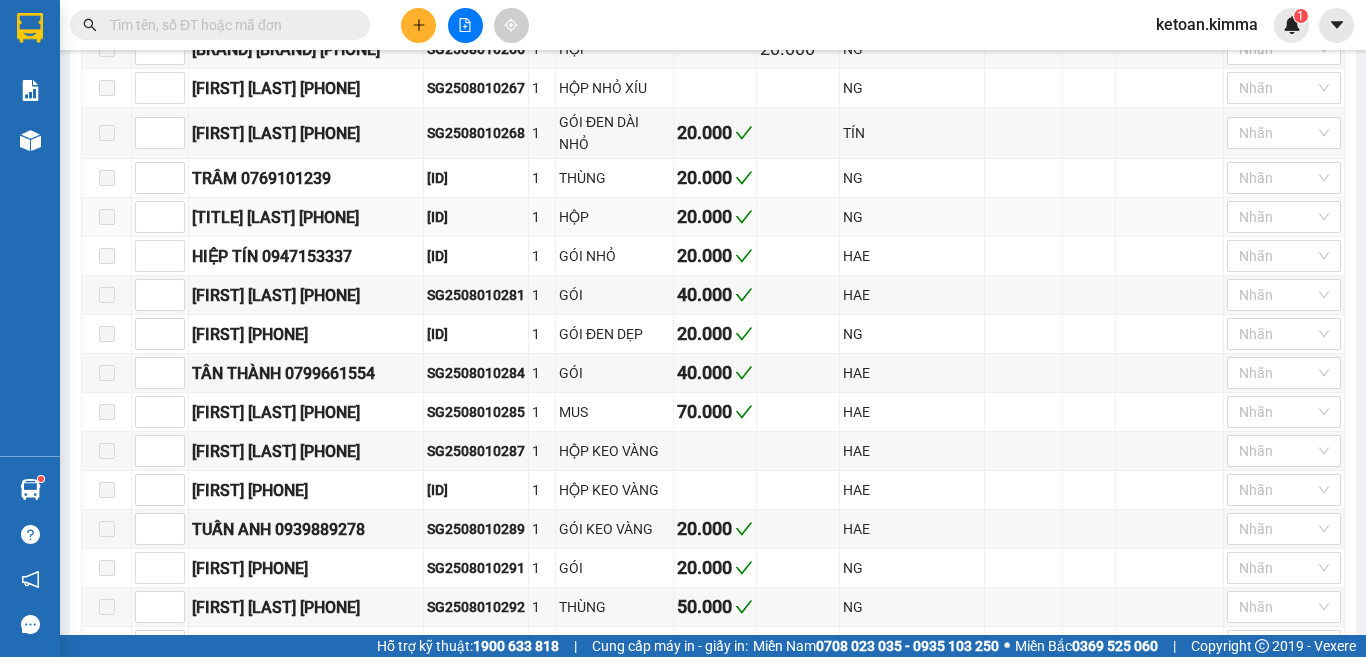 drag, startPoint x: 481, startPoint y: 311, endPoint x: 488, endPoint y: 237, distance: 74.330345 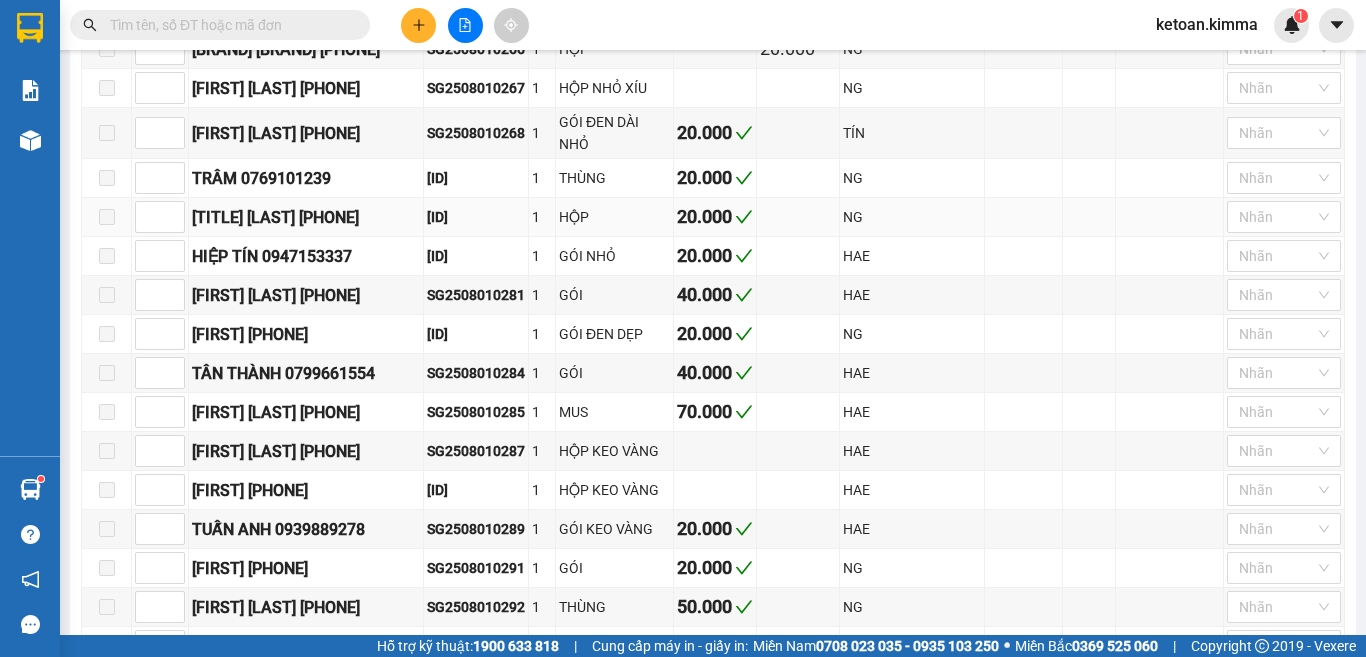 click on "[ID]" at bounding box center (476, 217) 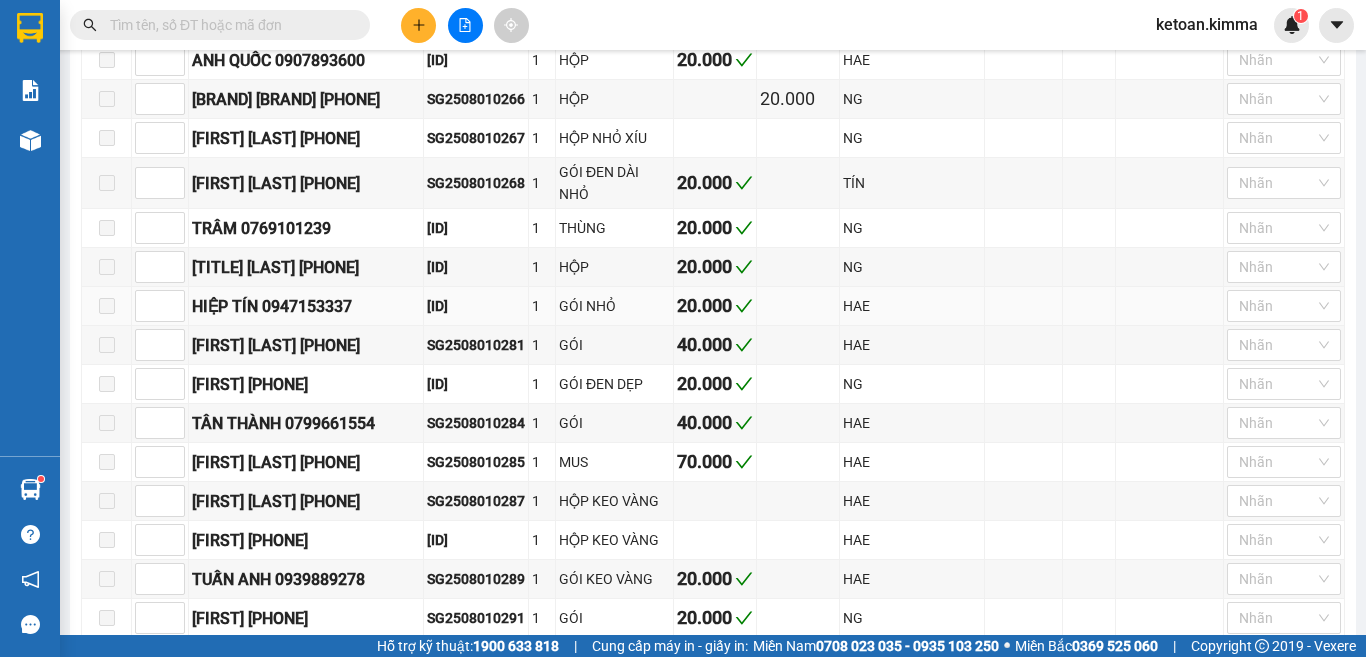 scroll, scrollTop: 600, scrollLeft: 0, axis: vertical 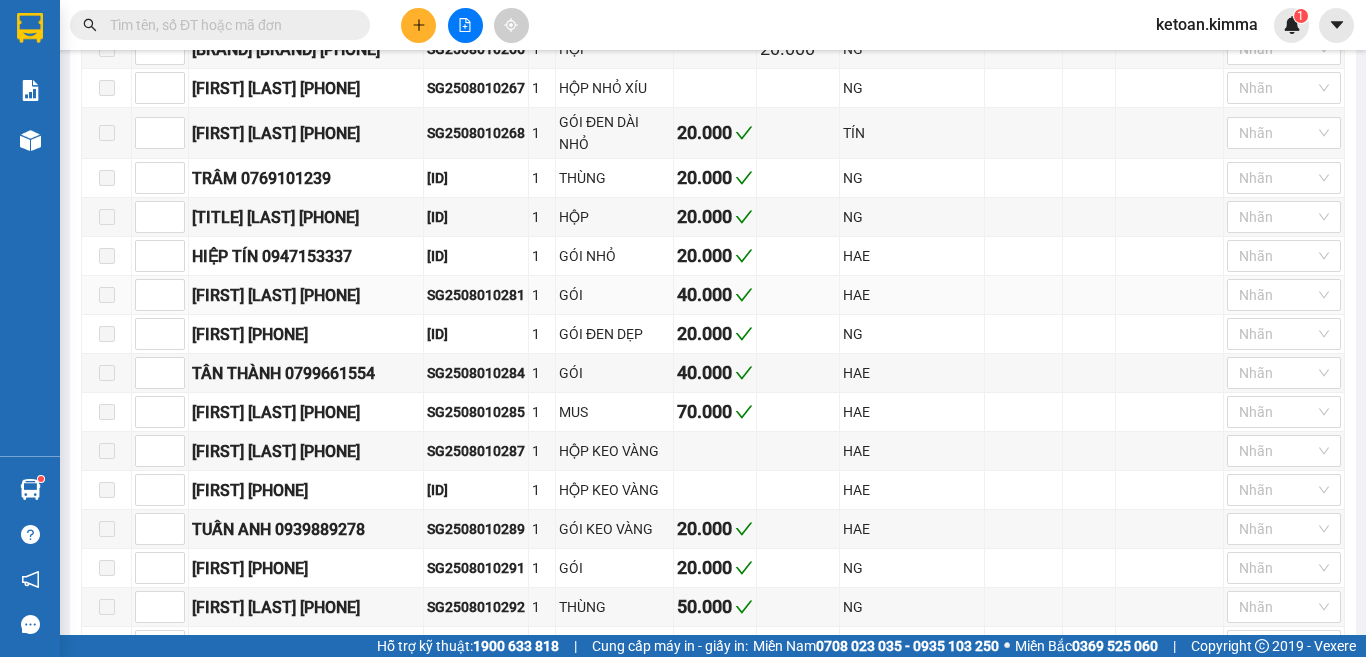 click on "SG2508010281" at bounding box center (476, 295) 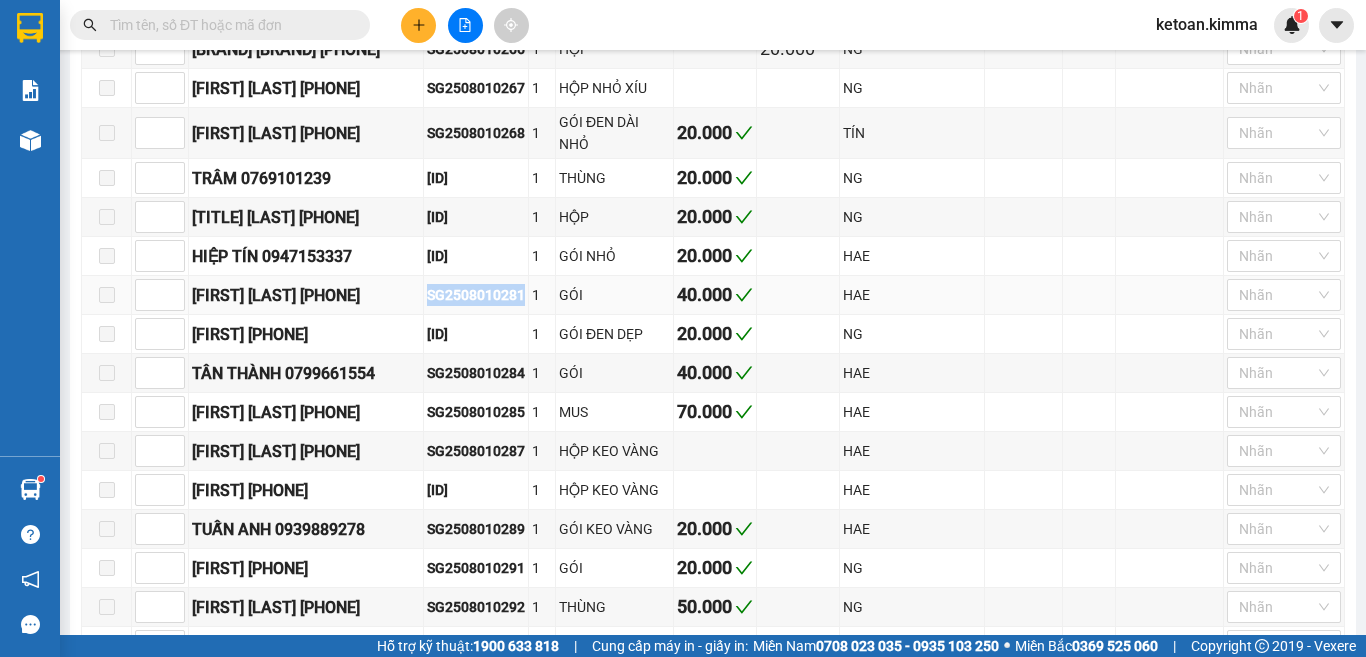 click on "SG2508010281" at bounding box center (476, 295) 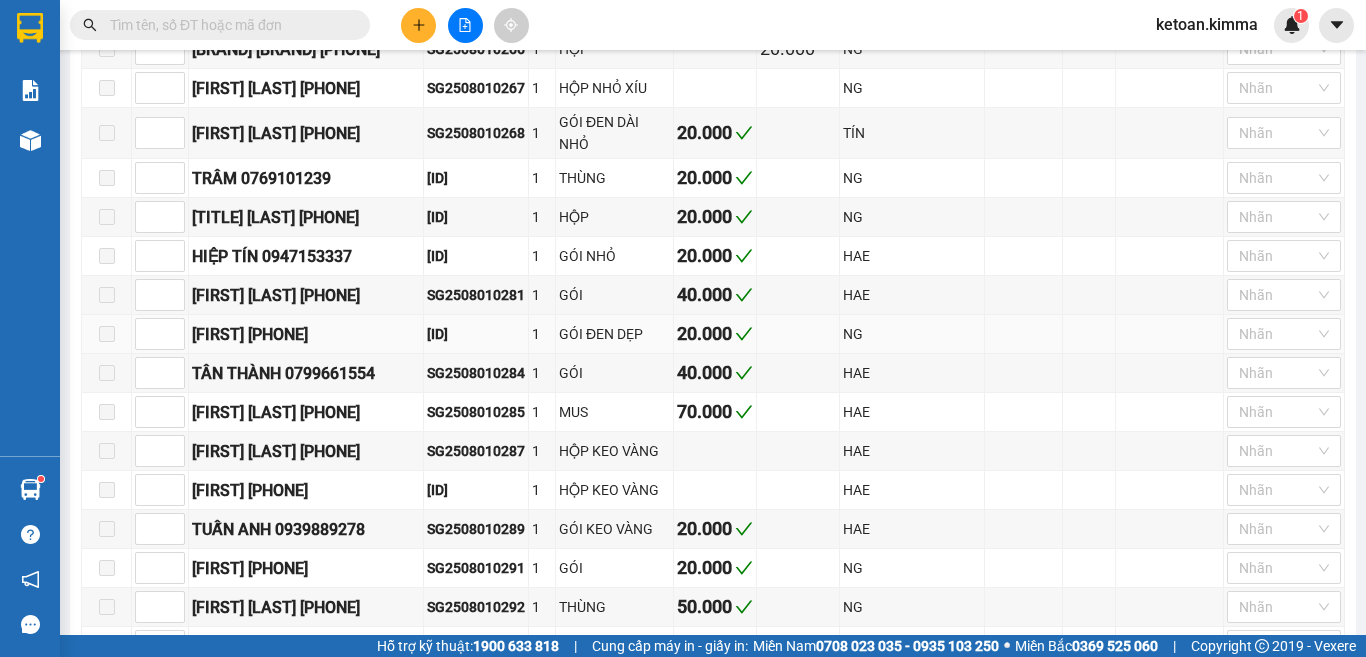 click on "[ID]" at bounding box center [476, 334] 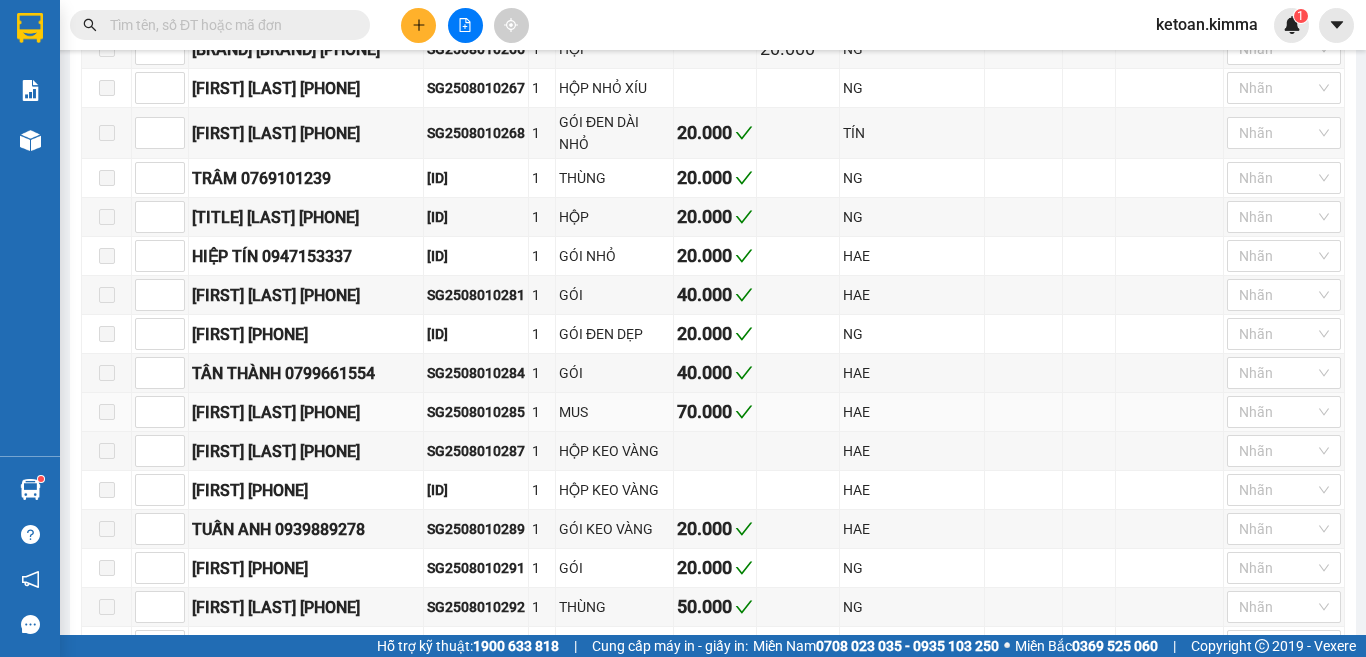 scroll, scrollTop: 700, scrollLeft: 0, axis: vertical 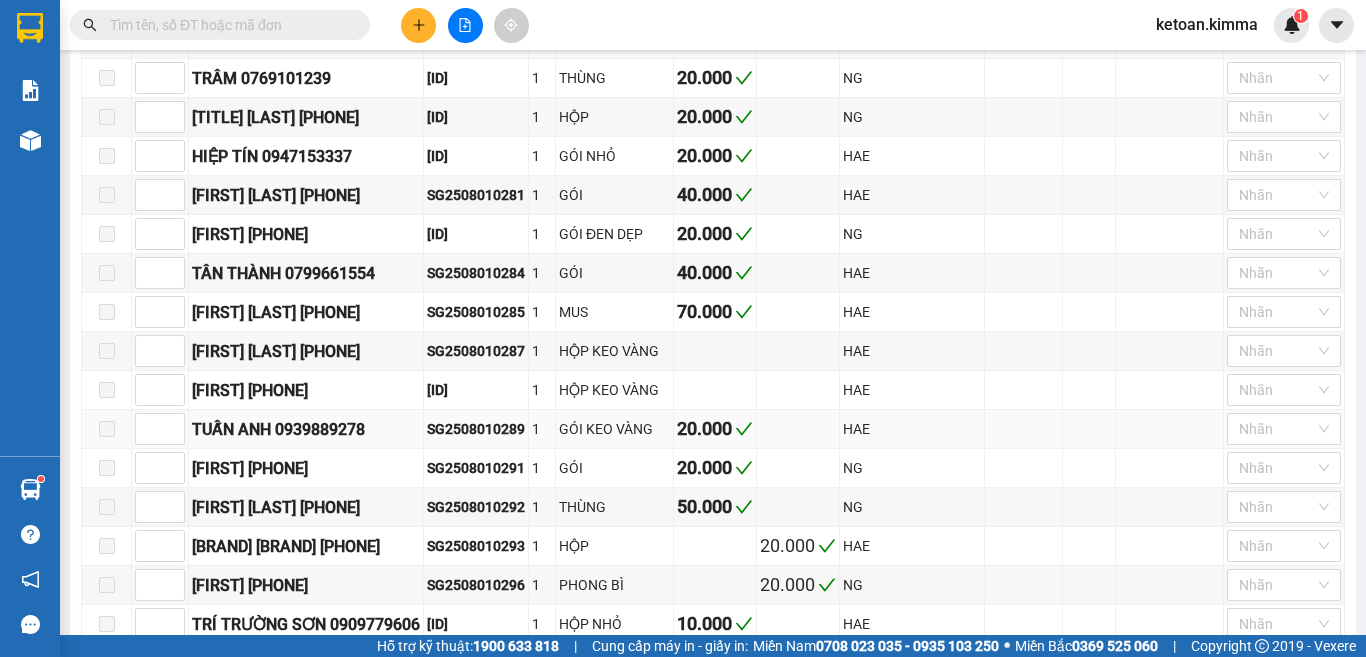click on "SG2508010289" at bounding box center (476, 429) 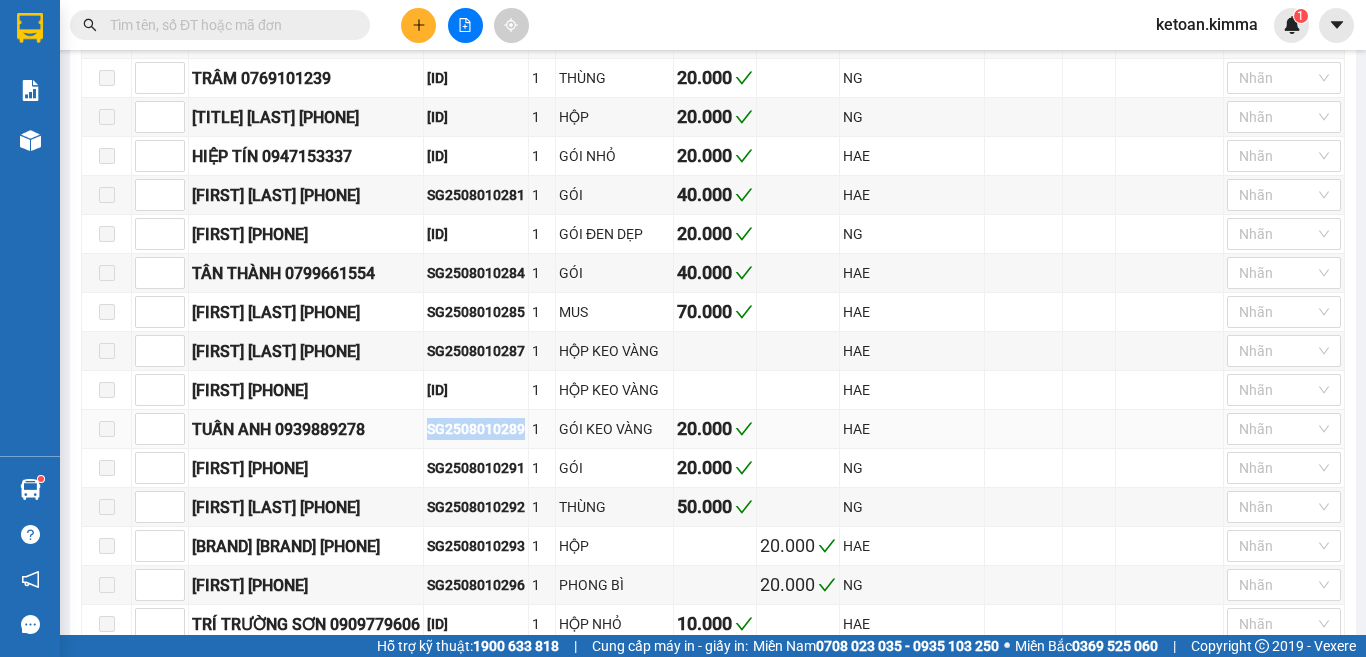 click on "SG2508010289" at bounding box center (476, 429) 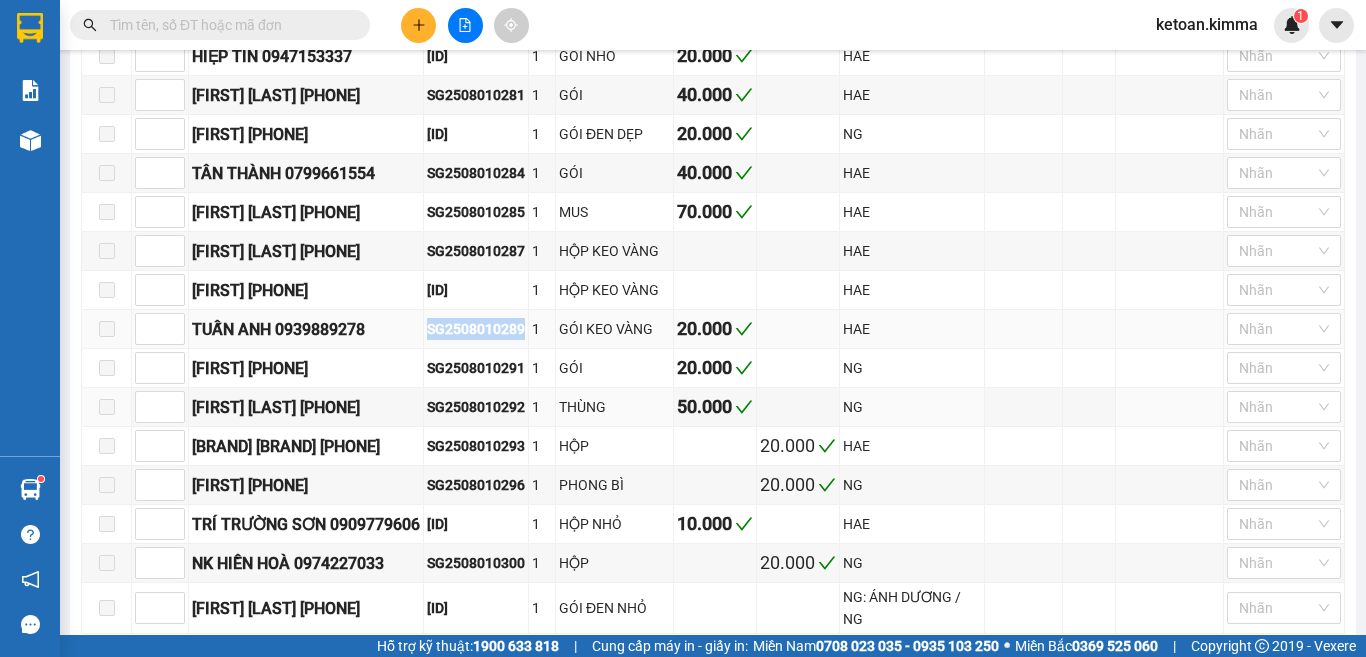 scroll, scrollTop: 924, scrollLeft: 0, axis: vertical 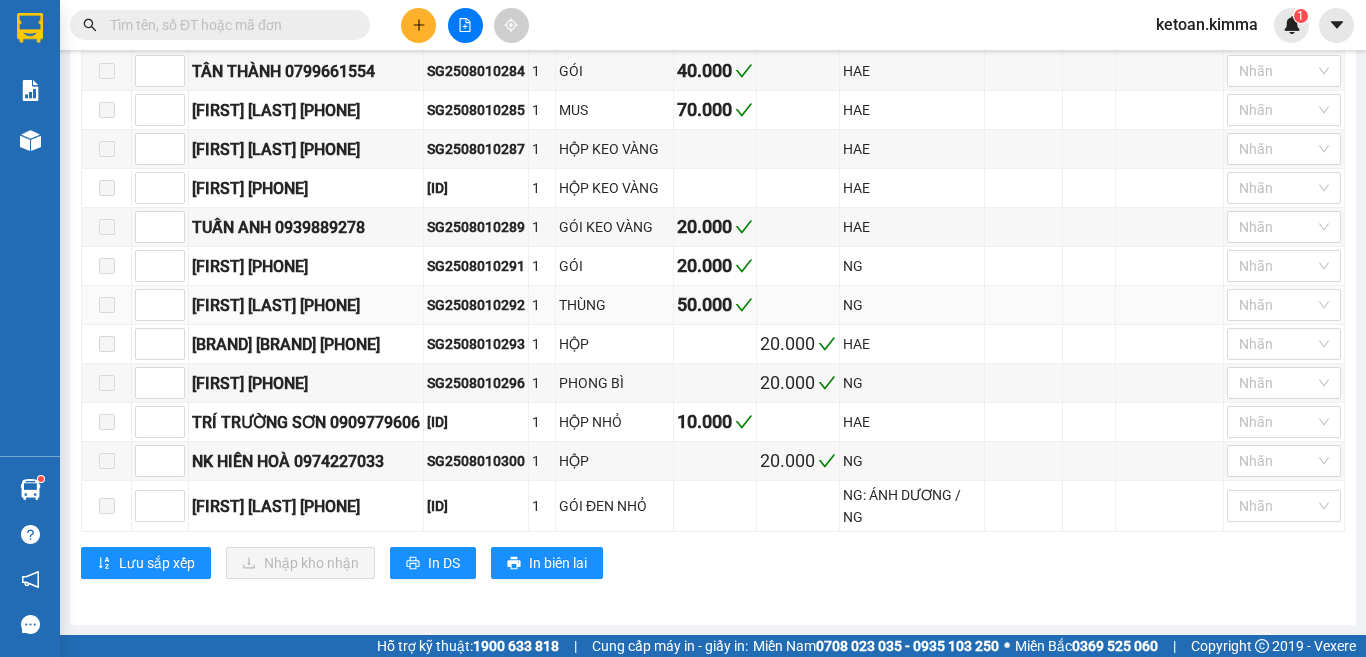 click on "SG2508010292" at bounding box center [476, 305] 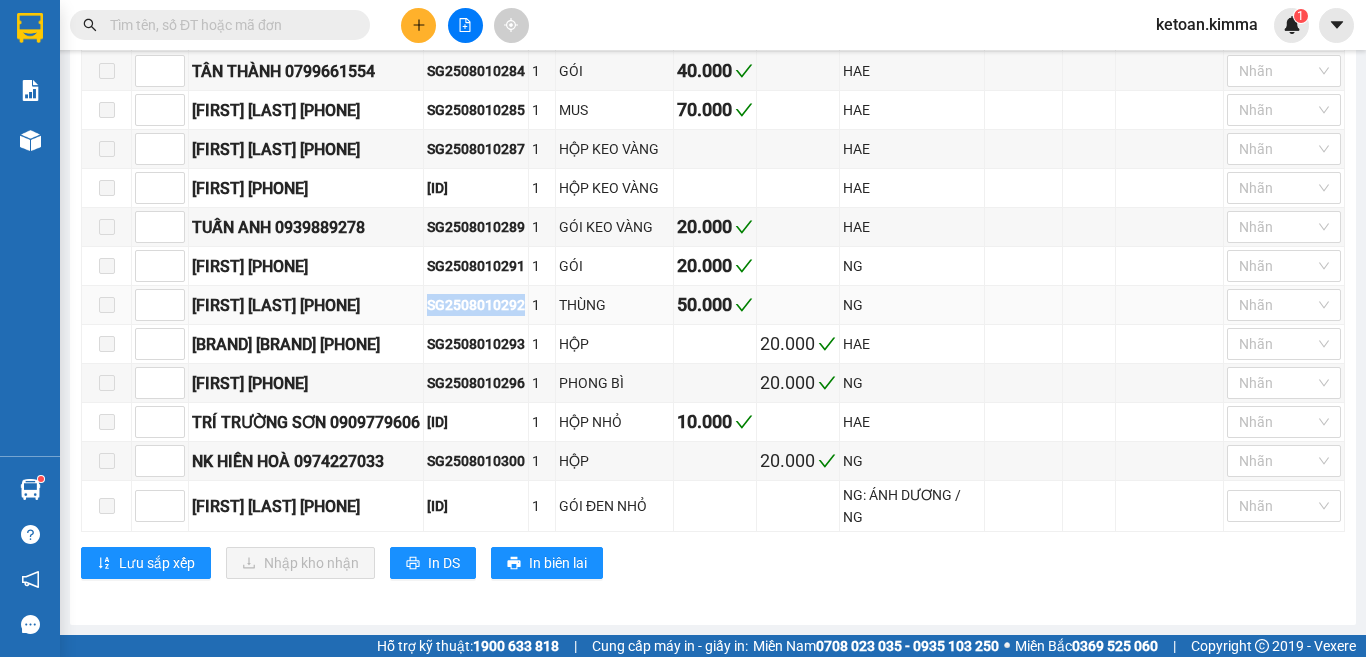 click on "SG2508010292" at bounding box center (476, 305) 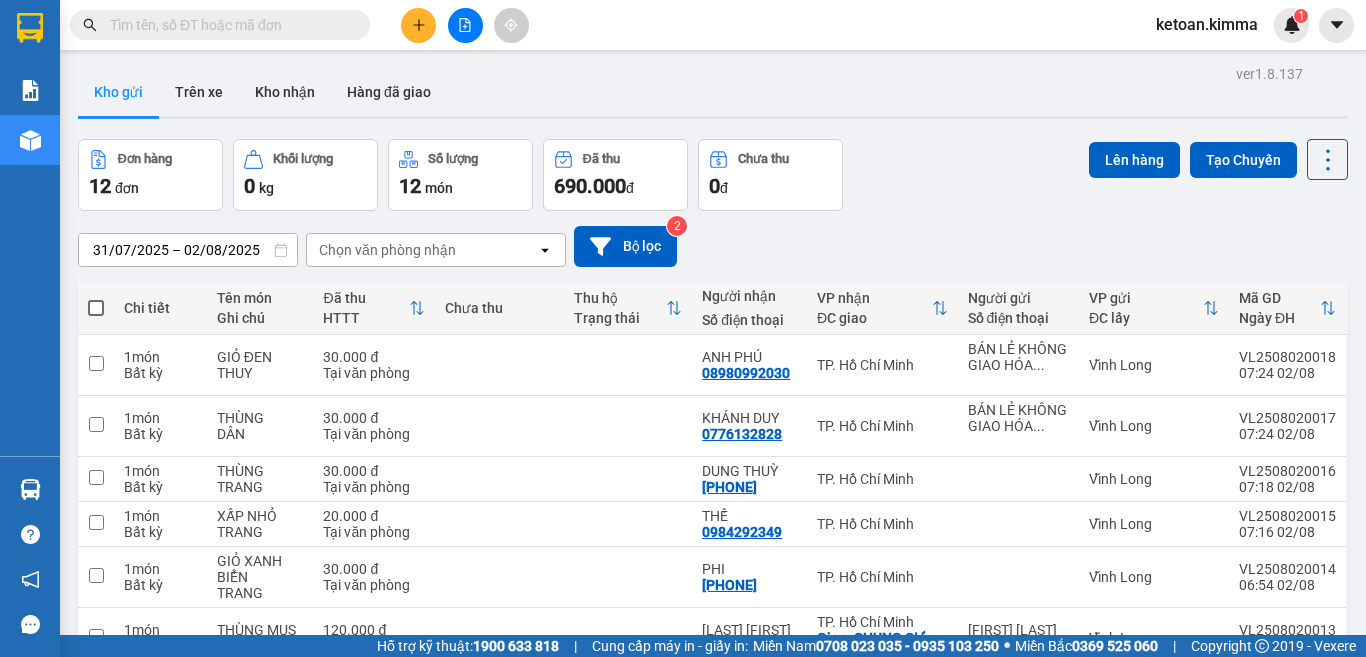 click at bounding box center (228, 25) 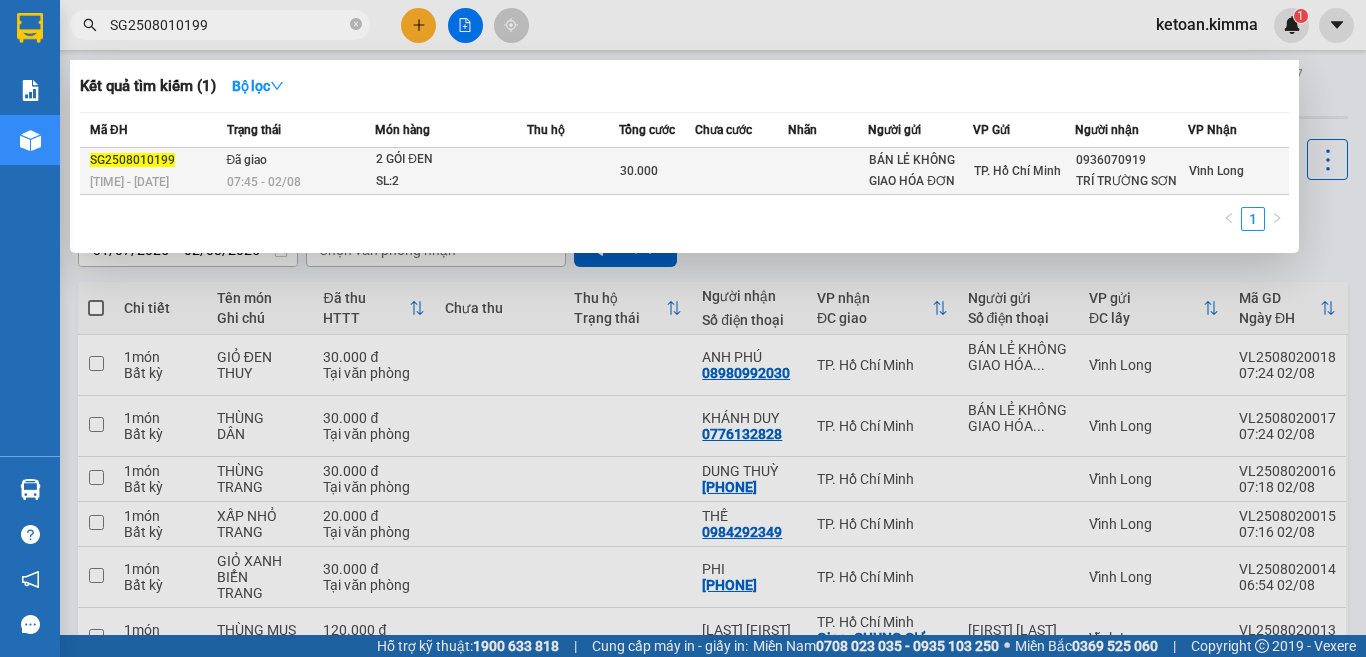 type on "SG2508010199" 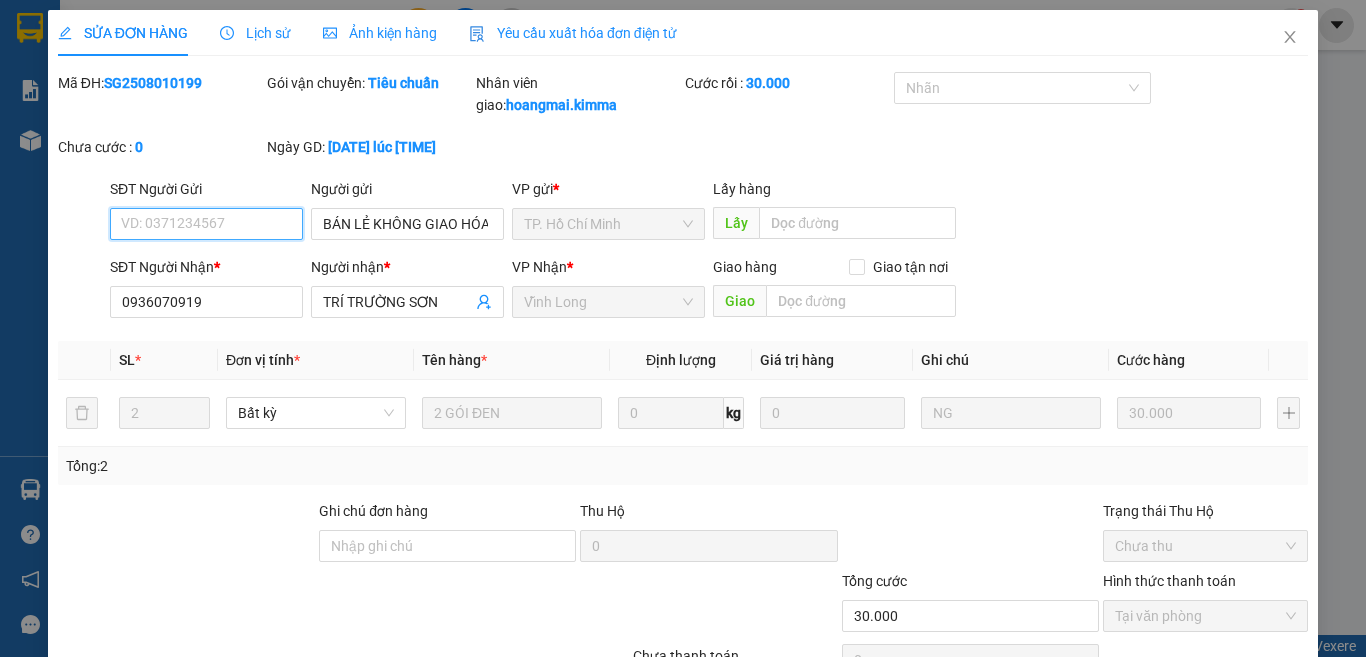 type on "BÁN LẺ KHÔNG GIAO HÓA ĐƠN" 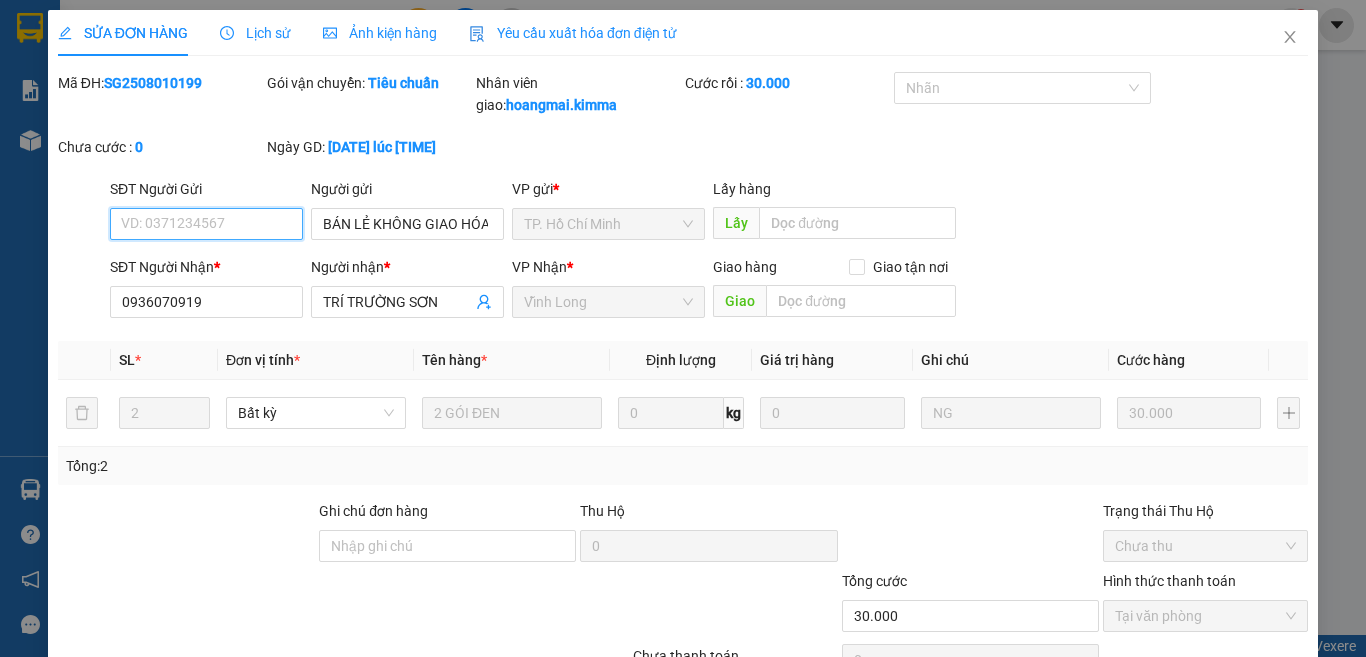 type on "0936070919" 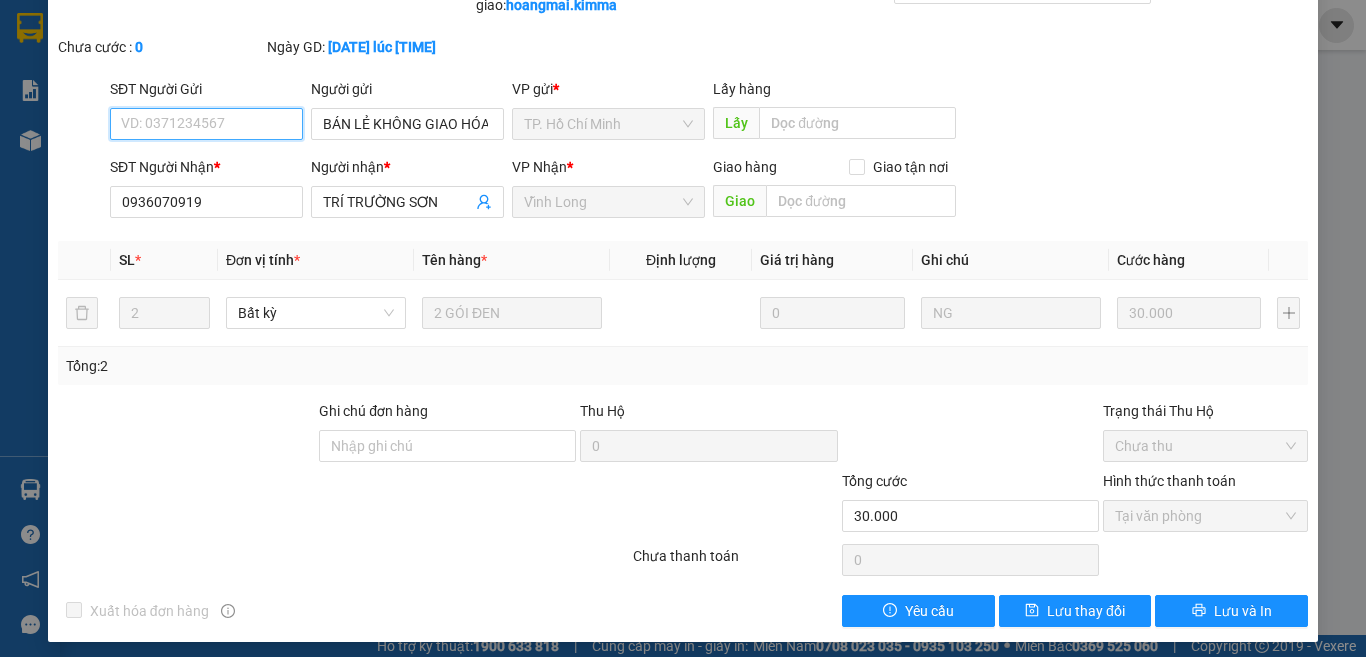 scroll, scrollTop: 0, scrollLeft: 0, axis: both 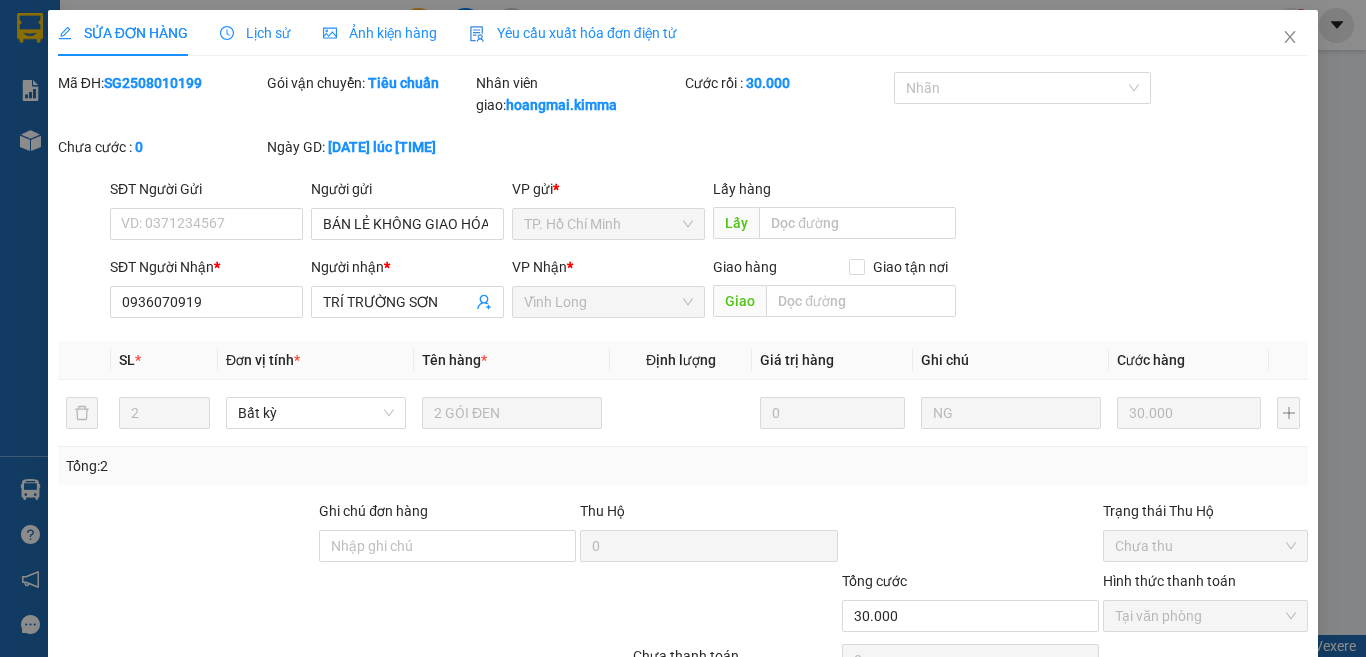 click on "Yêu cầu xuất hóa đơn điện tử" at bounding box center [573, 33] 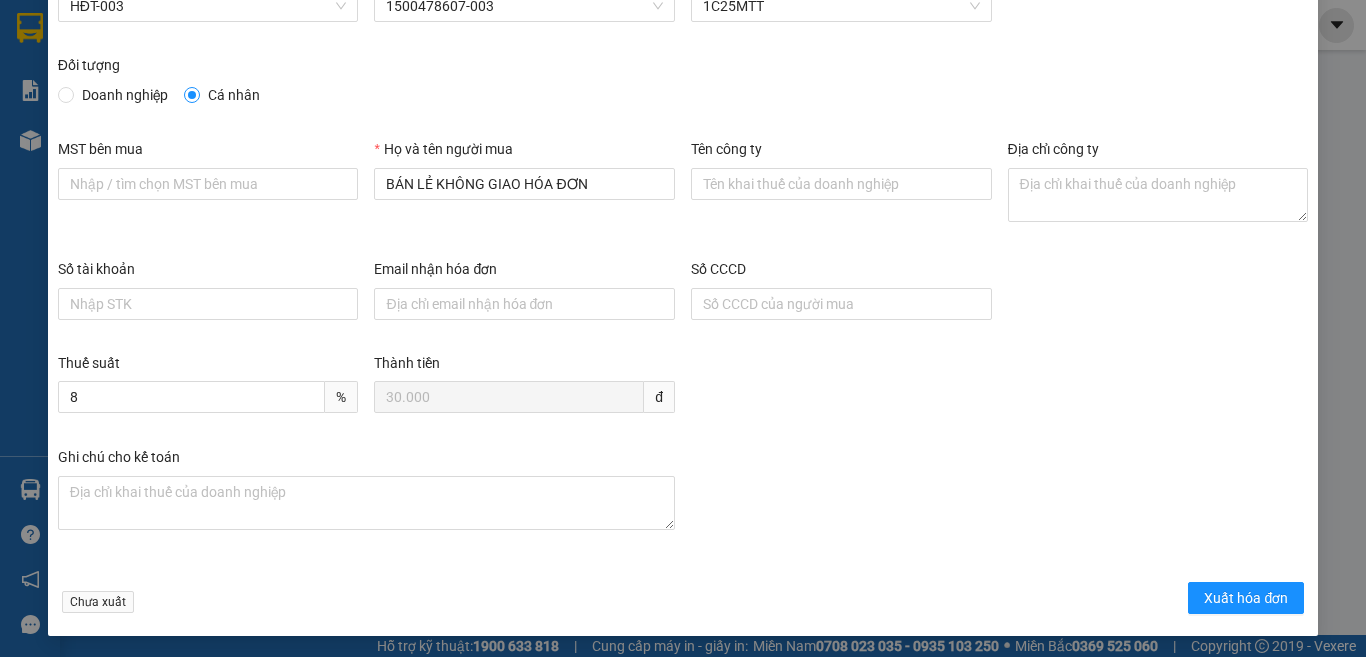 scroll, scrollTop: 114, scrollLeft: 0, axis: vertical 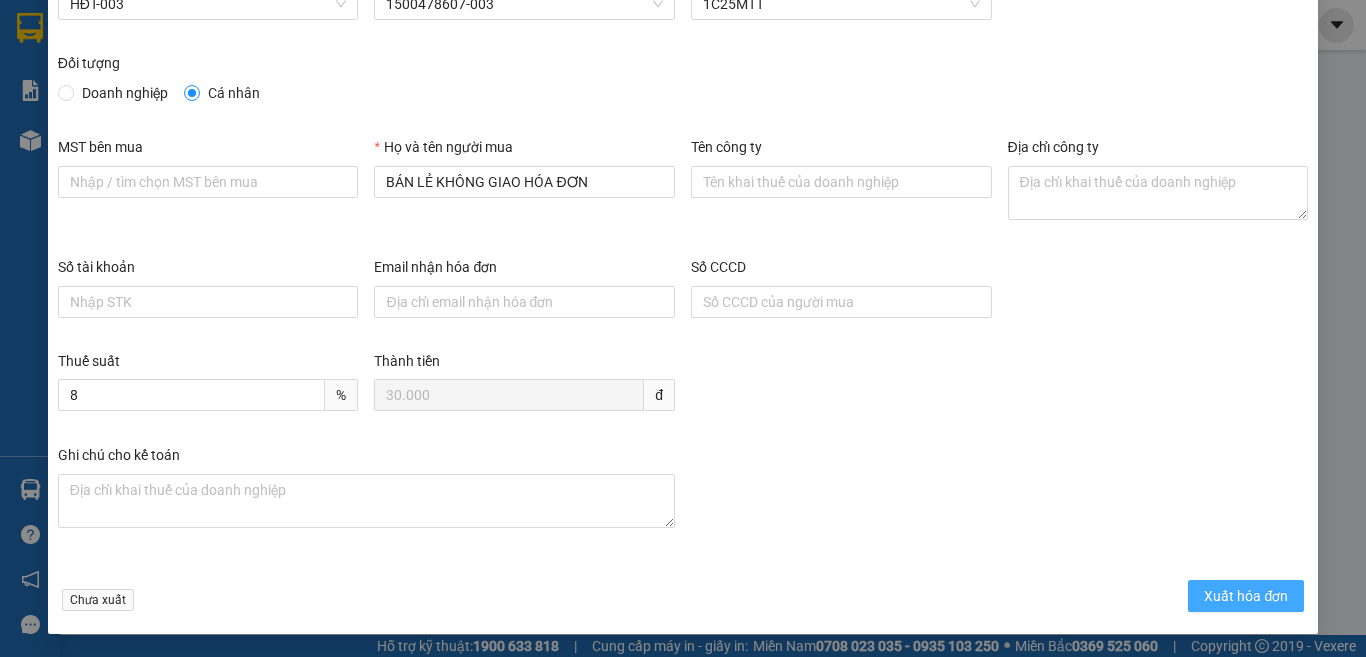 click on "Xuất hóa đơn" at bounding box center (1246, 596) 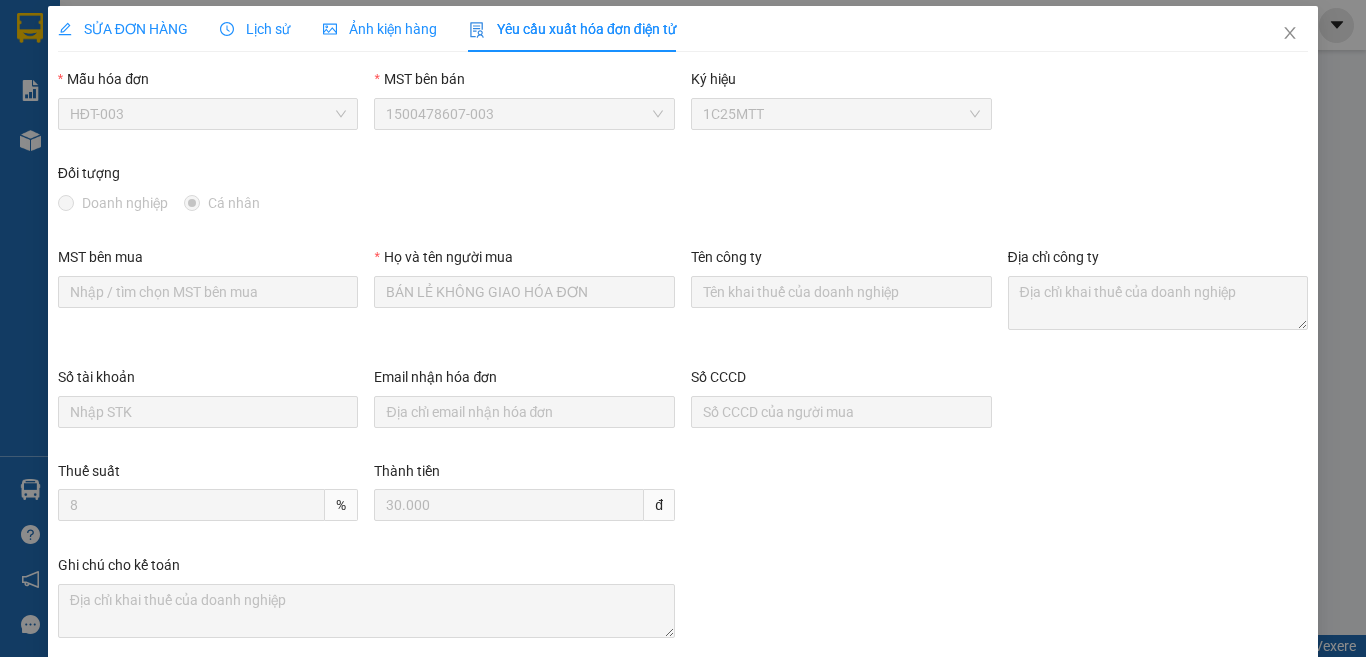 scroll, scrollTop: 0, scrollLeft: 0, axis: both 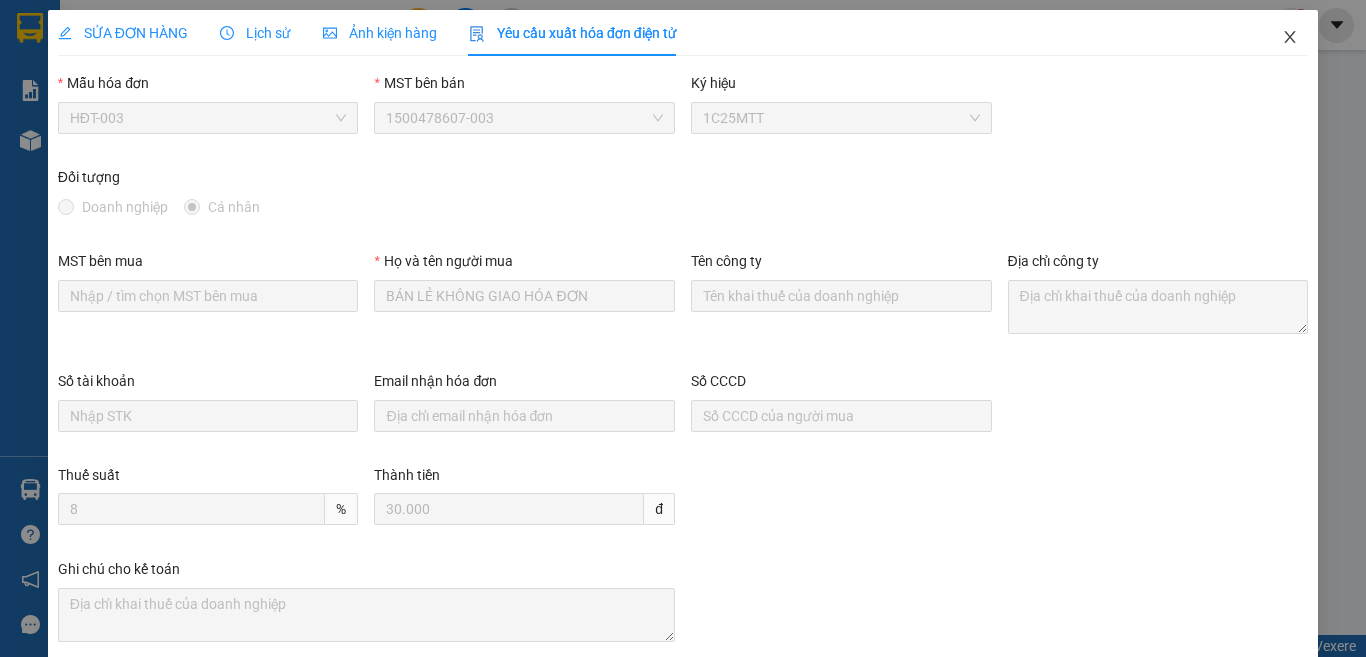click 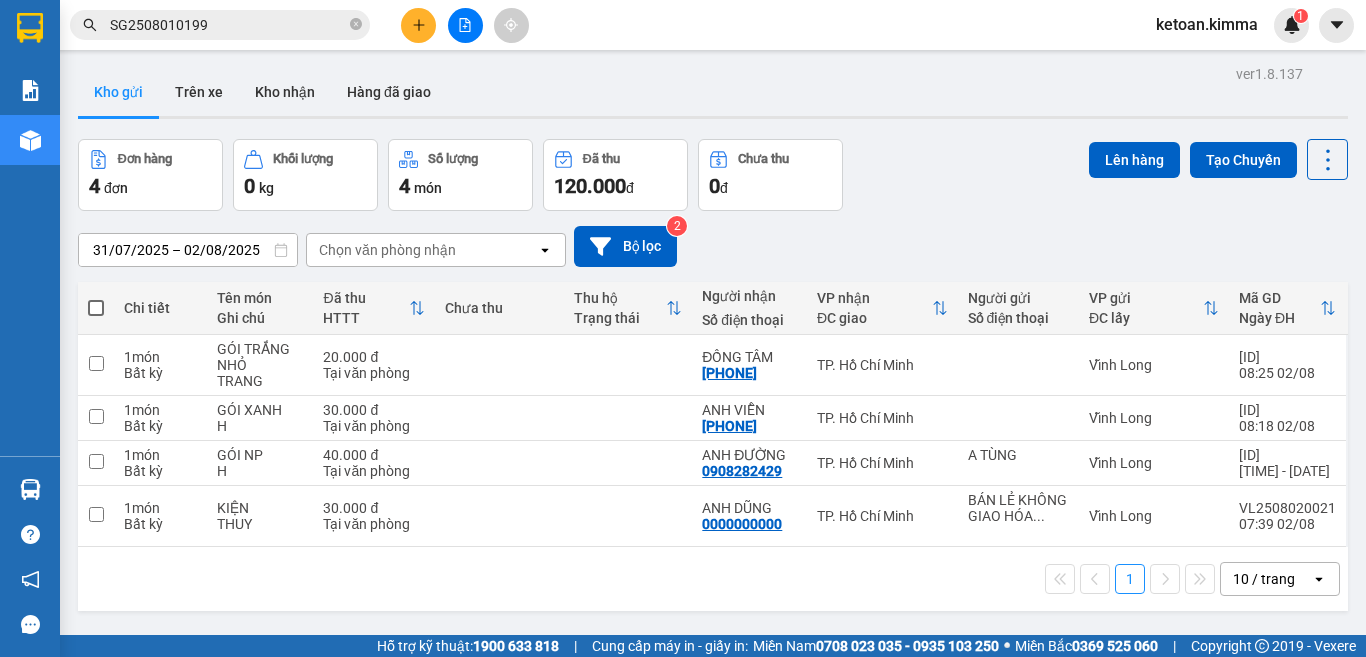 click on "Đơn hàng 4 đơn Khối lượng 0 kg Số lượng 4 món Đã thu 120.000  đ Chưa thu 0  đ Lên hàng Tạo Chuyến" at bounding box center [713, 175] 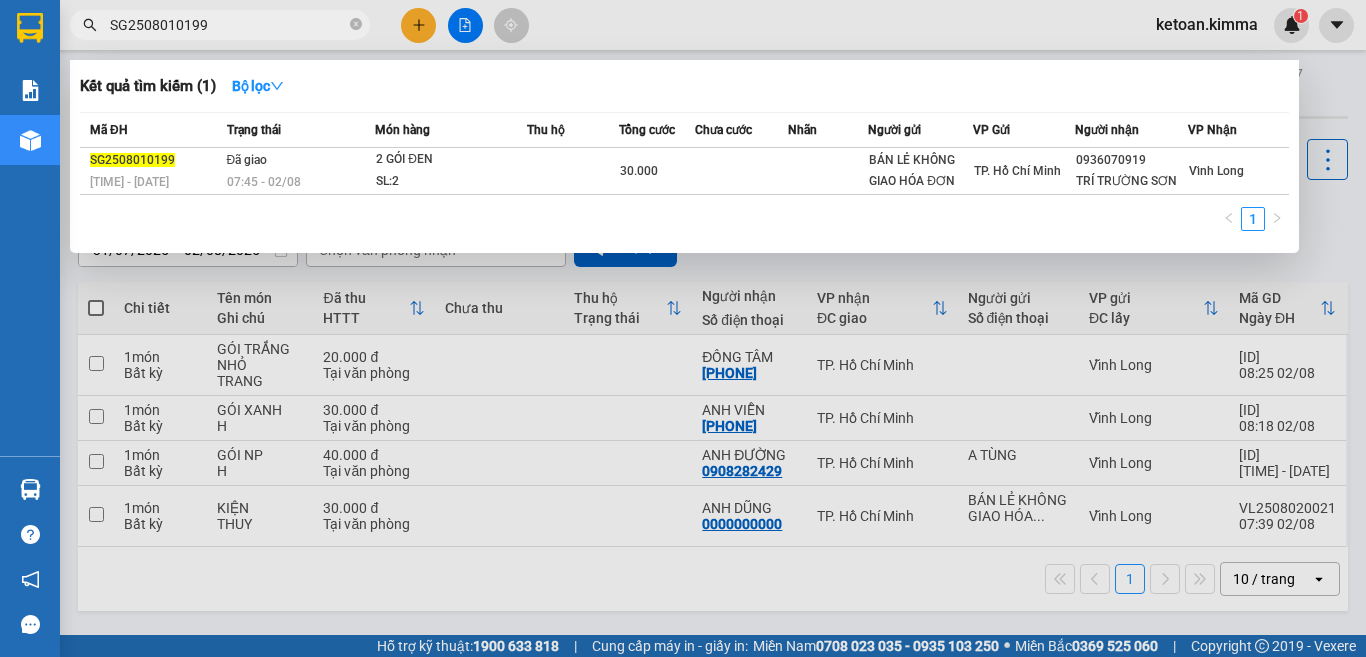 click on "SG2508010199" at bounding box center [228, 25] 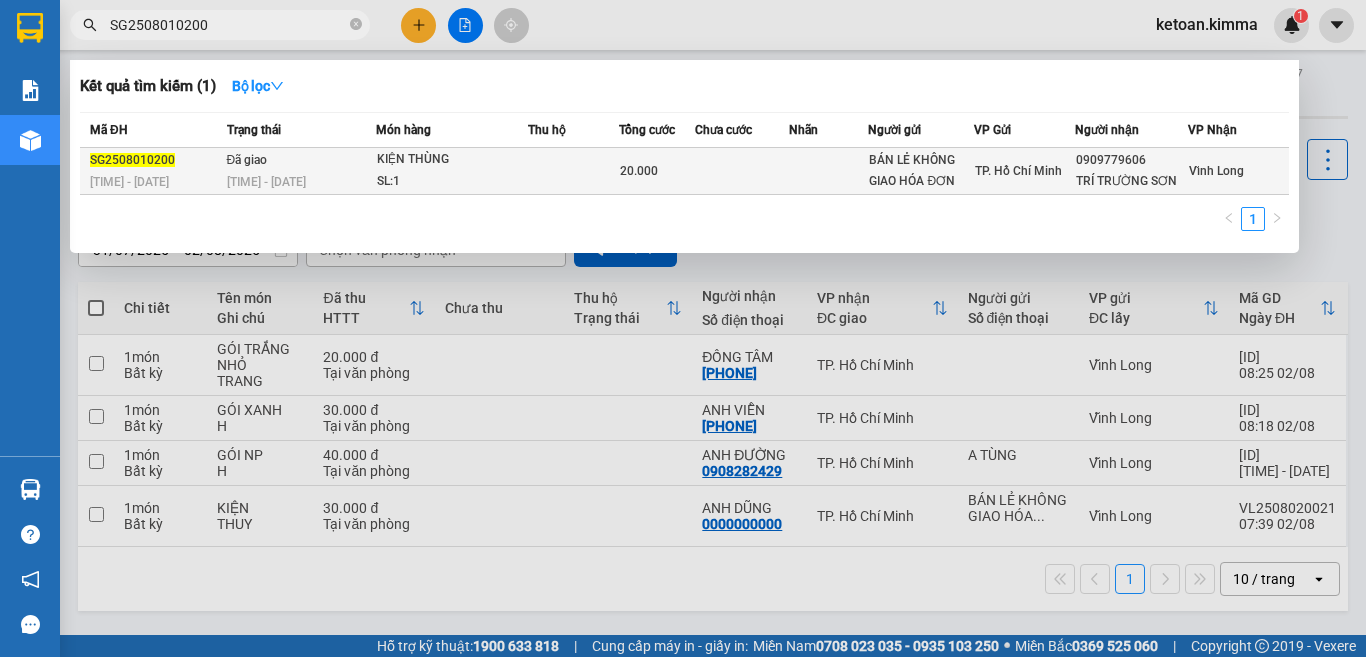 type on "SG2508010200" 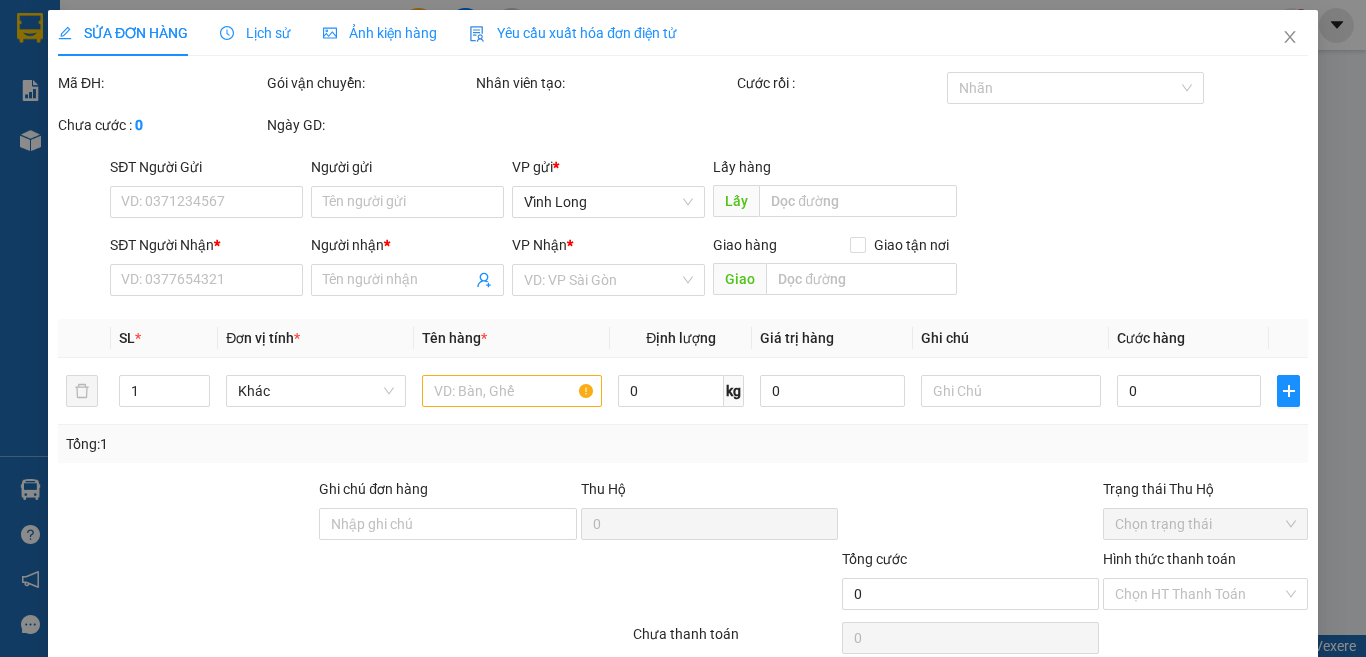 type on "BÁN LẺ KHÔNG GIAO HÓA ĐƠN" 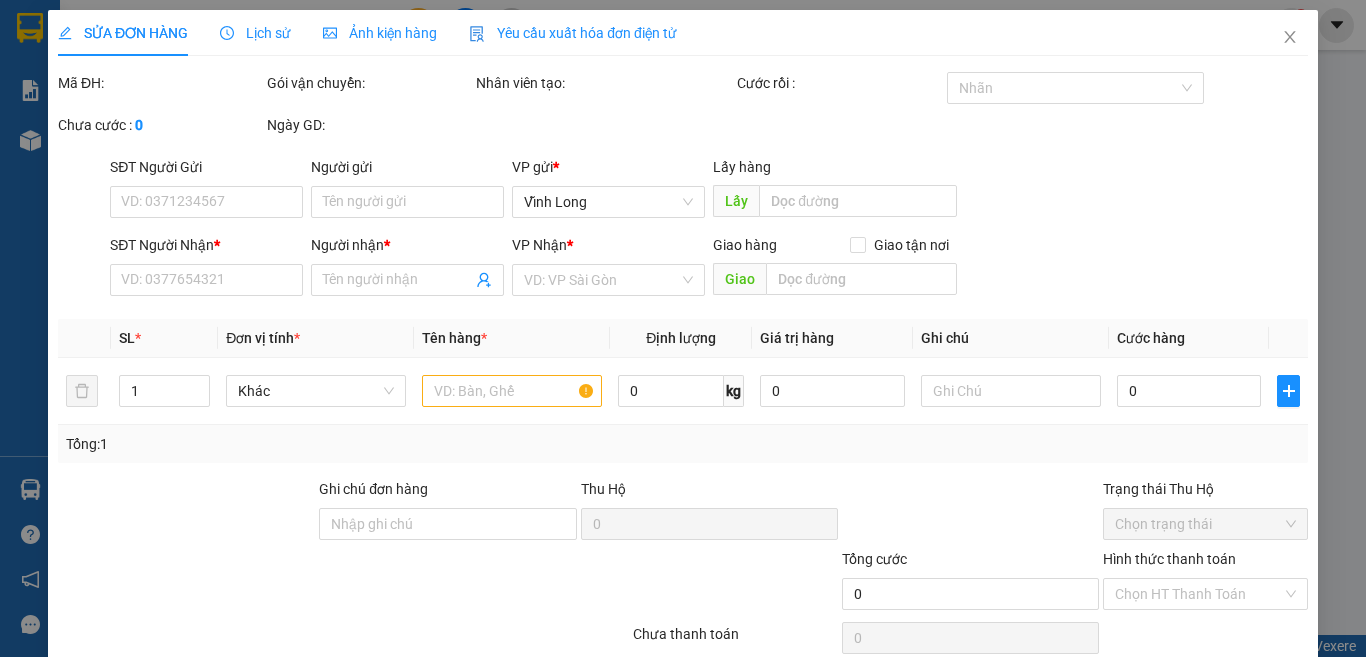 type on "0909779606" 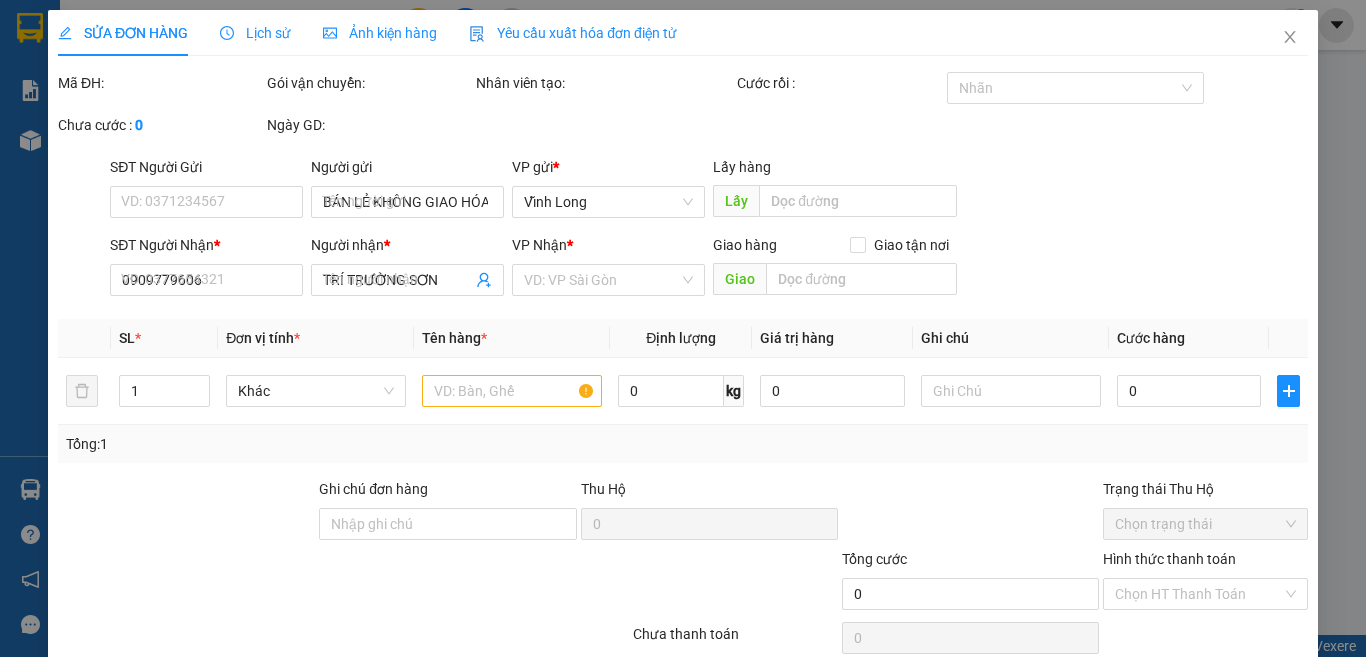 type on "20.000" 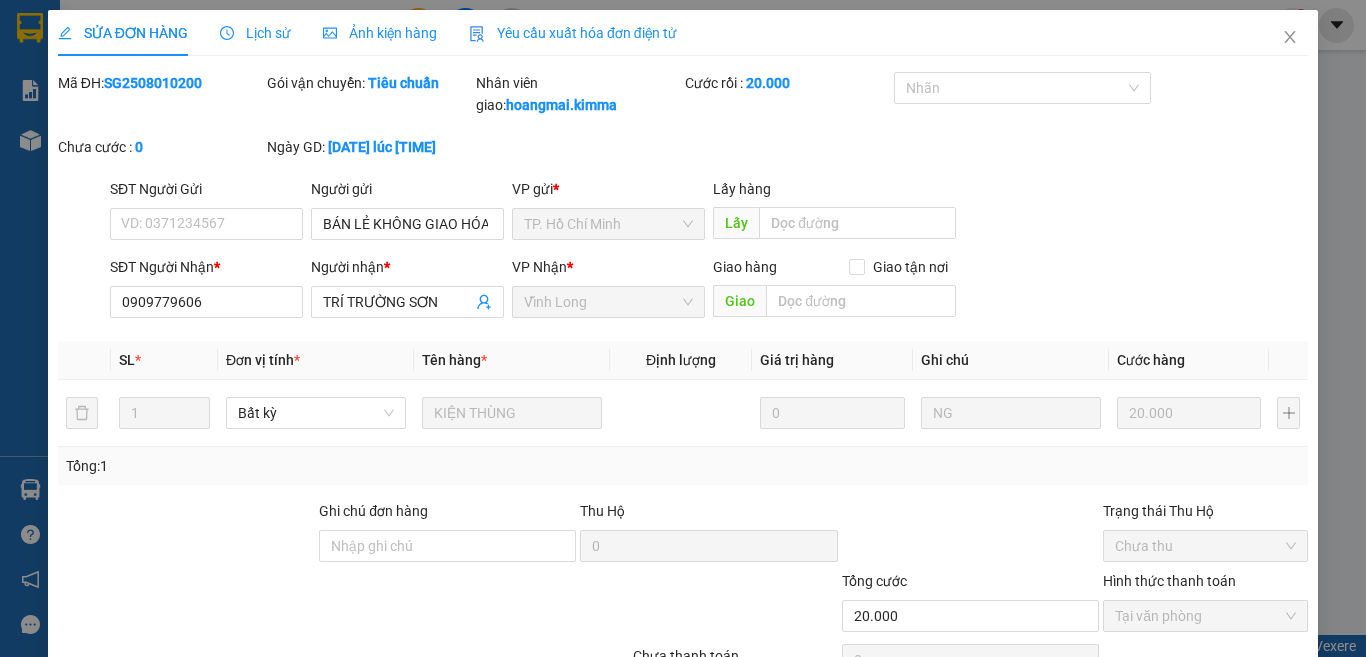 click on "Yêu cầu xuất hóa đơn điện tử" at bounding box center (573, 33) 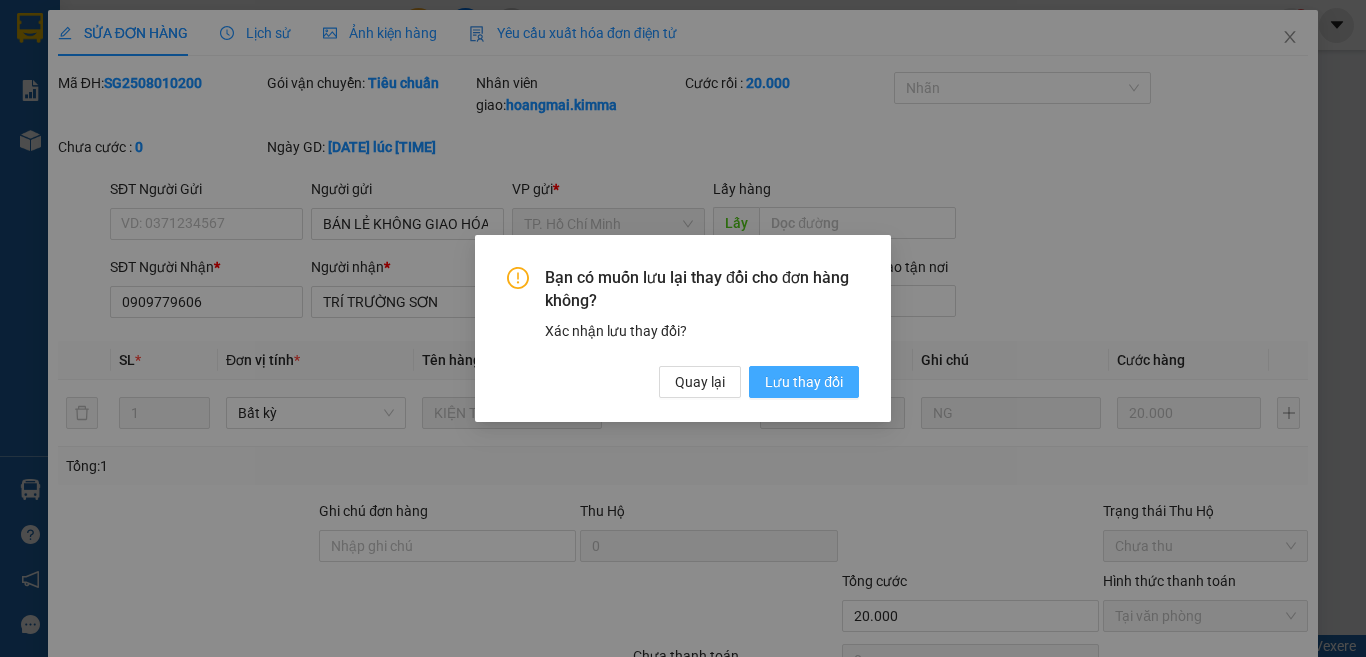 click on "Lưu thay đổi" at bounding box center (804, 382) 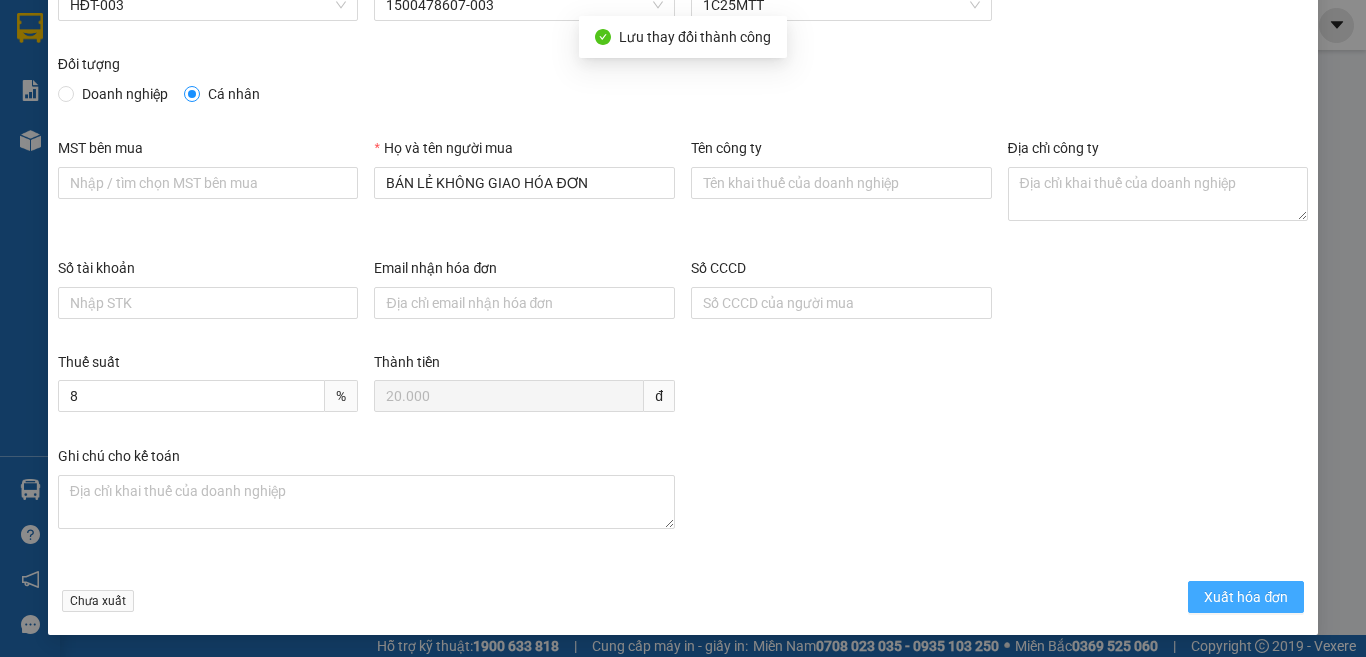 scroll, scrollTop: 114, scrollLeft: 0, axis: vertical 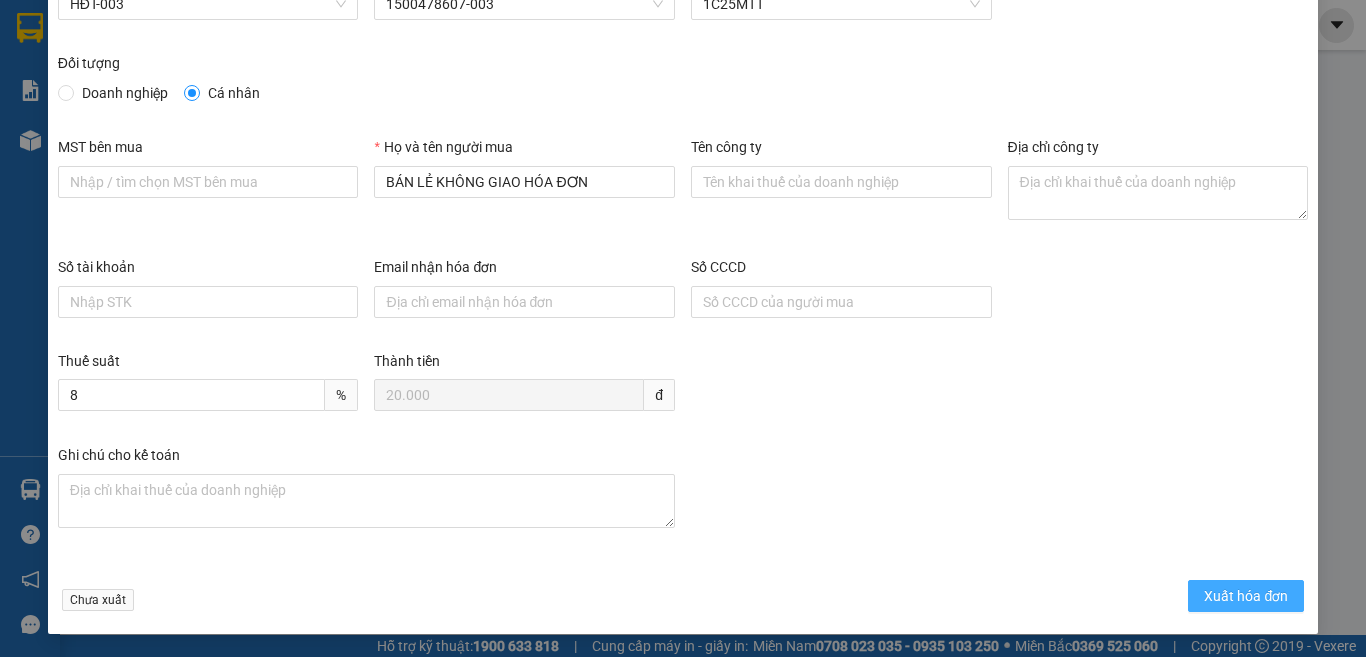 click on "Xuất hóa đơn" at bounding box center [1246, 596] 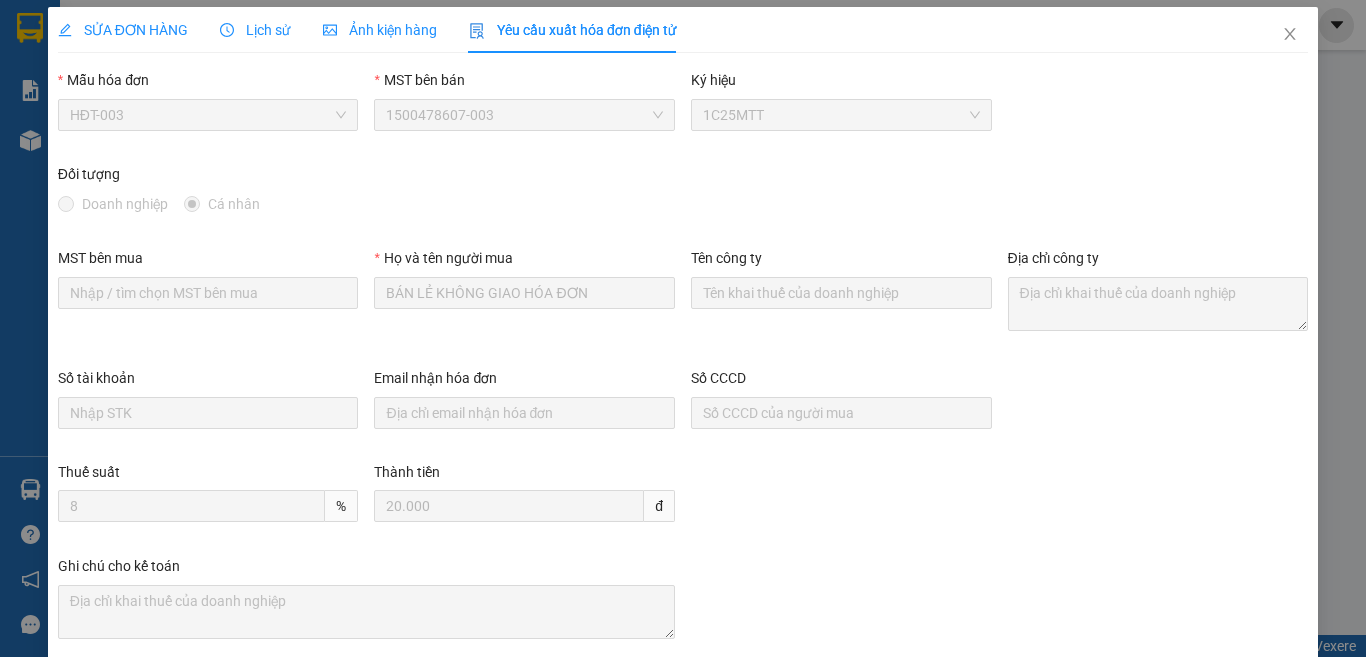 scroll, scrollTop: 0, scrollLeft: 0, axis: both 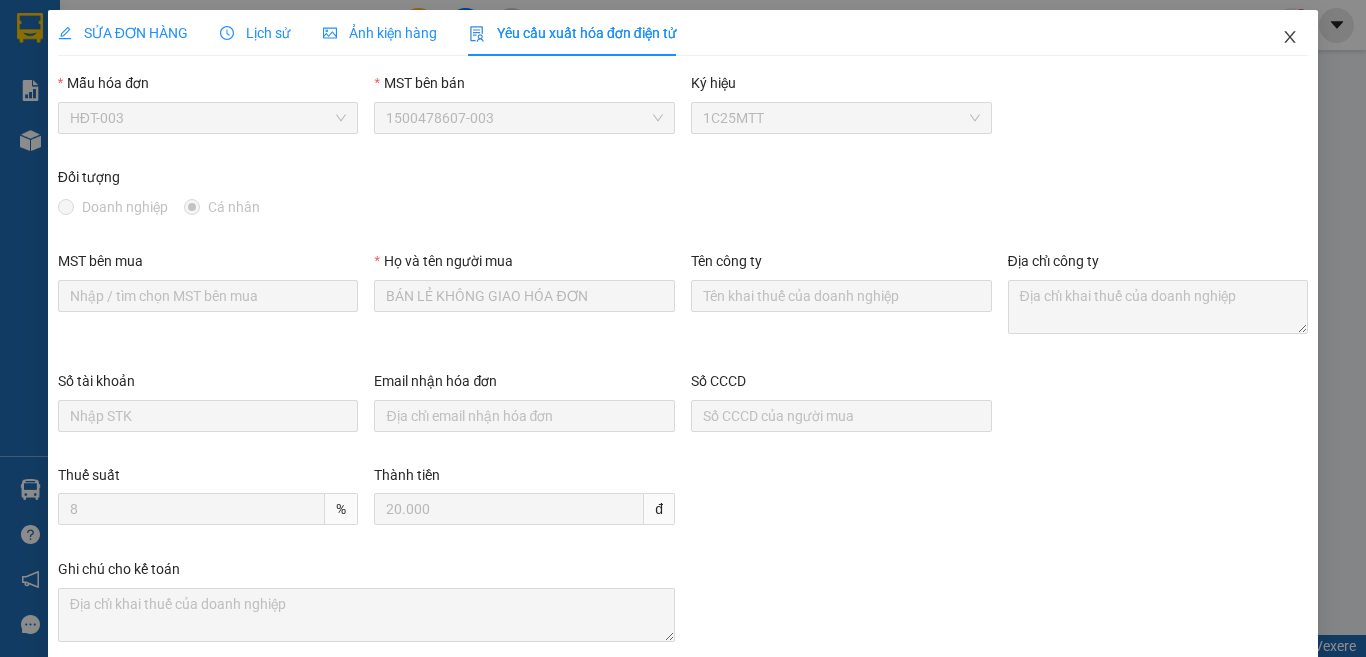 click 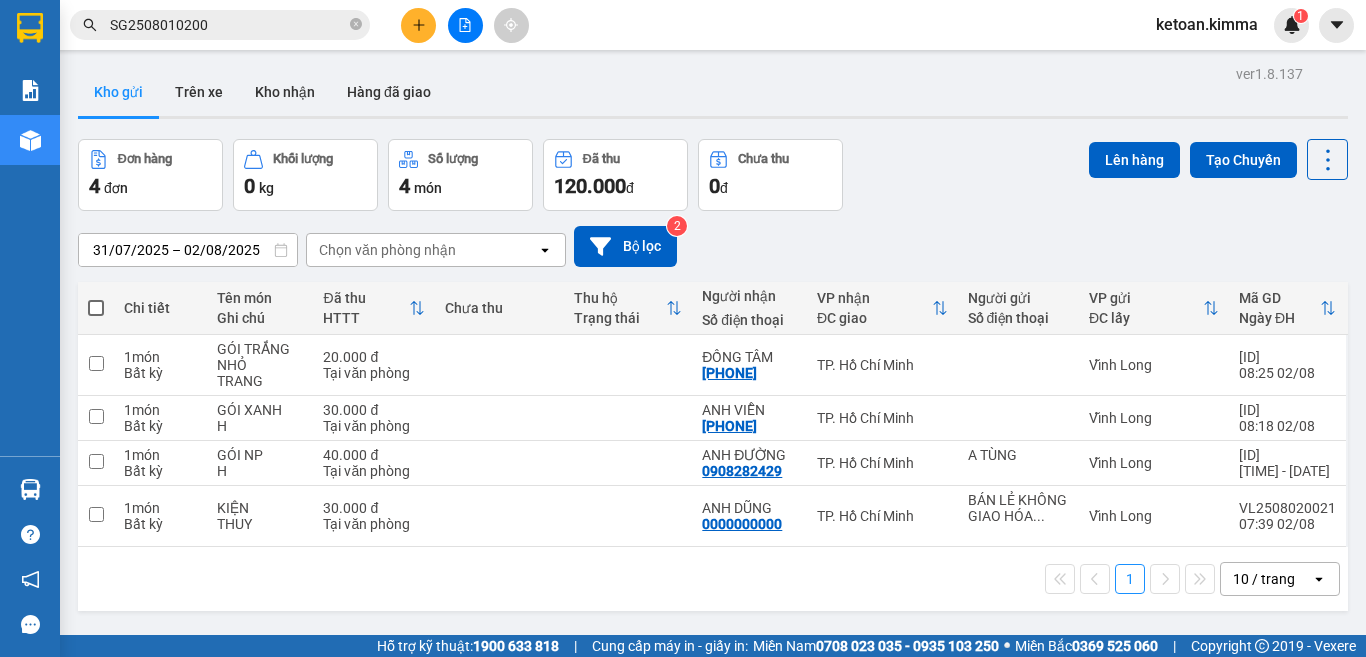 click on "SG2508010200" at bounding box center [228, 25] 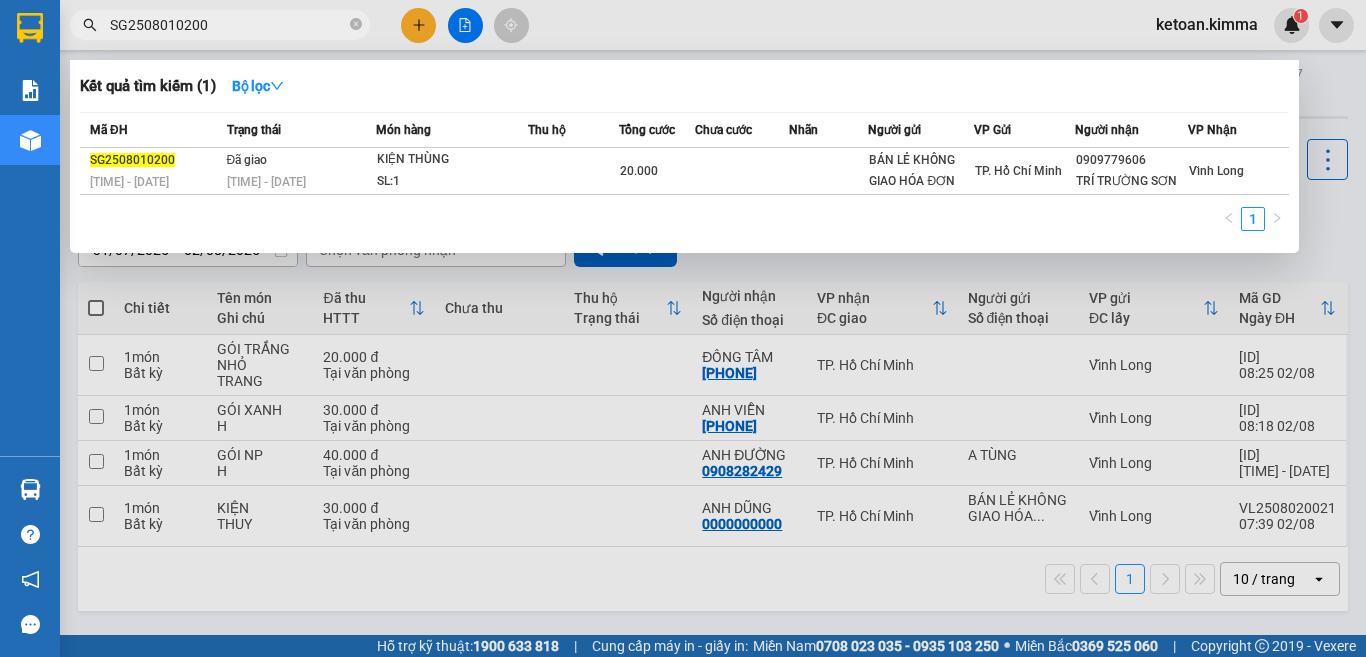 click on "SG2508010200" at bounding box center [228, 25] 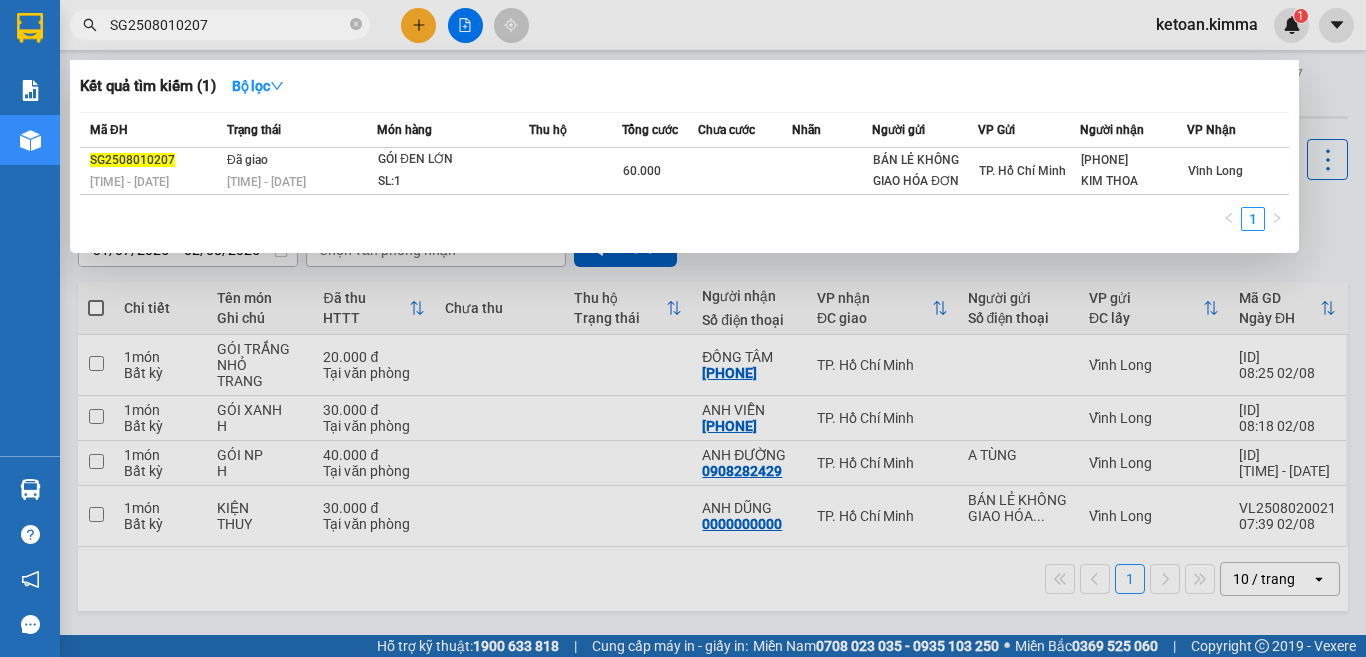 click on "SG2508010207" at bounding box center (228, 25) 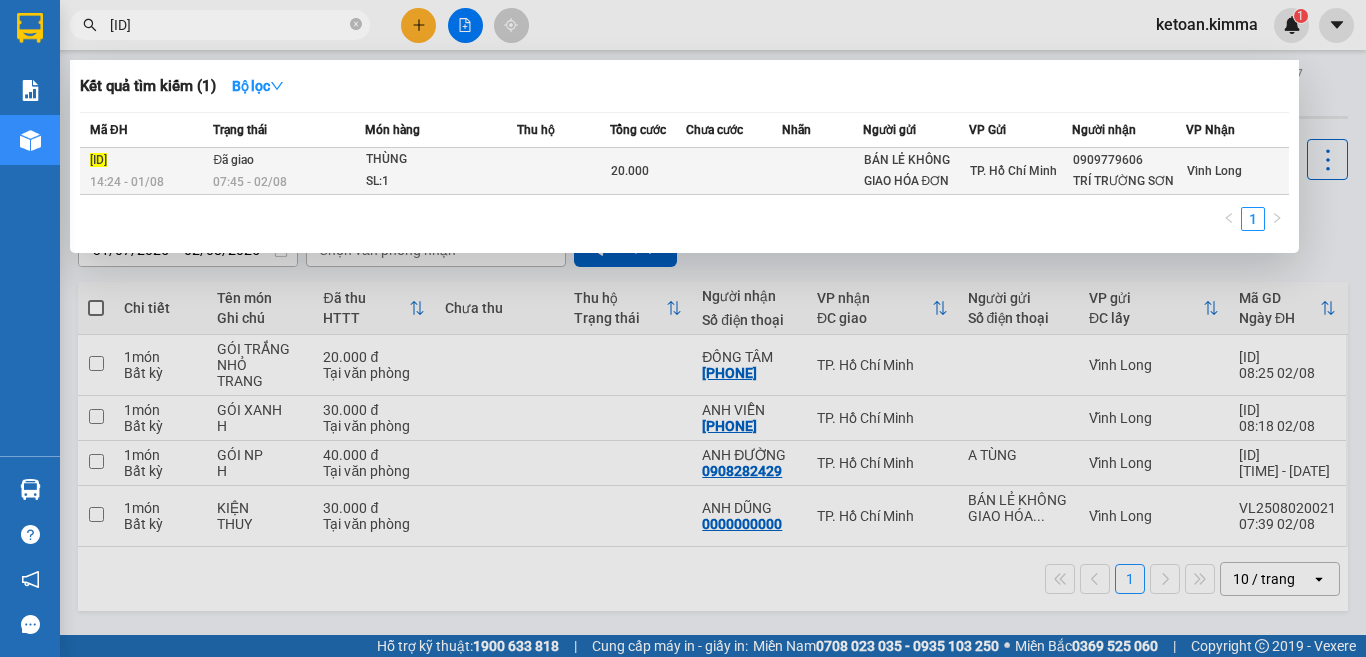 type on "SG2508010209" 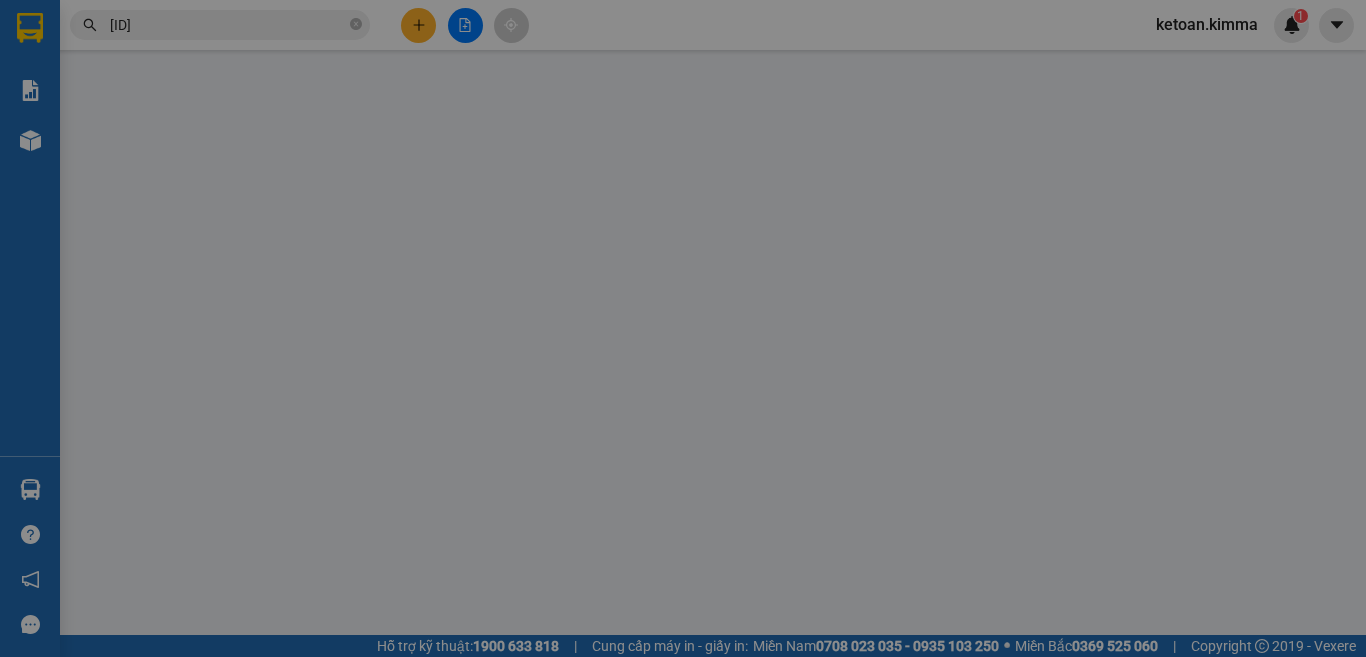 type on "BÁN LẺ KHÔNG GIAO HÓA ĐƠN" 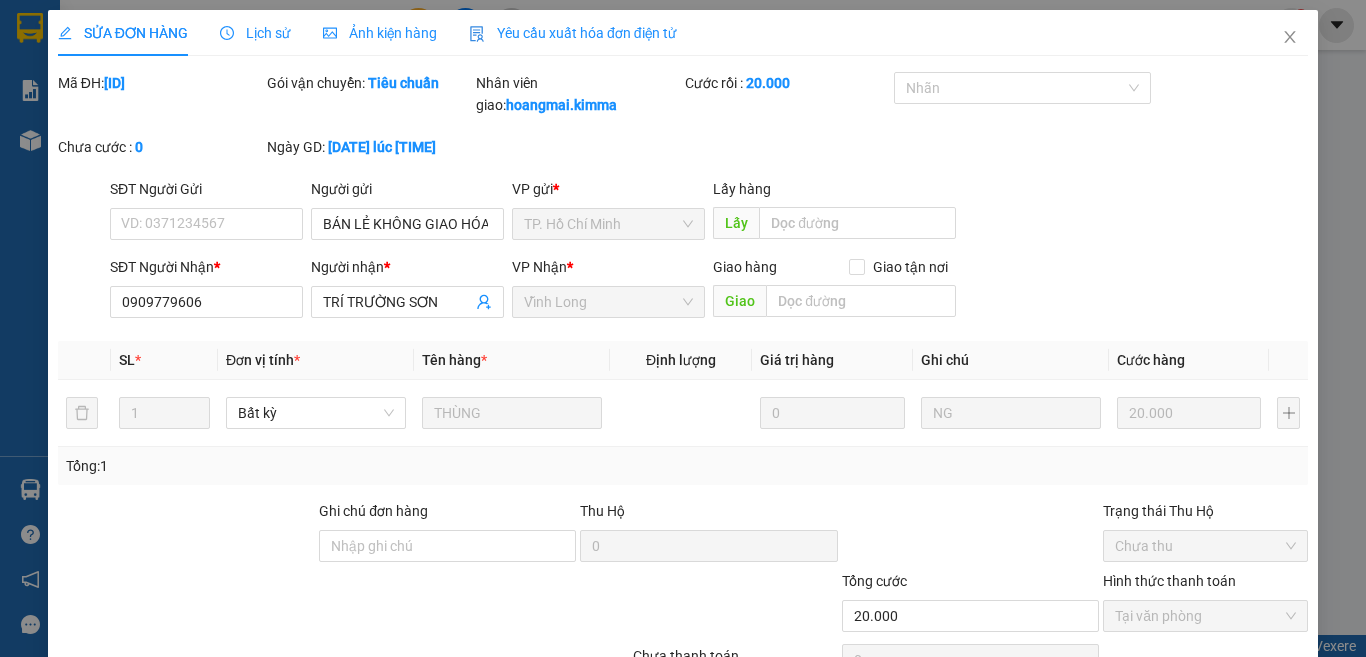 click on "Yêu cầu xuất hóa đơn điện tử" at bounding box center [573, 33] 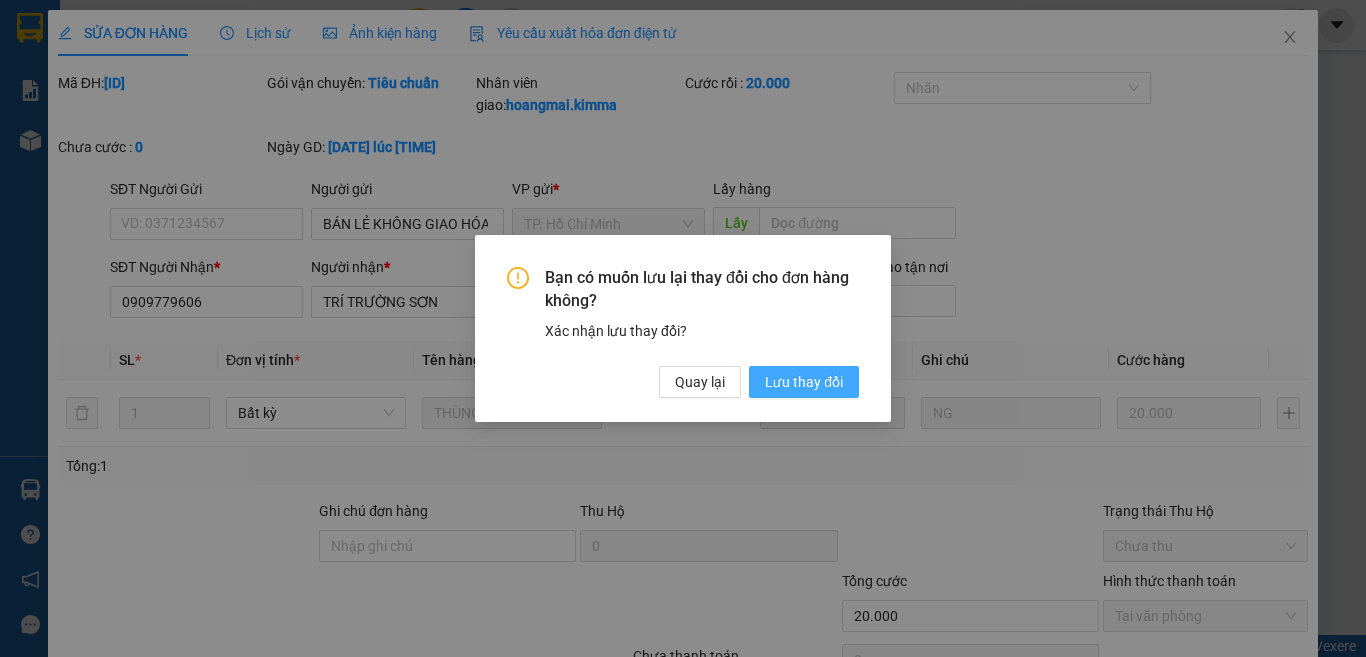 click on "Lưu thay đổi" at bounding box center (804, 382) 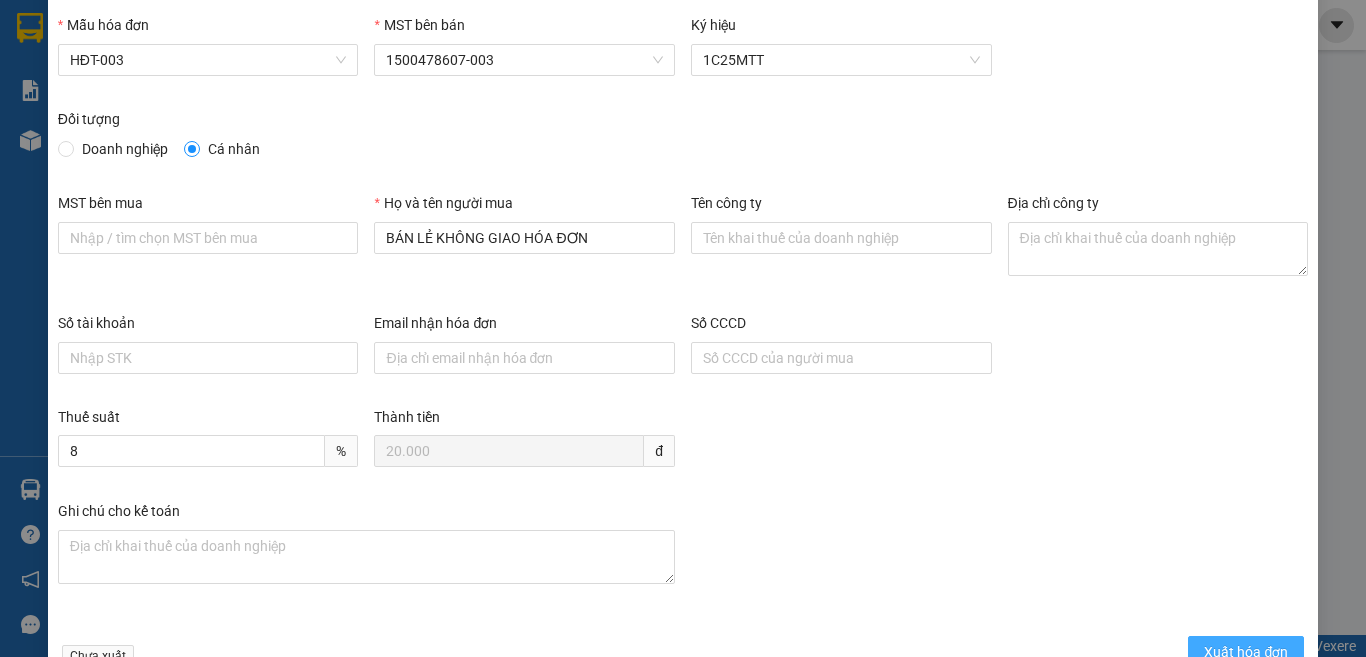 scroll, scrollTop: 114, scrollLeft: 0, axis: vertical 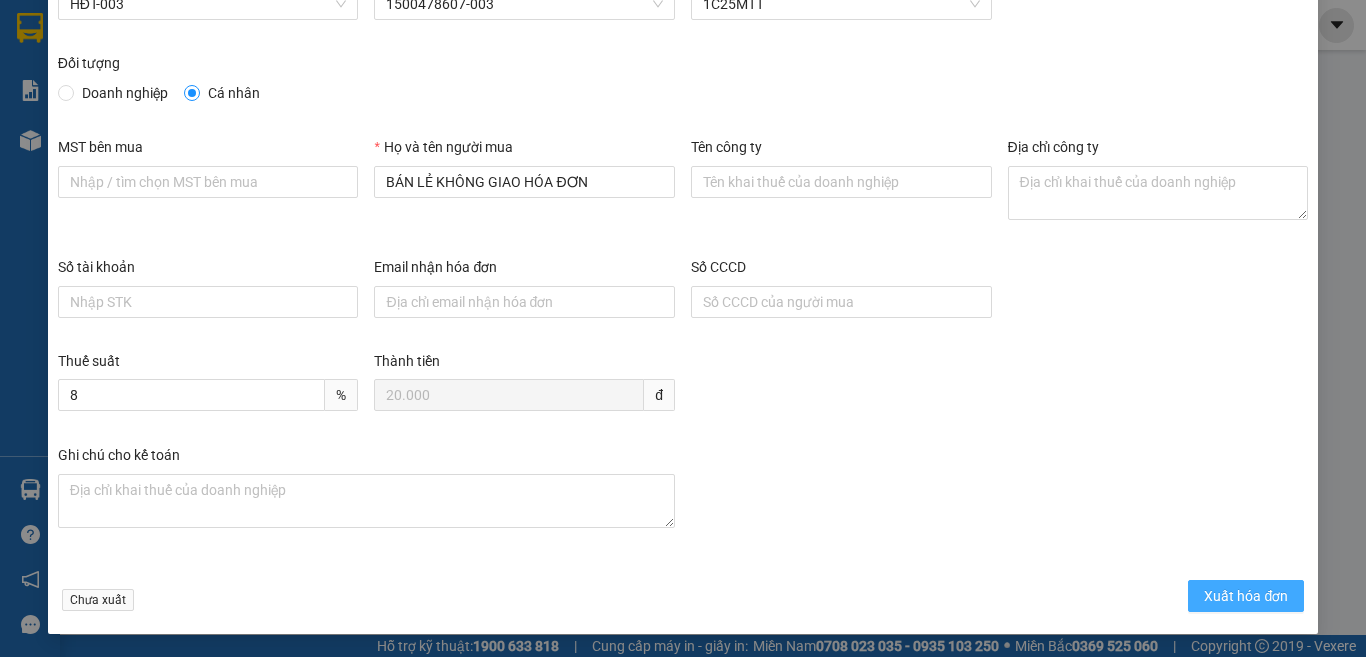 click on "Xuất hóa đơn" at bounding box center [1246, 596] 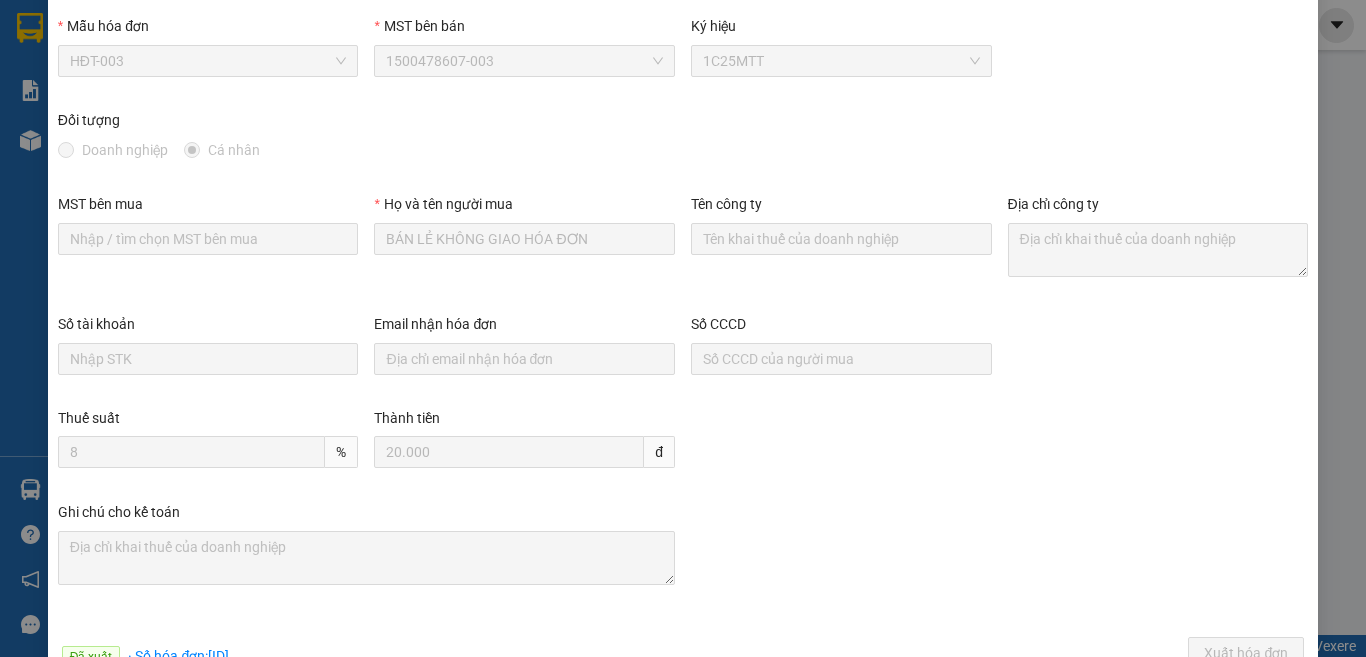 scroll, scrollTop: 0, scrollLeft: 0, axis: both 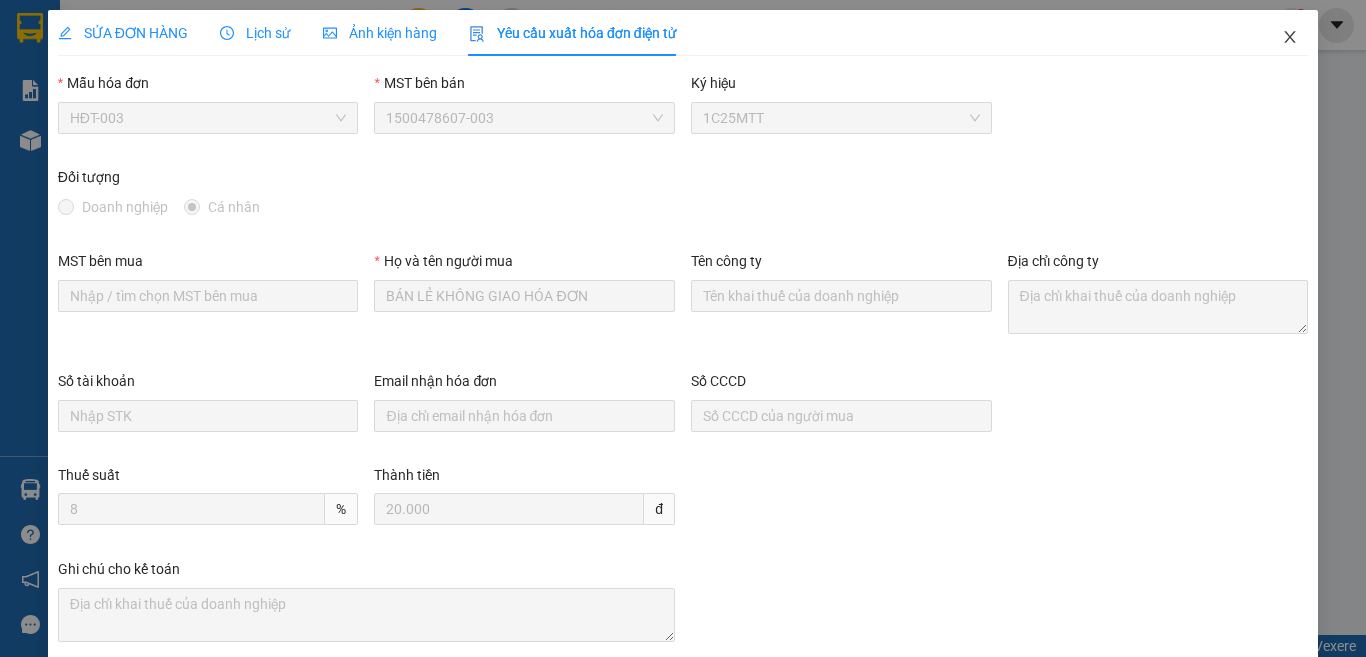 click 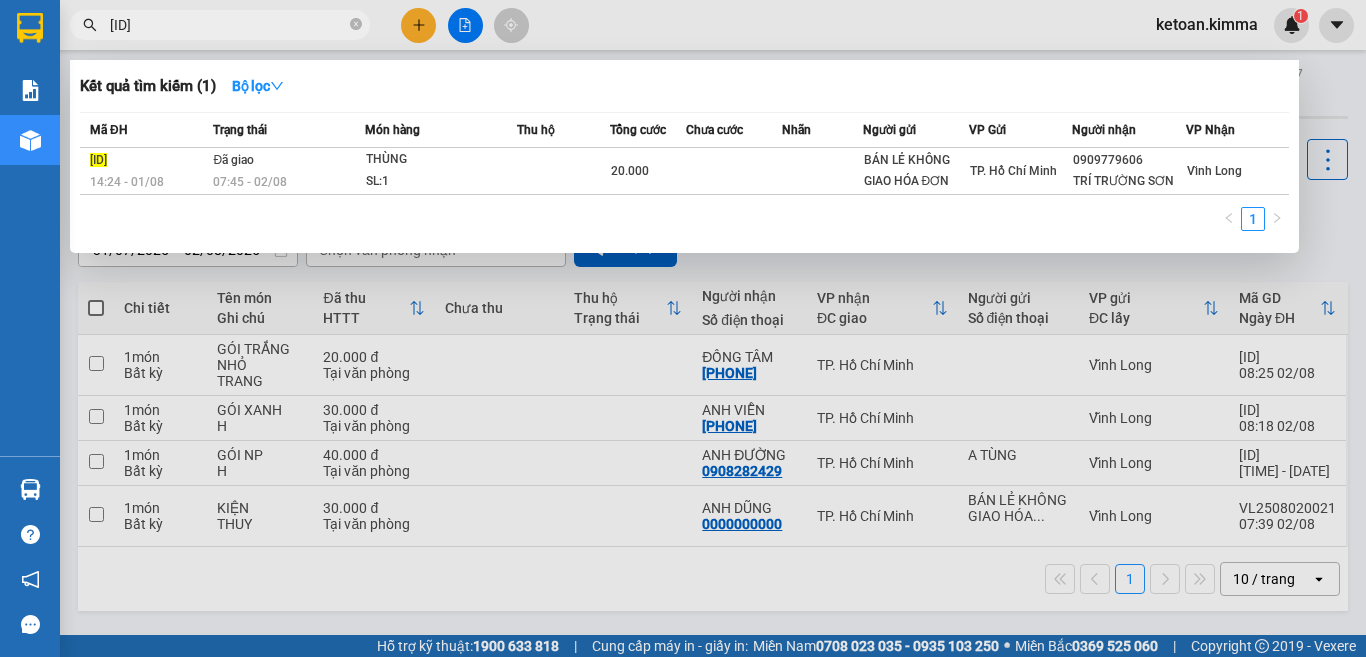 click on "SG2508010209" at bounding box center [228, 25] 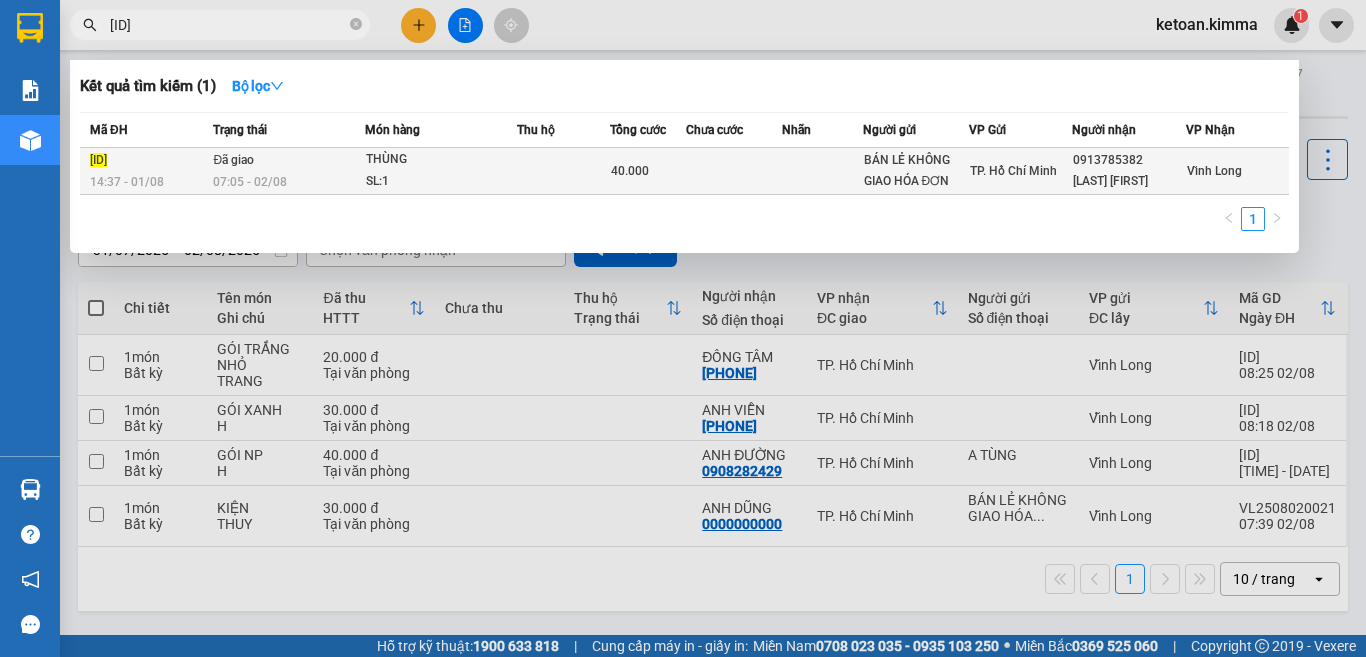 type on "SG2508010215" 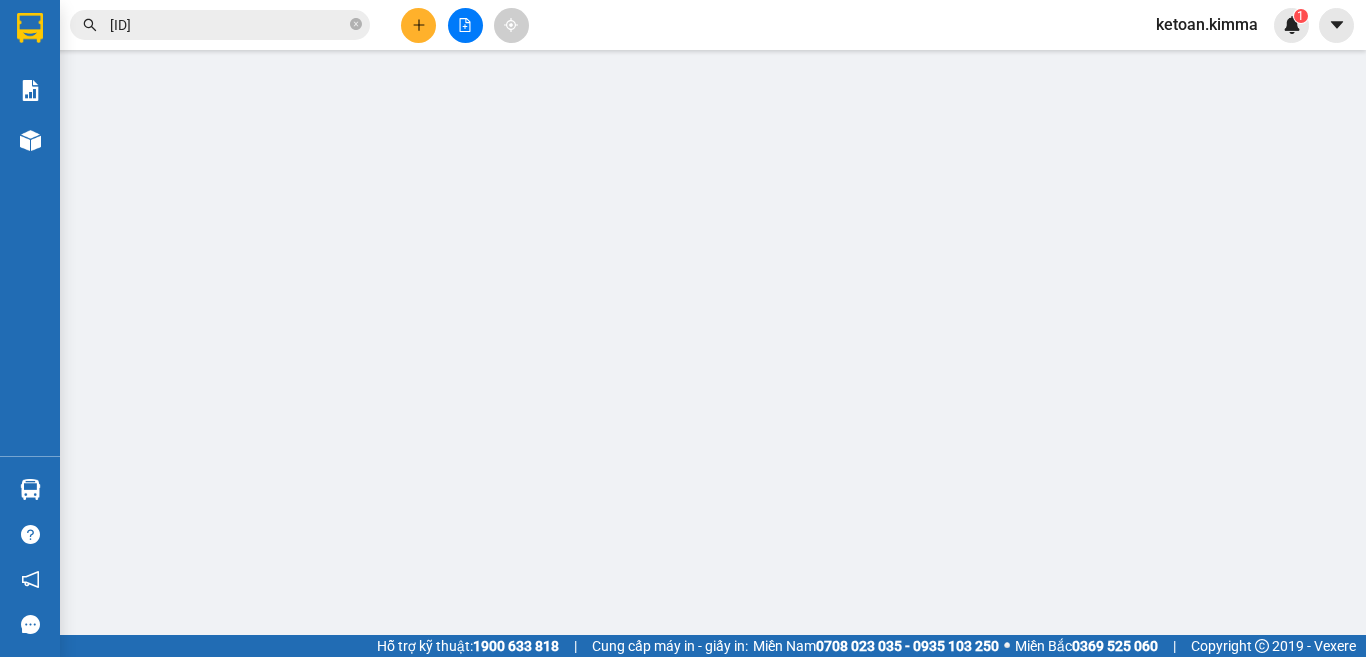 type on "BÁN LẺ KHÔNG GIAO HÓA ĐƠN" 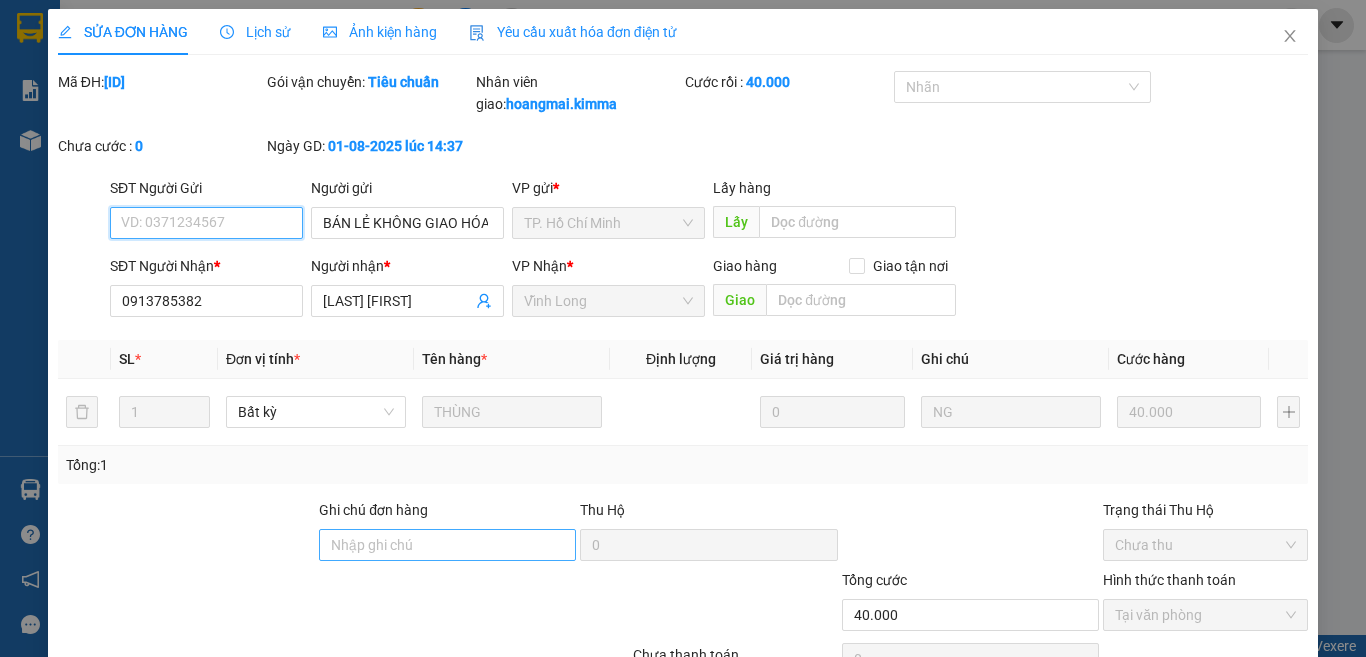 scroll, scrollTop: 0, scrollLeft: 0, axis: both 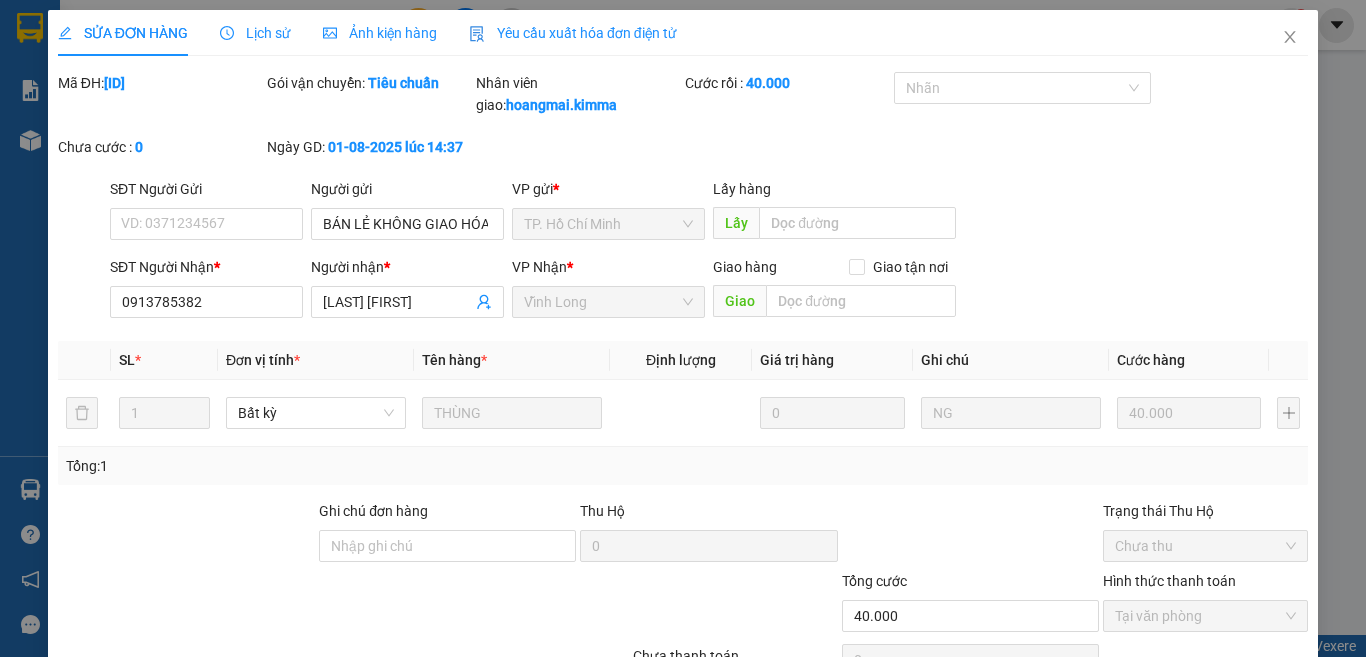 click on "Yêu cầu xuất hóa đơn điện tử" at bounding box center [573, 33] 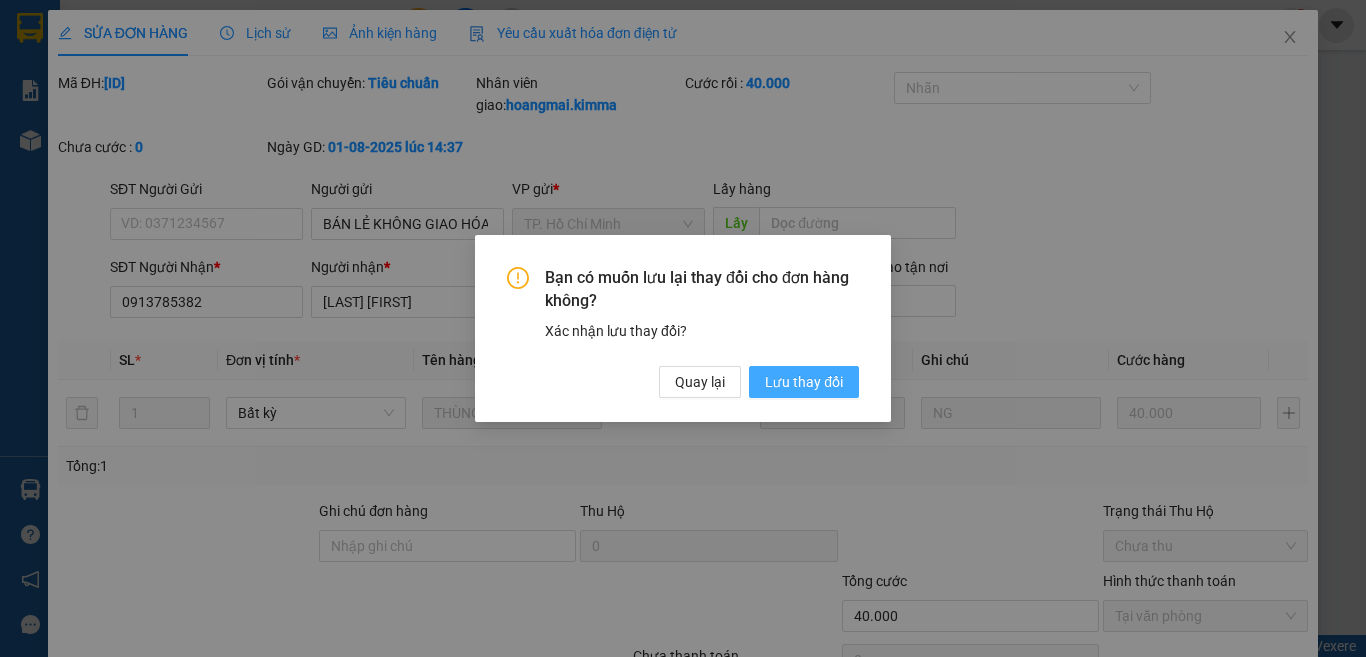 click on "Lưu thay đổi" at bounding box center [804, 382] 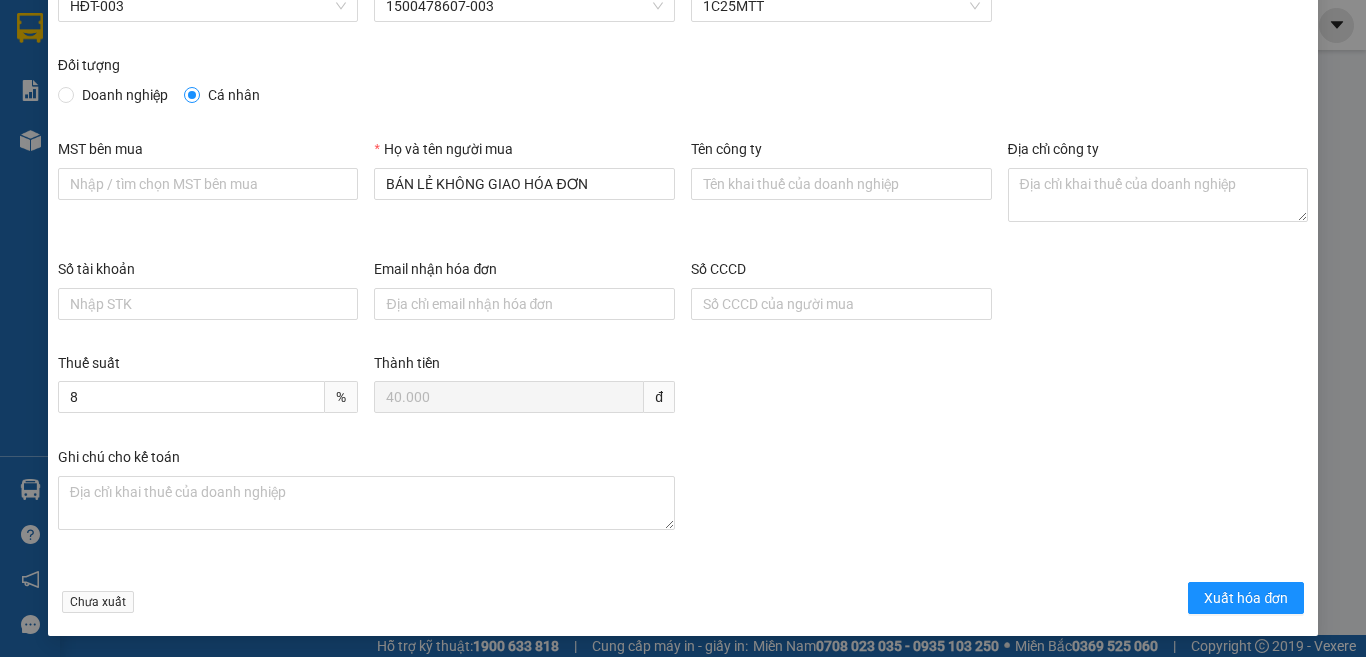 scroll, scrollTop: 114, scrollLeft: 0, axis: vertical 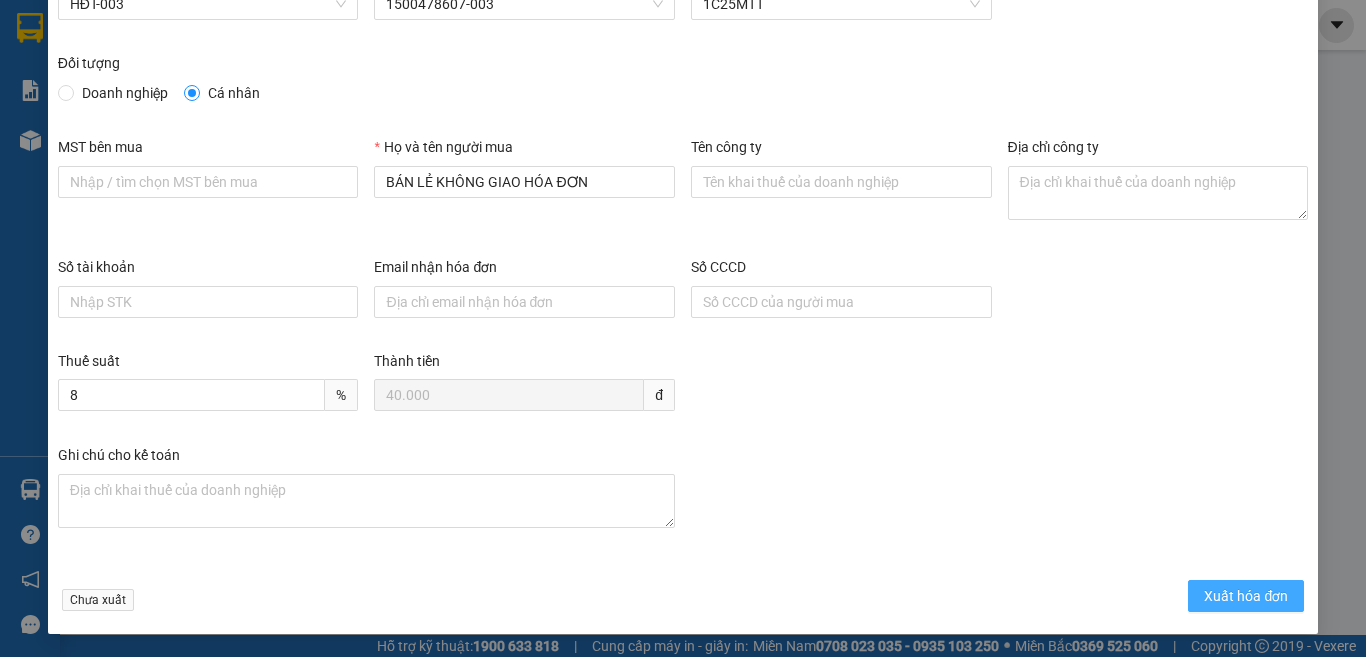 click on "Xuất hóa đơn" at bounding box center (1246, 596) 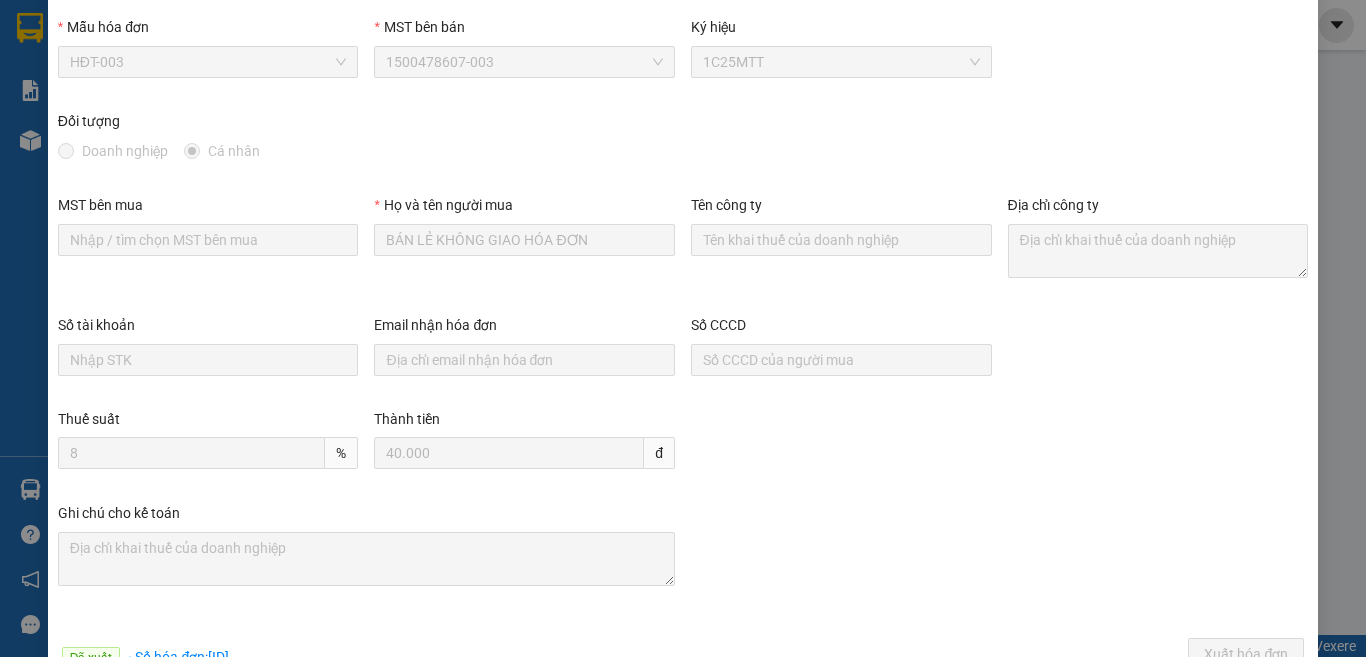 scroll, scrollTop: 0, scrollLeft: 0, axis: both 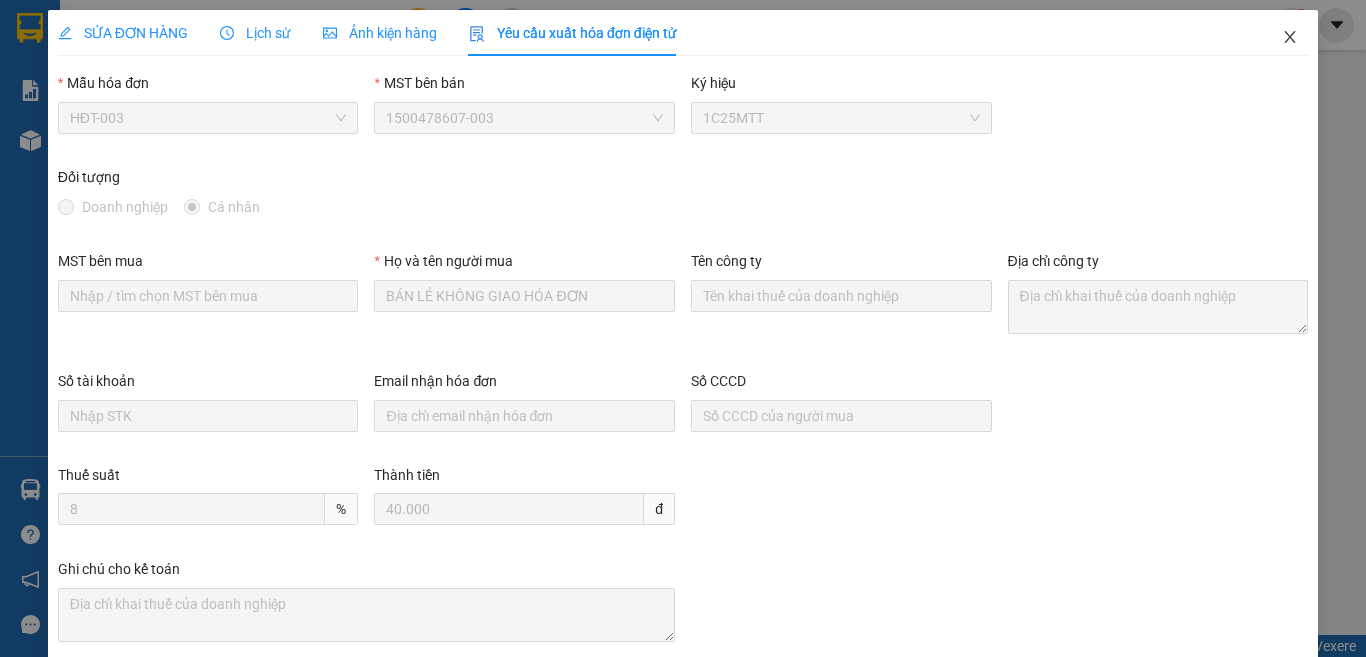 click 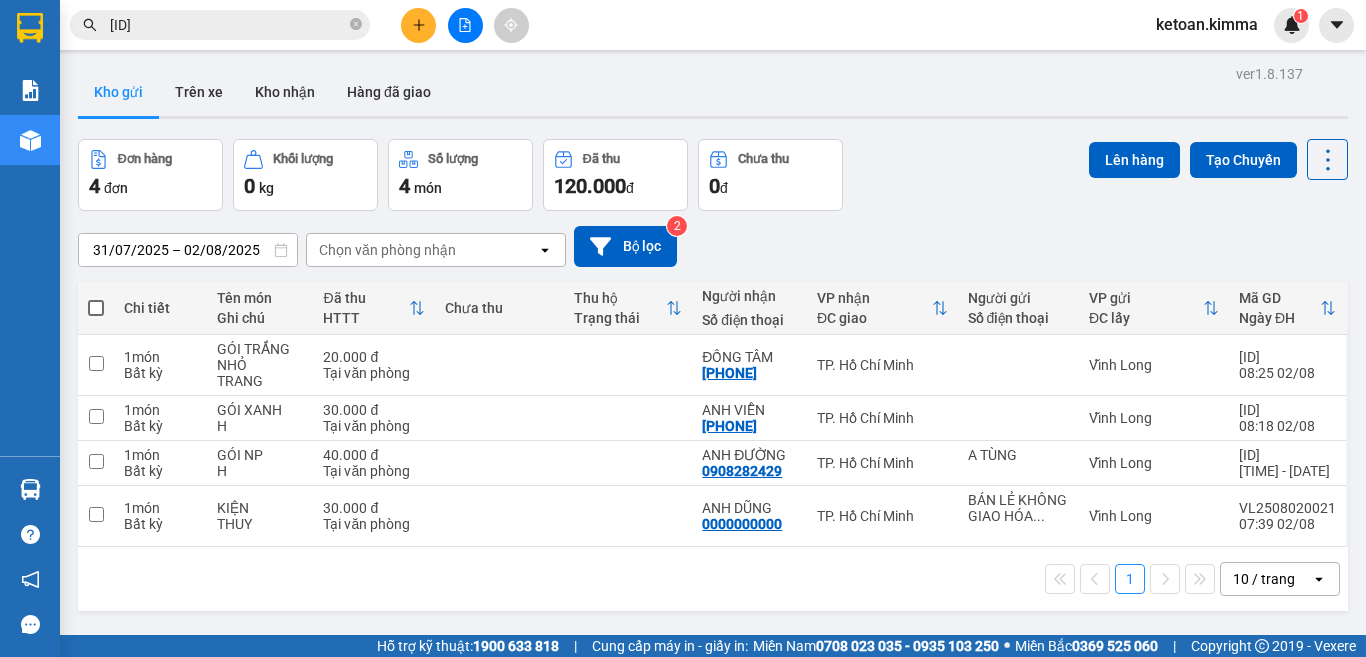 click on "SG2508010215" at bounding box center (228, 25) 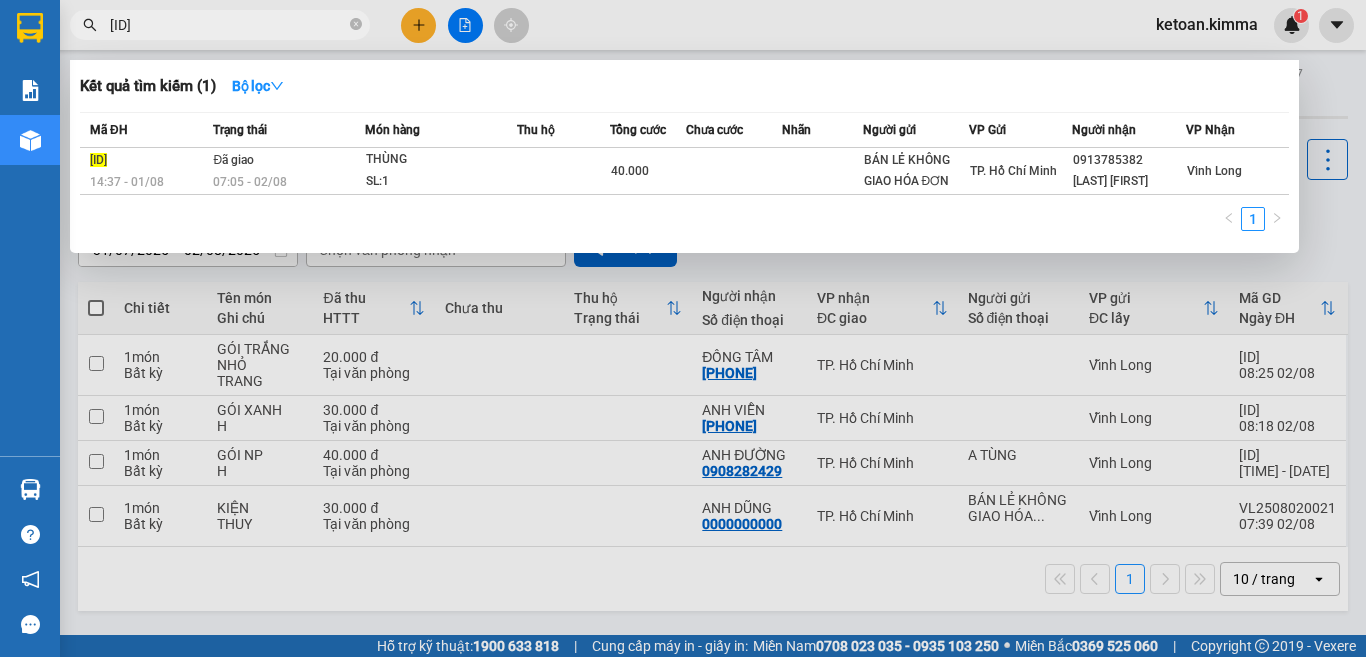 click on "SG2508010215" at bounding box center (228, 25) 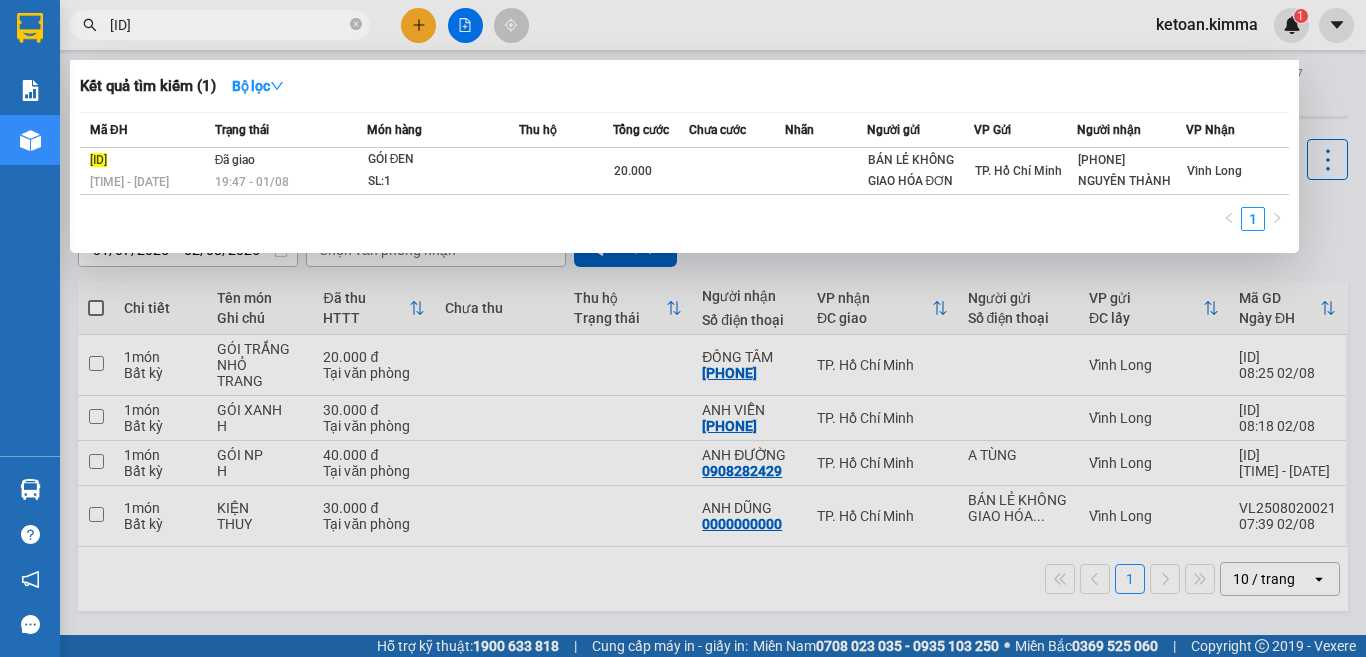 click on "SG2508010228" at bounding box center (228, 25) 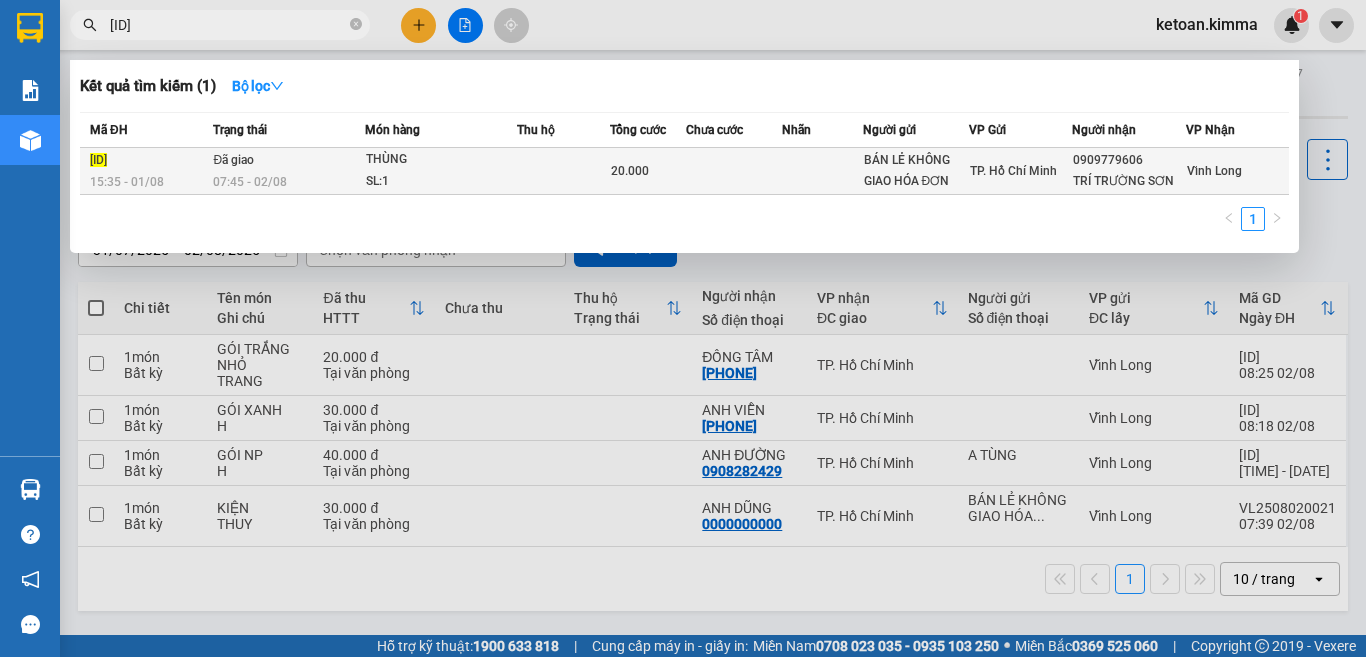 type on "SG2508010247" 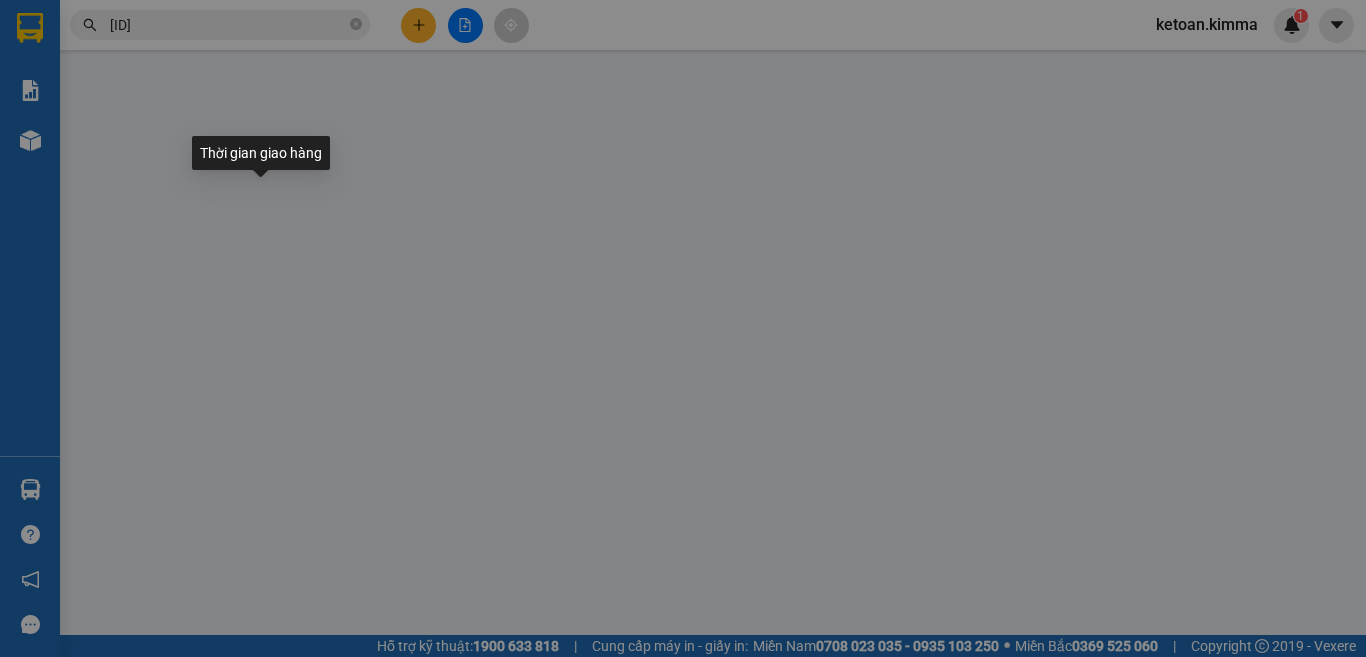 type on "BÁN LẺ KHÔNG GIAO HÓA ĐƠN" 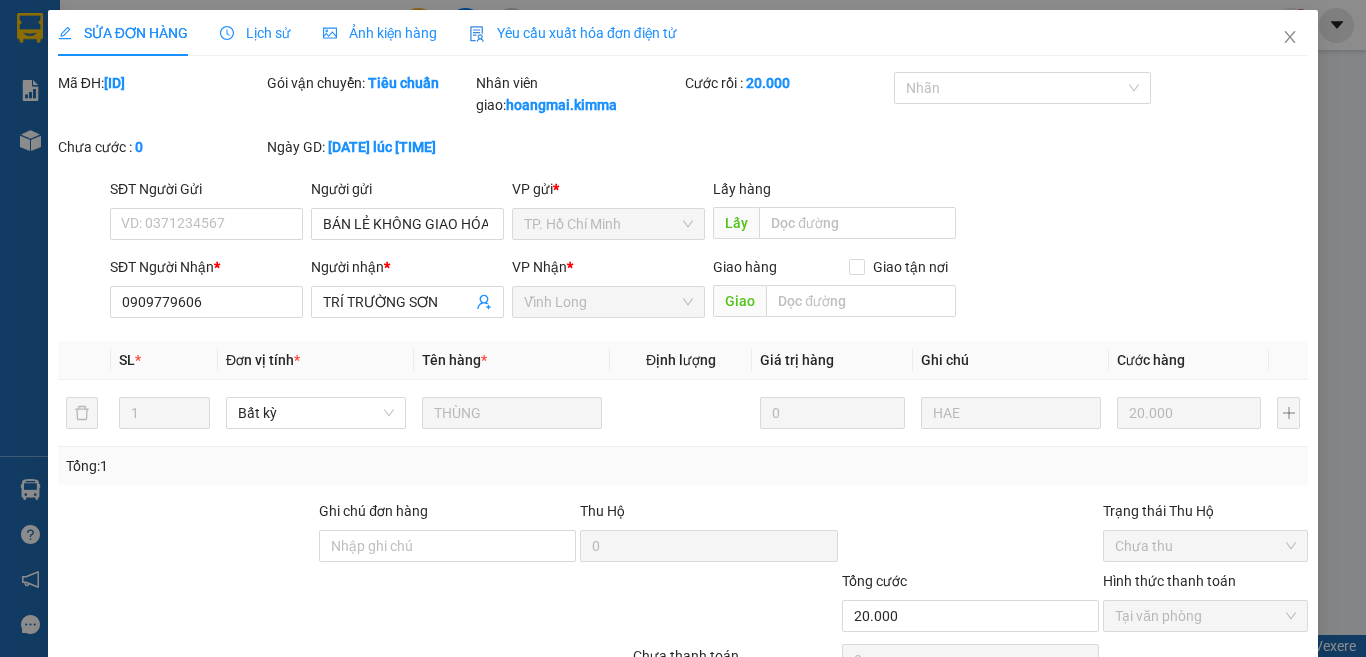 click on "Yêu cầu xuất hóa đơn điện tử" at bounding box center (573, 33) 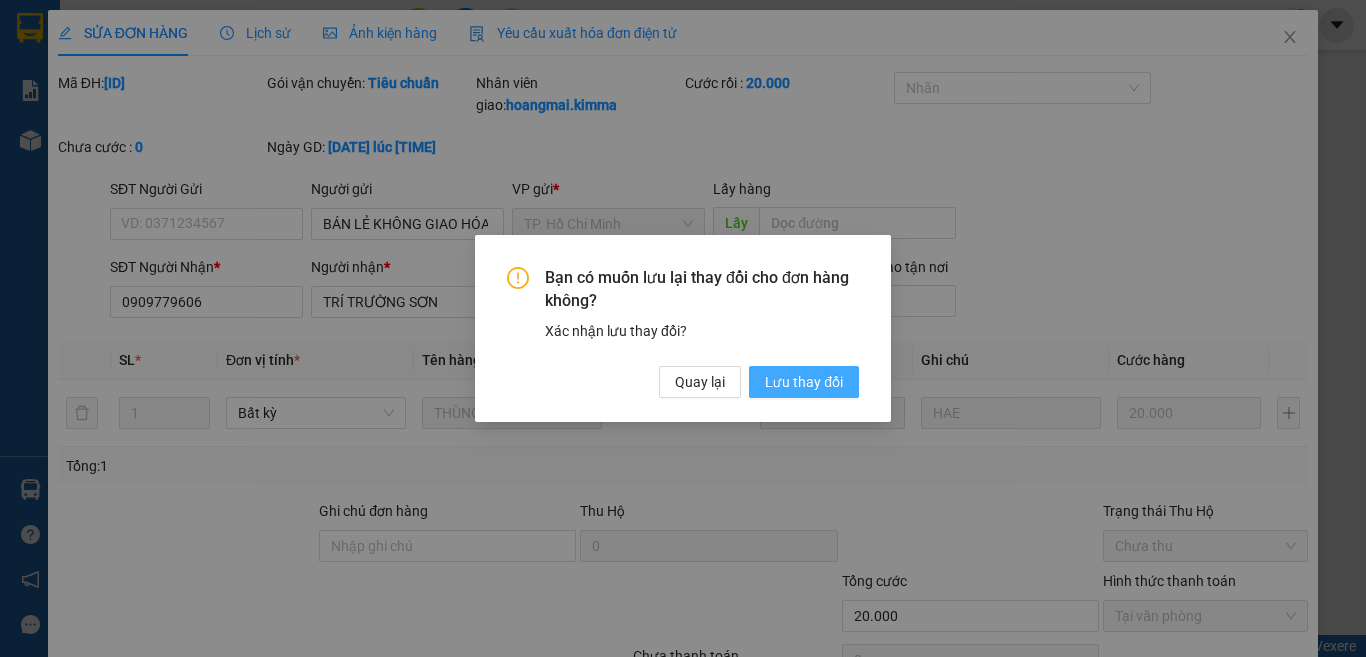 click on "Lưu thay đổi" at bounding box center [804, 382] 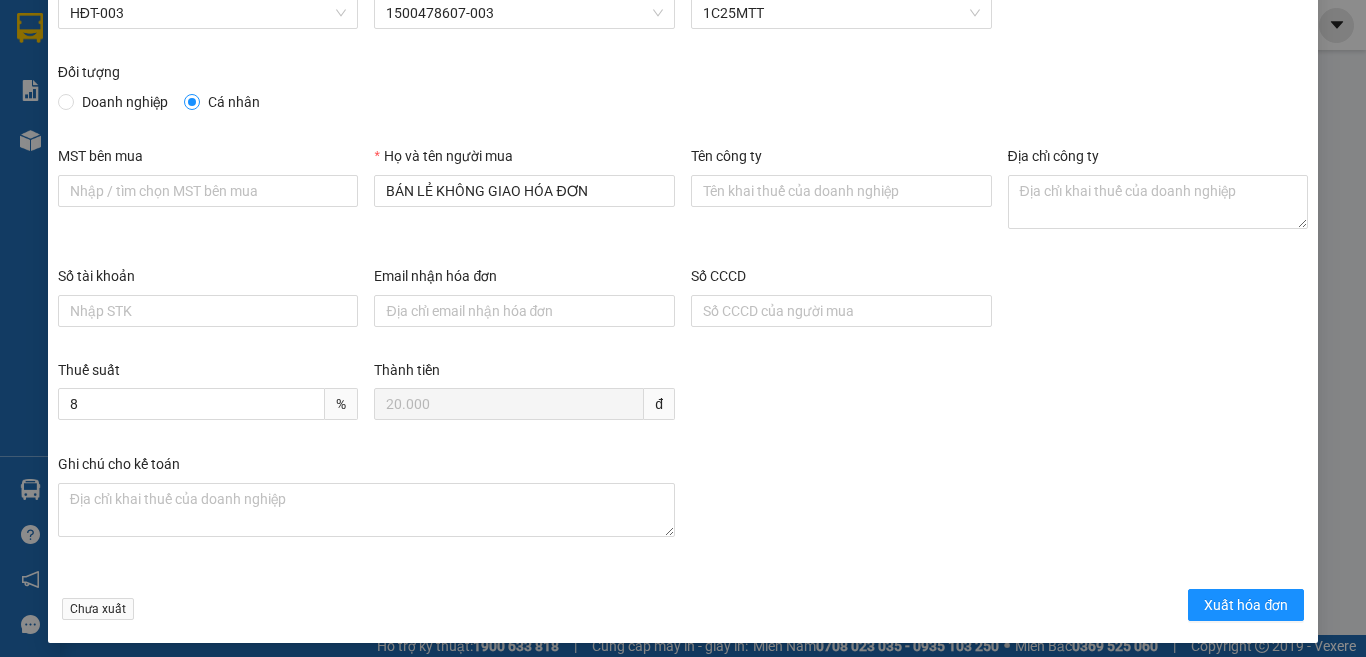 scroll, scrollTop: 114, scrollLeft: 0, axis: vertical 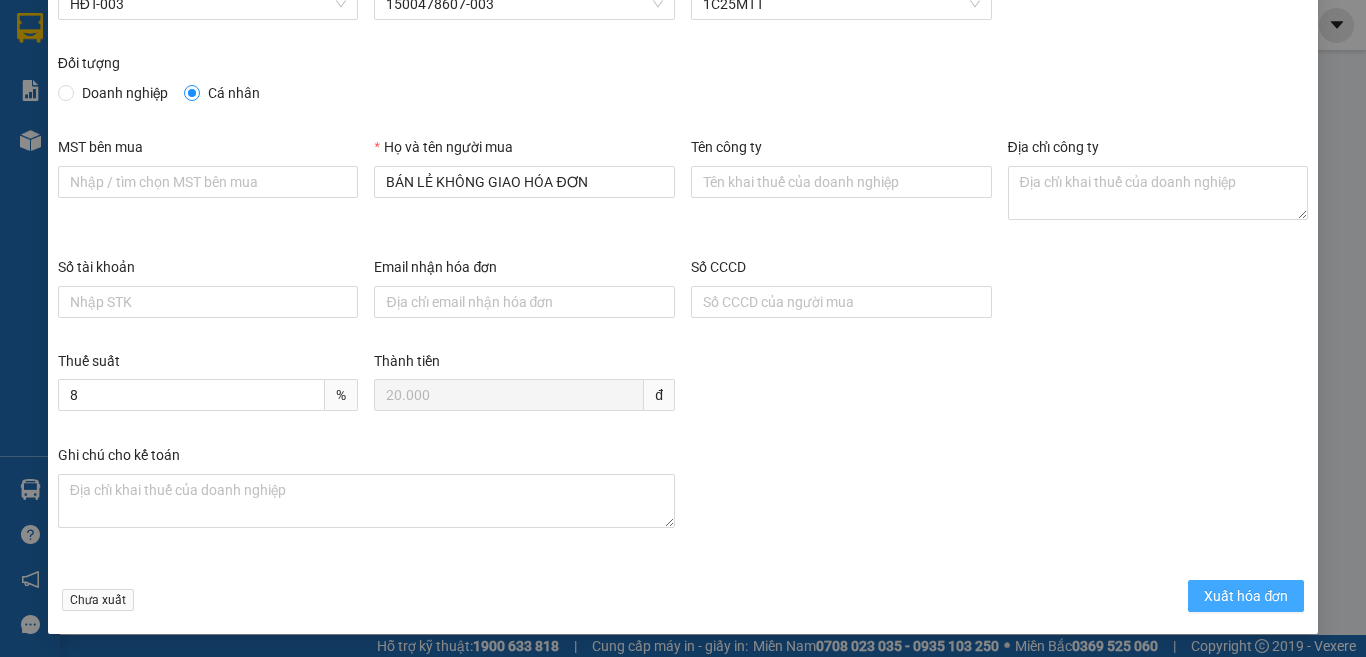 click on "Xuất hóa đơn" at bounding box center (1246, 596) 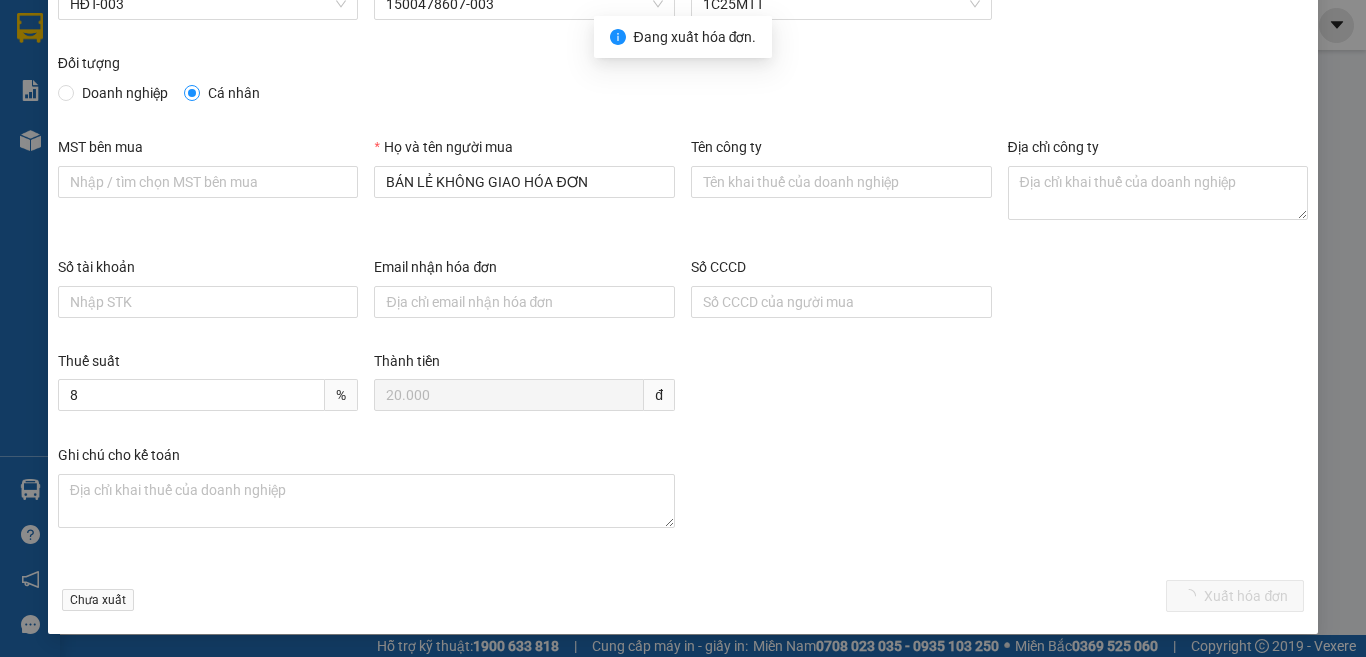 scroll, scrollTop: 0, scrollLeft: 0, axis: both 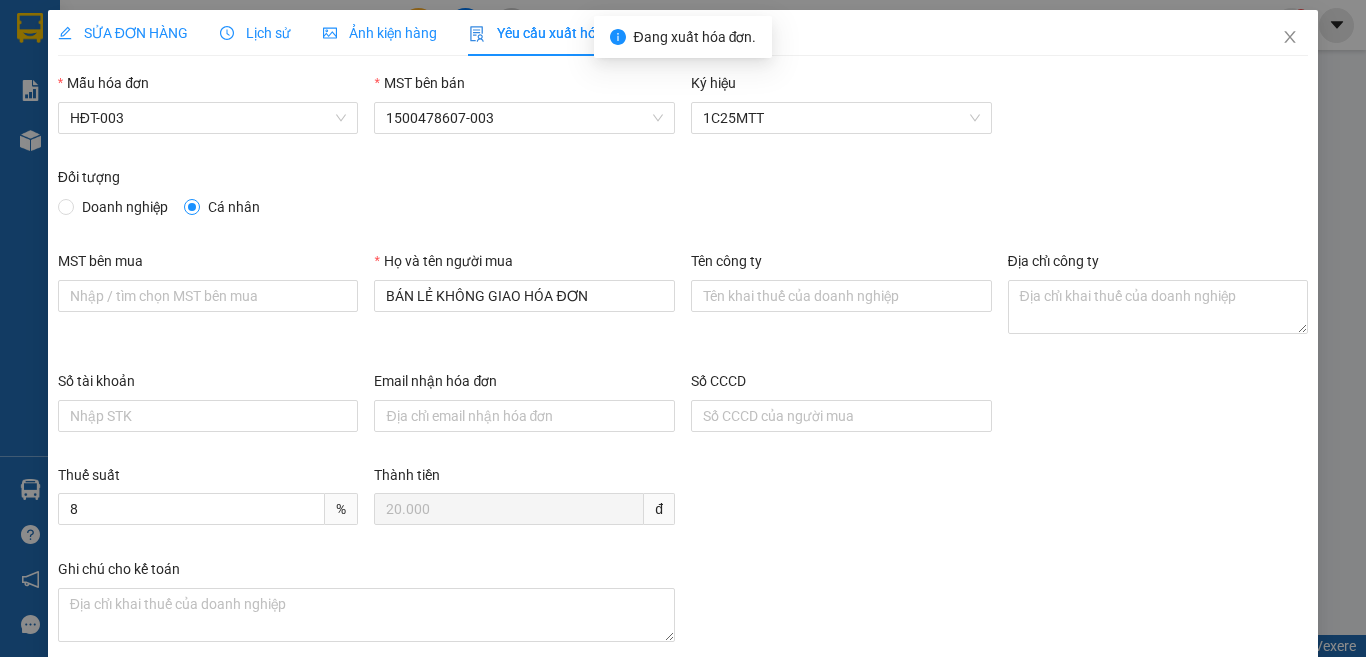 click on "SỬA ĐƠN HÀNG" at bounding box center (123, 33) 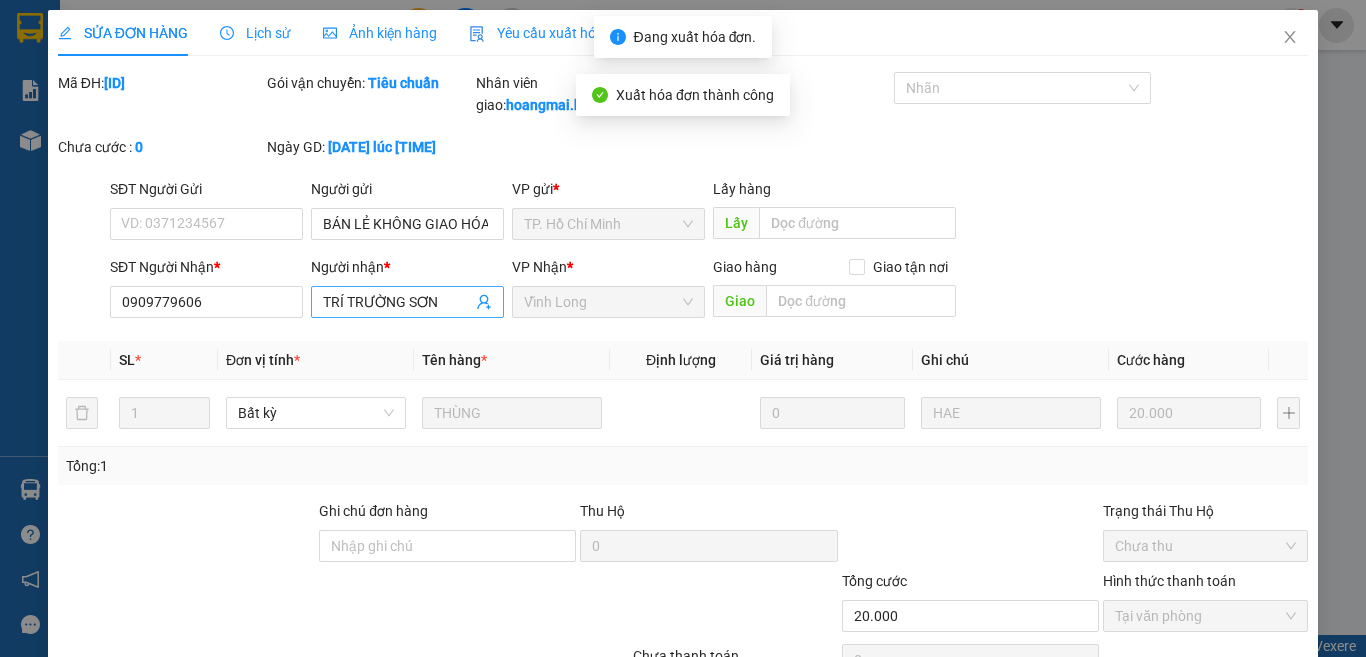 checkbox on "true" 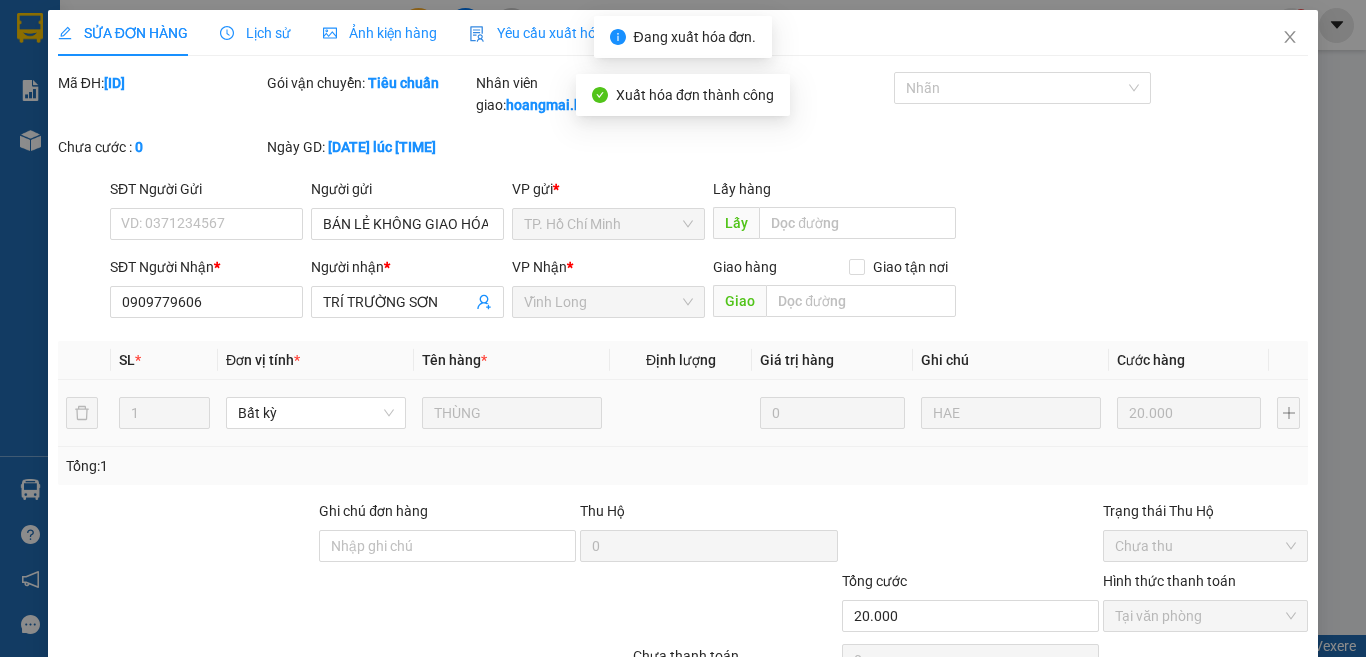 scroll, scrollTop: 109, scrollLeft: 0, axis: vertical 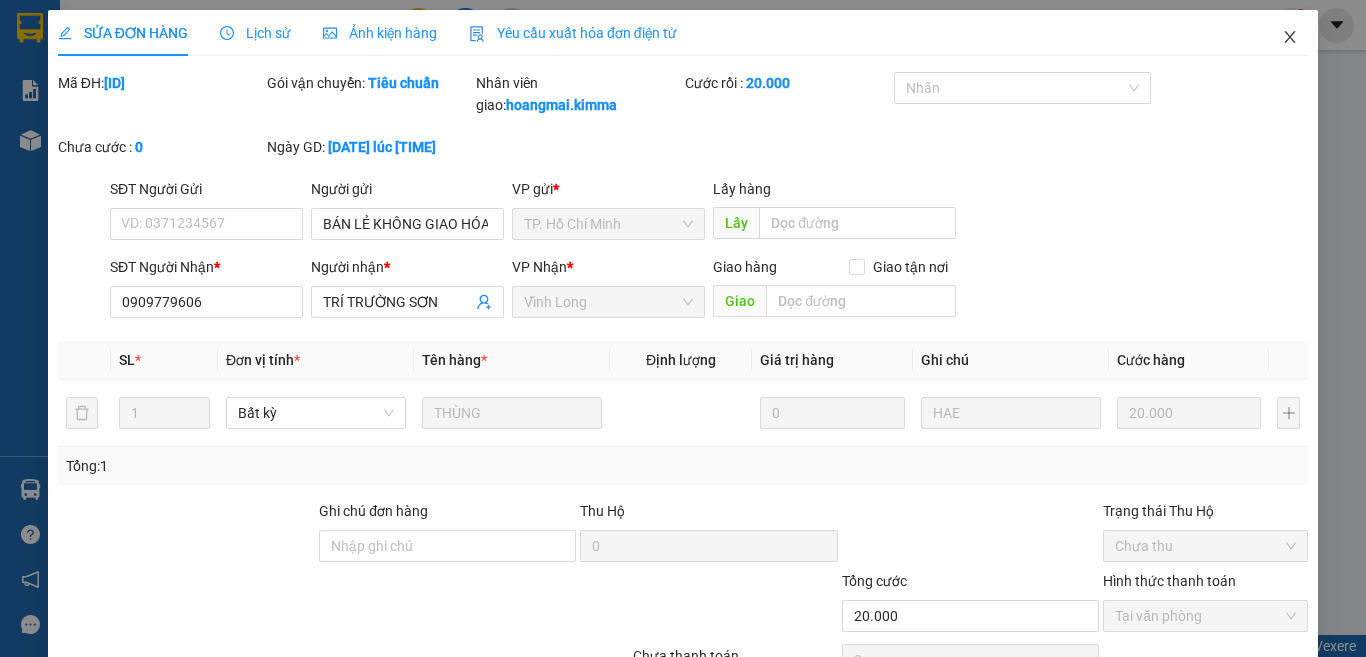 click 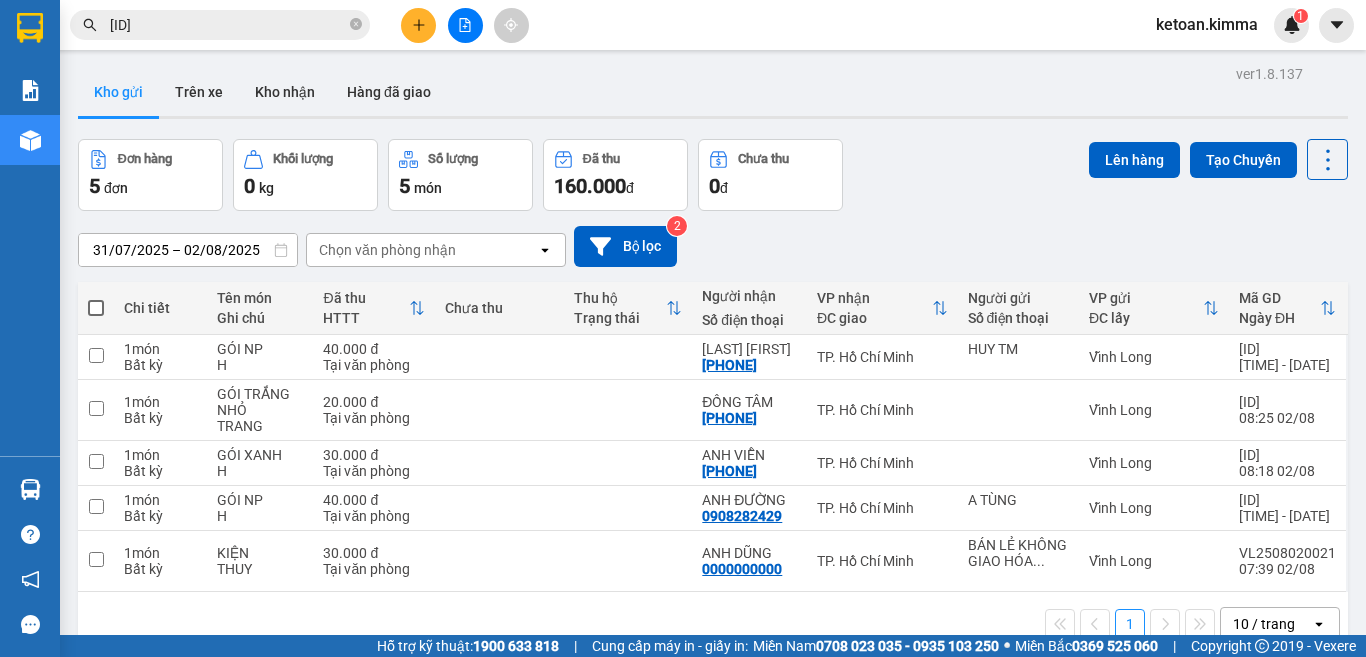 click on "SG2508010247" at bounding box center (228, 25) 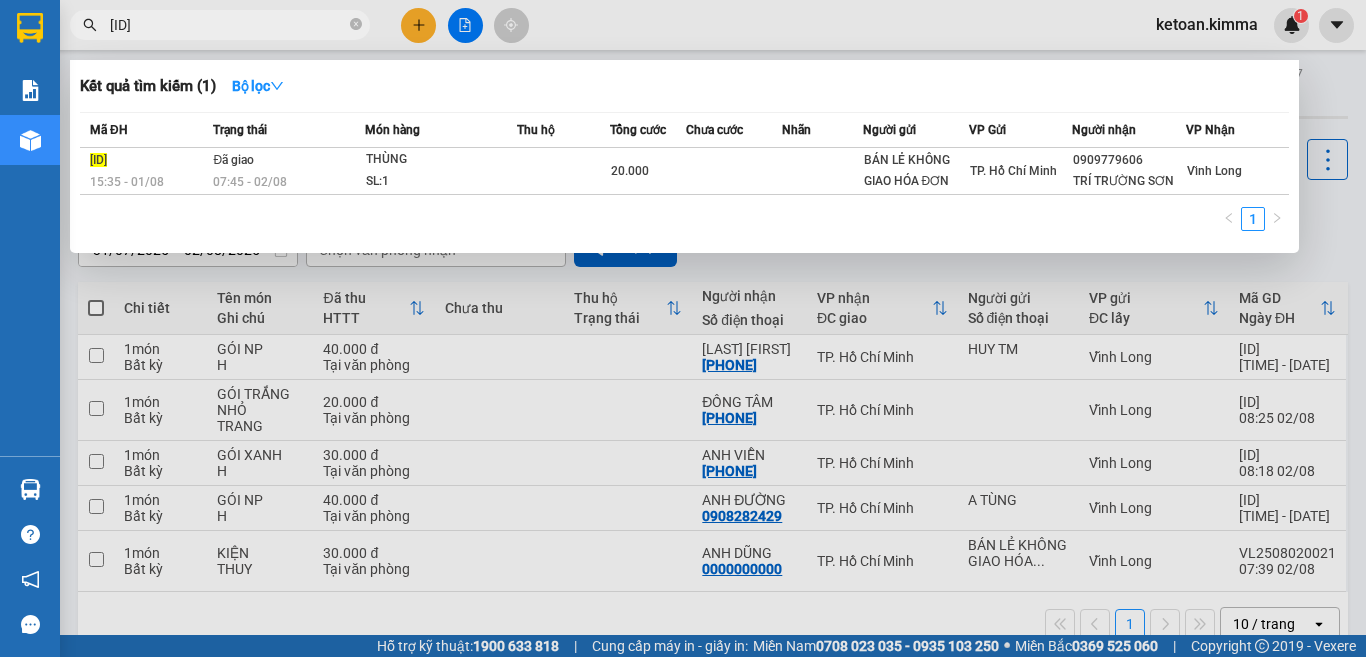 click on "SG2508010247" at bounding box center [228, 25] 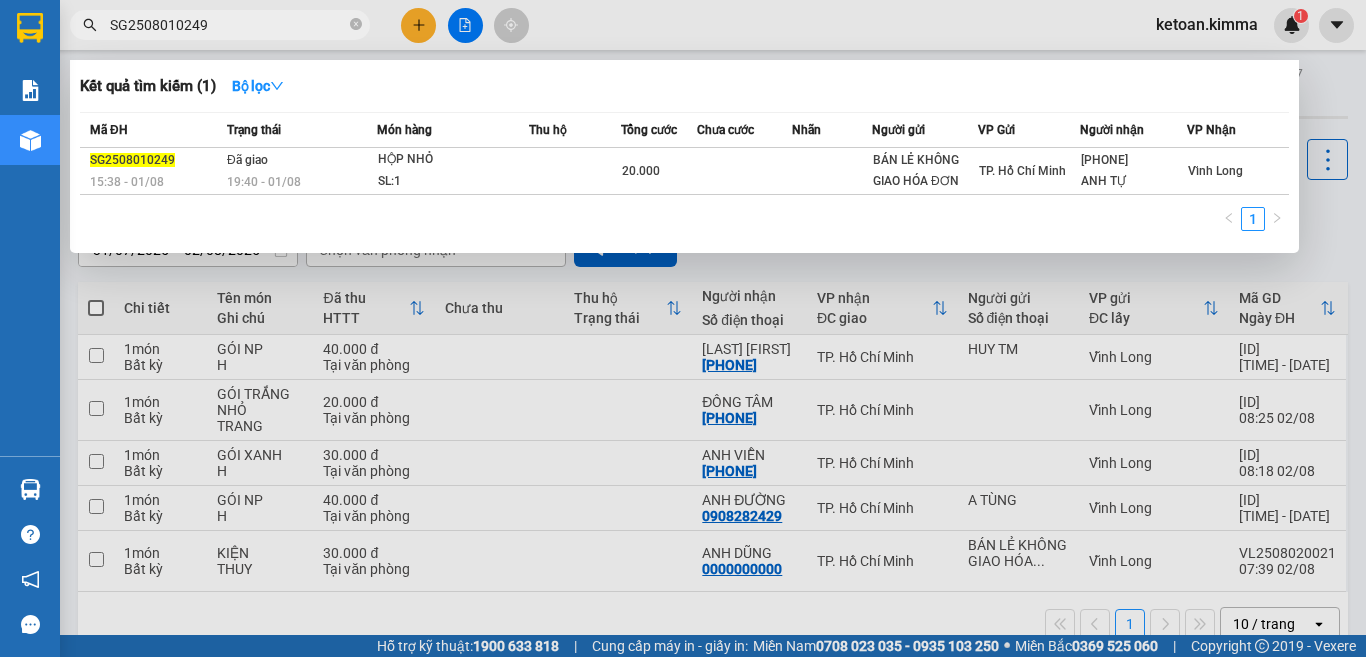 click on "SG2508010249" at bounding box center (228, 25) 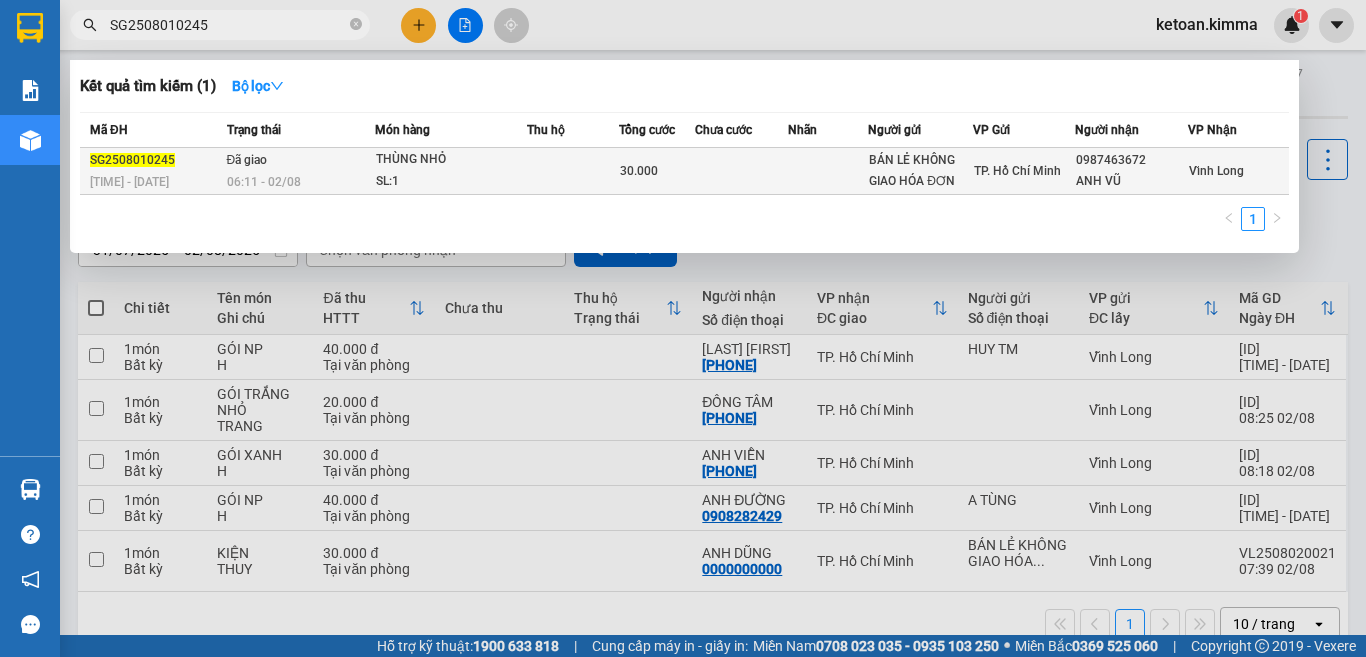 type on "SG2508010245" 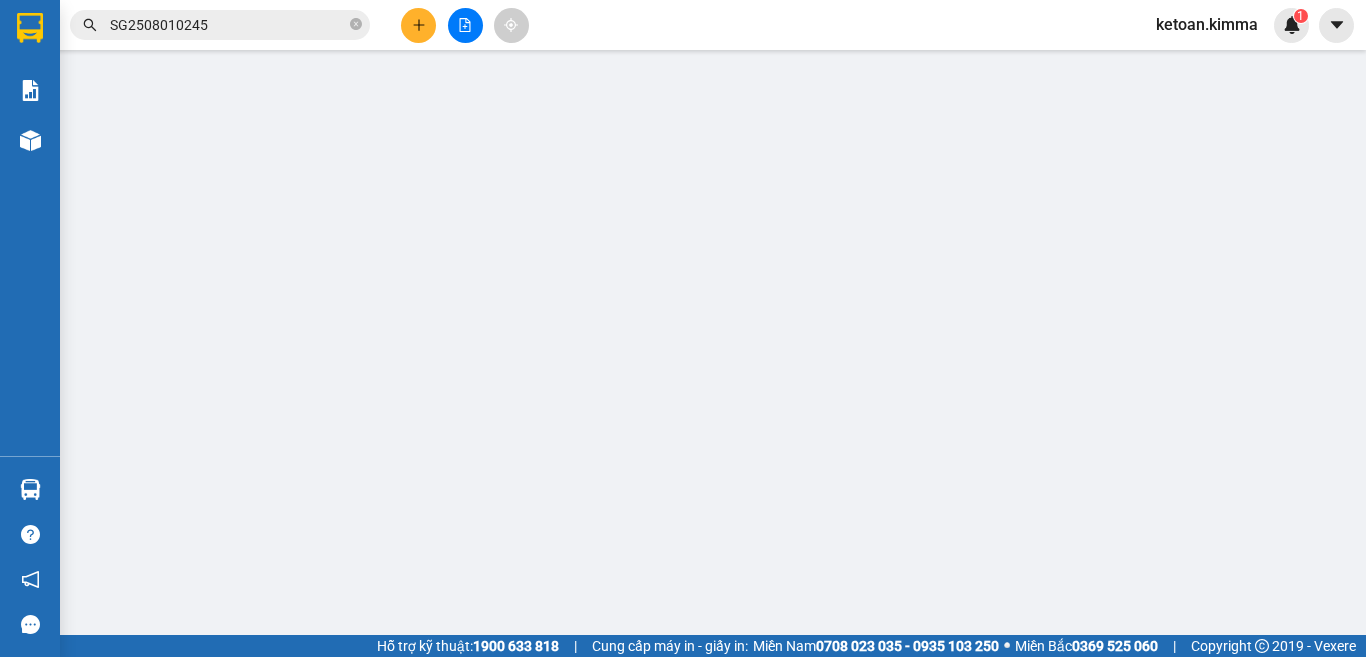 type on "BÁN LẺ KHÔNG GIAO HÓA ĐƠN" 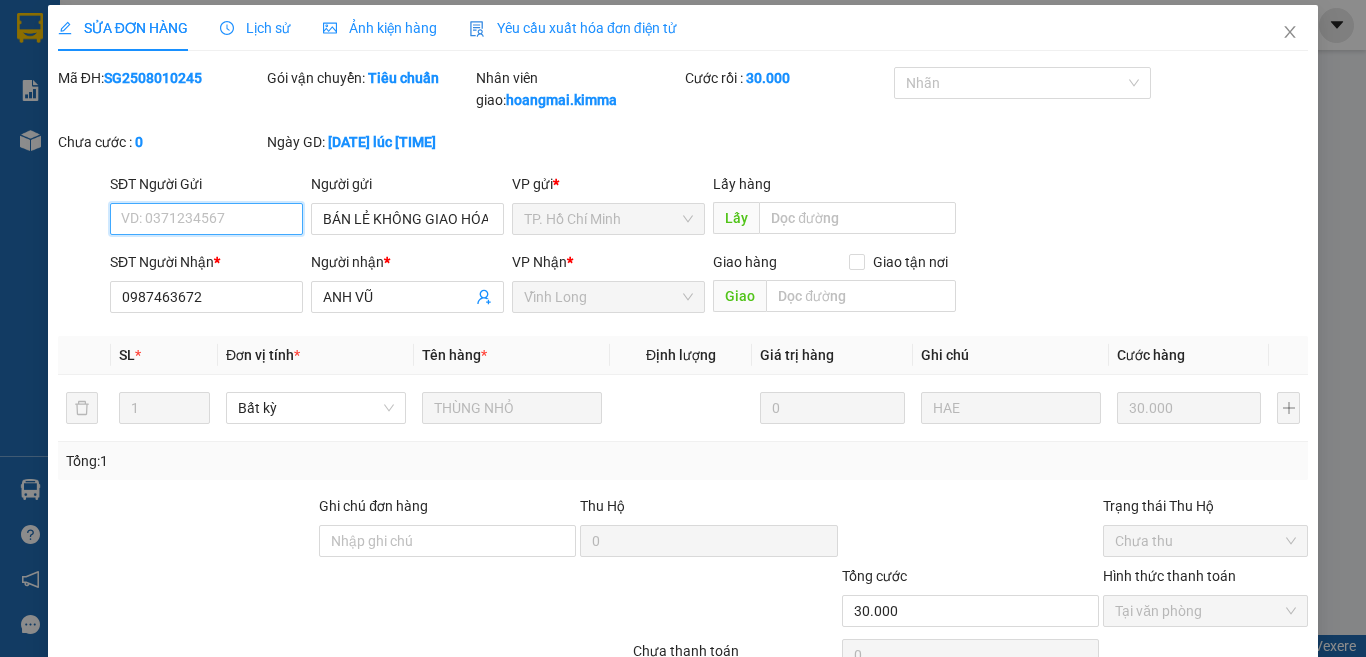scroll, scrollTop: 0, scrollLeft: 0, axis: both 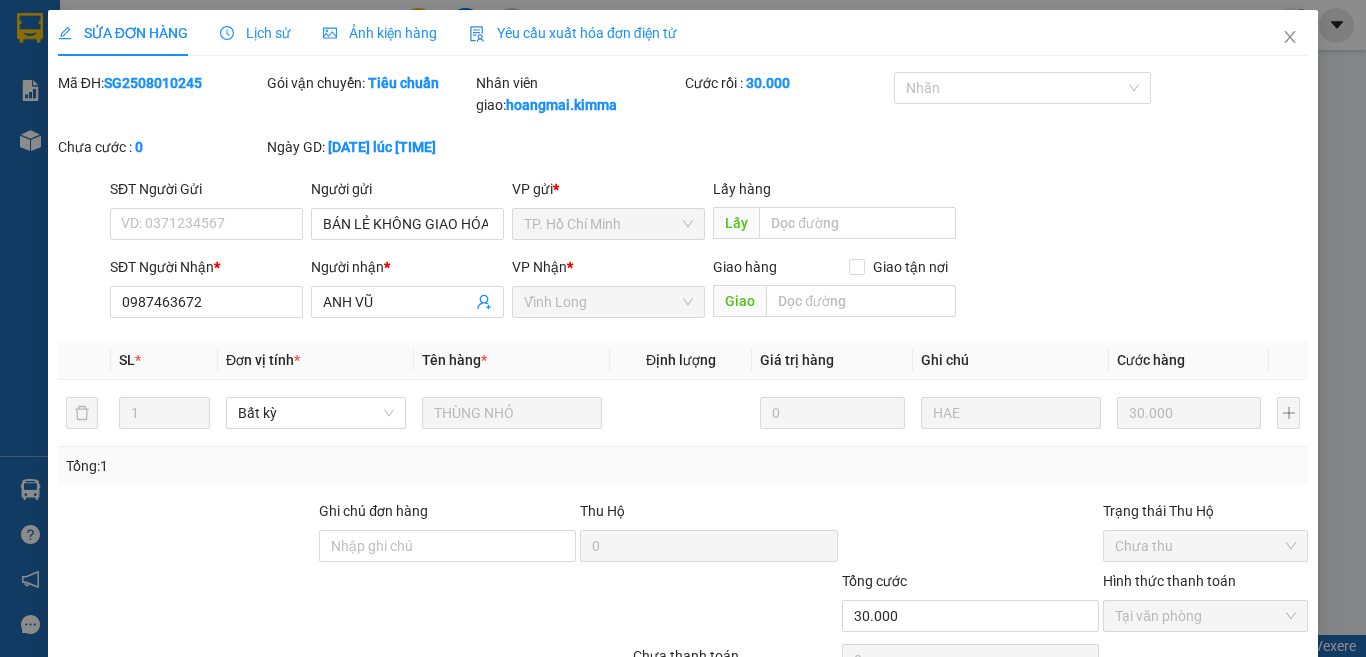 click on "Yêu cầu xuất hóa đơn điện tử" at bounding box center (573, 33) 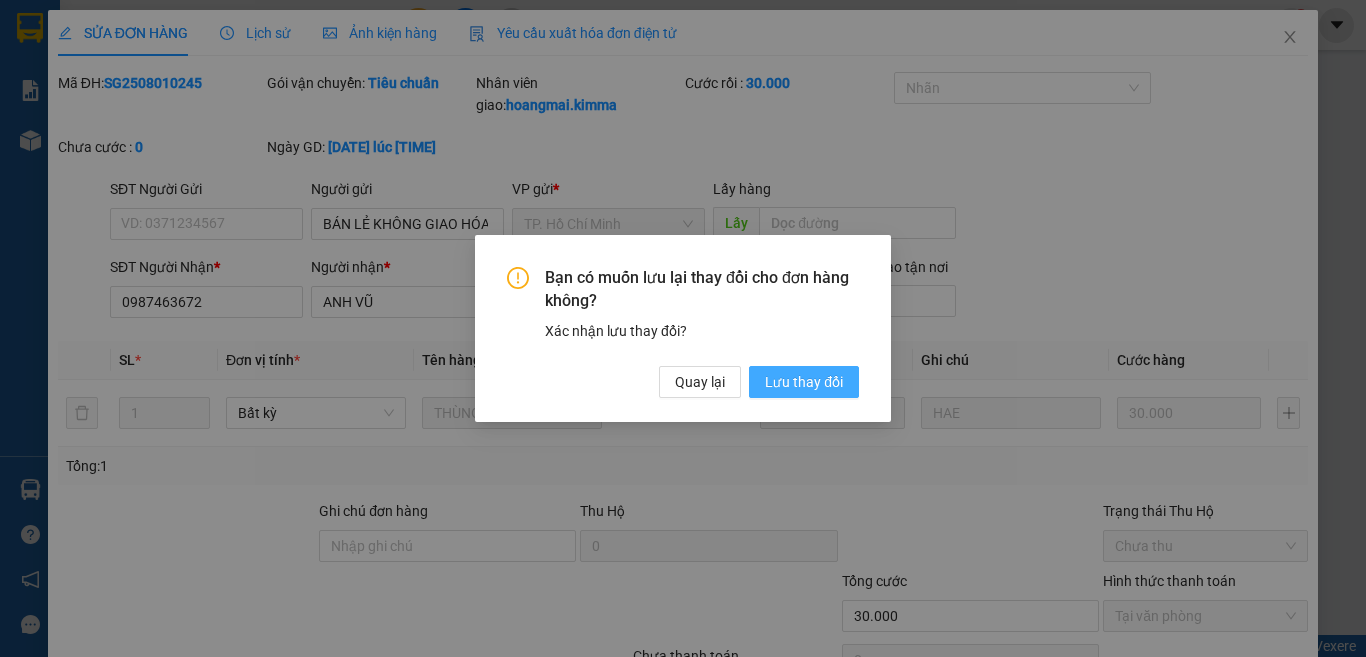 click on "Lưu thay đổi" at bounding box center [804, 382] 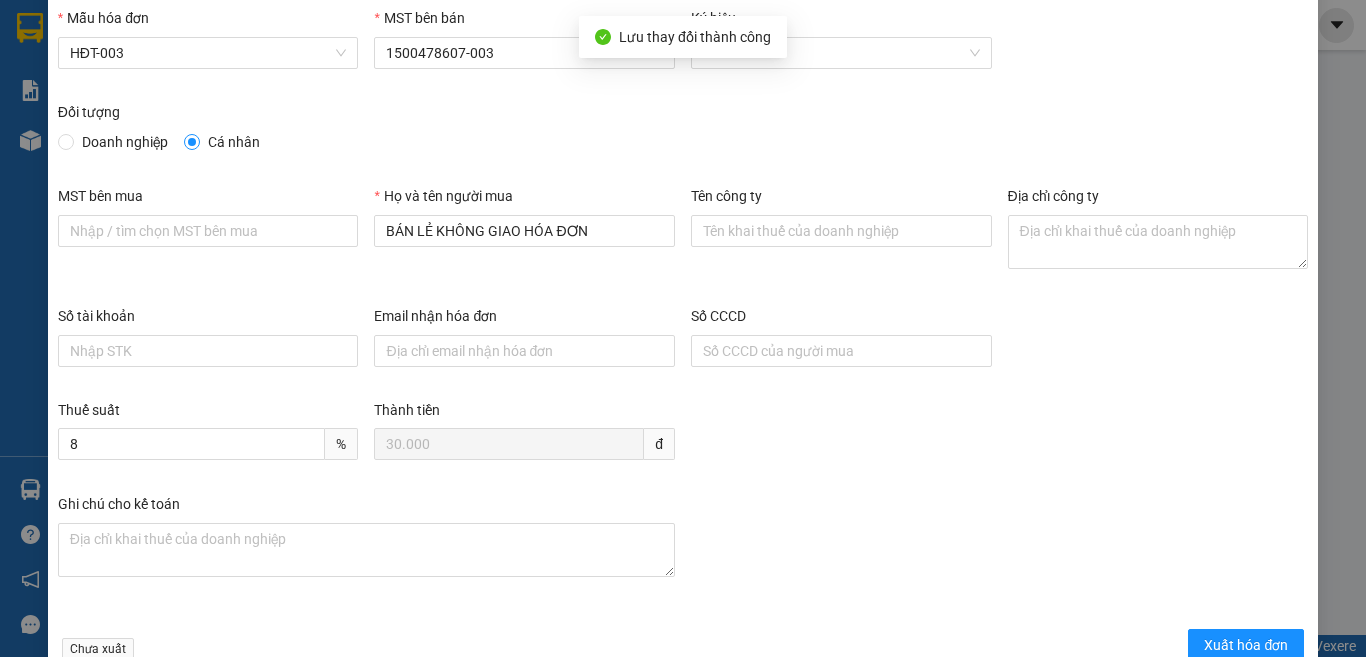scroll, scrollTop: 100, scrollLeft: 0, axis: vertical 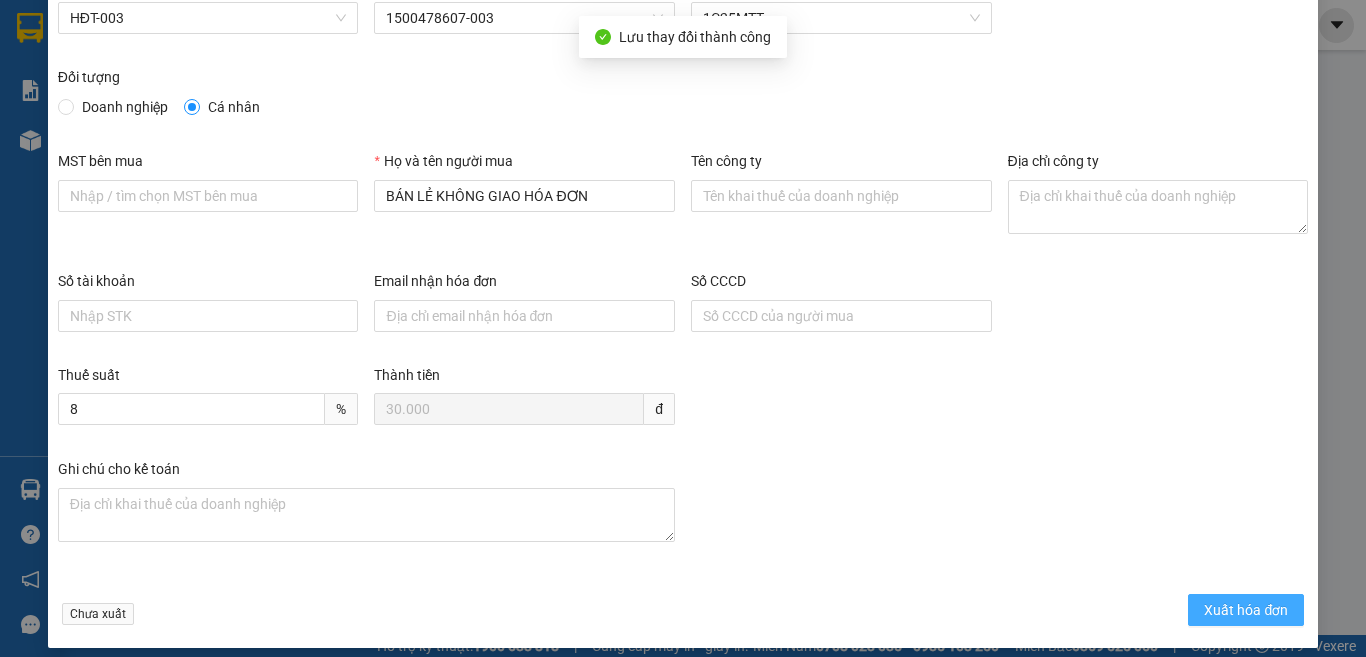 click on "Xuất hóa đơn" at bounding box center [1246, 610] 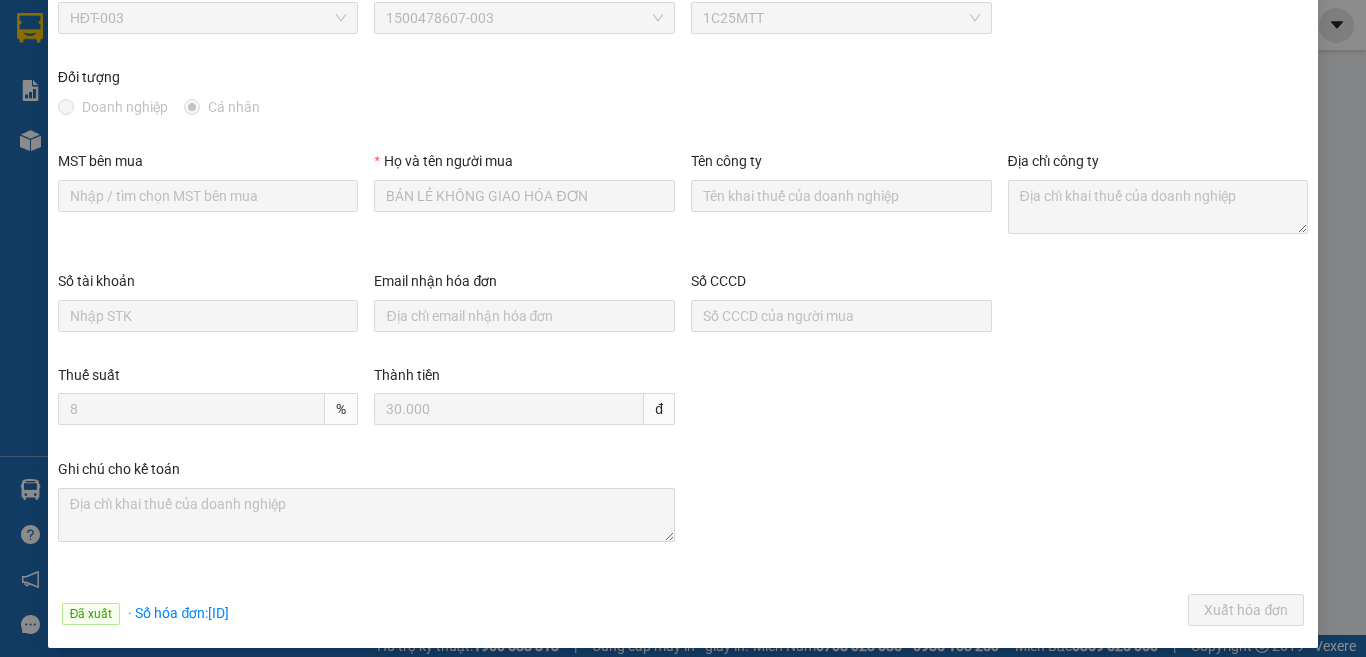 click on "Ghi chú cho kế toán" at bounding box center (683, 518) 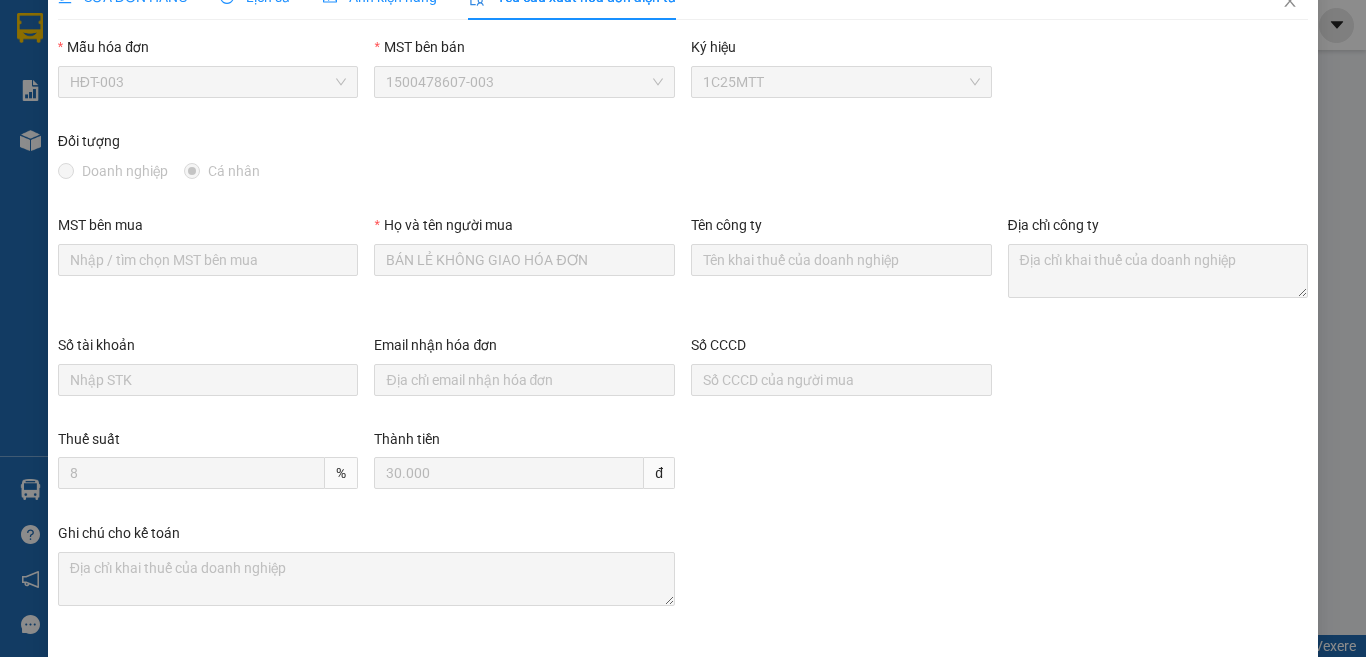 scroll, scrollTop: 0, scrollLeft: 0, axis: both 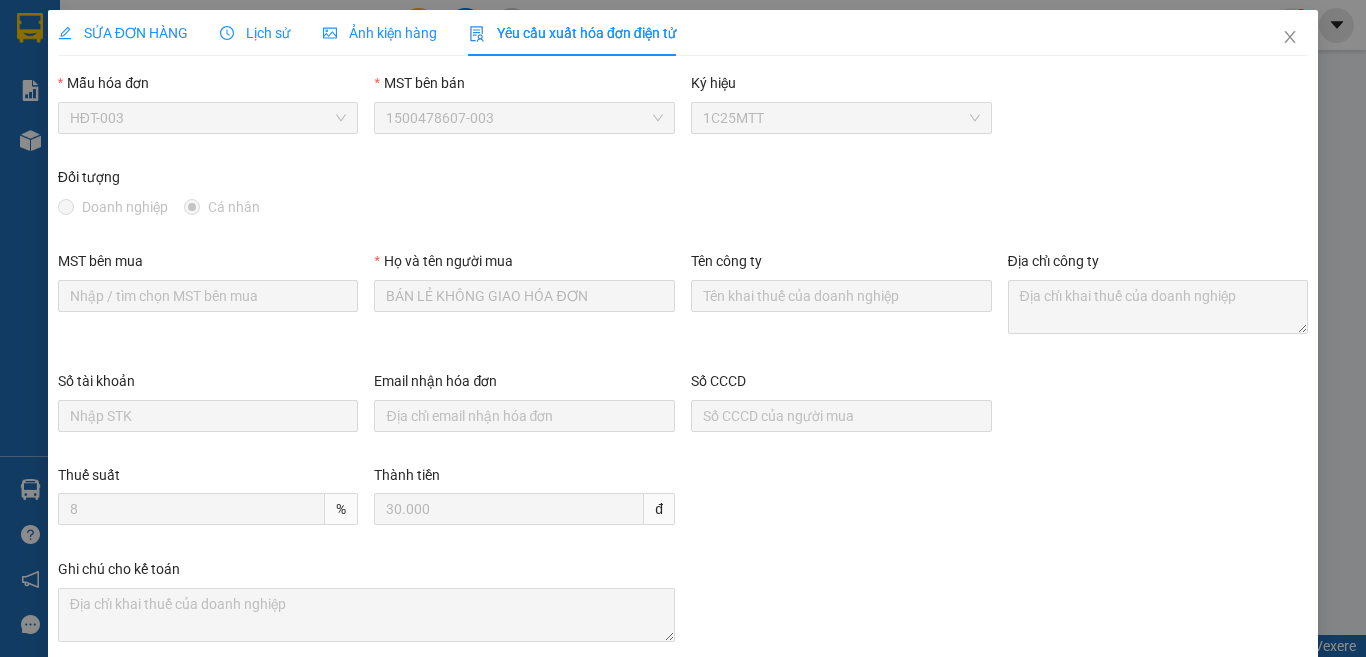 click on "SỬA ĐƠN HÀNG" at bounding box center [123, 33] 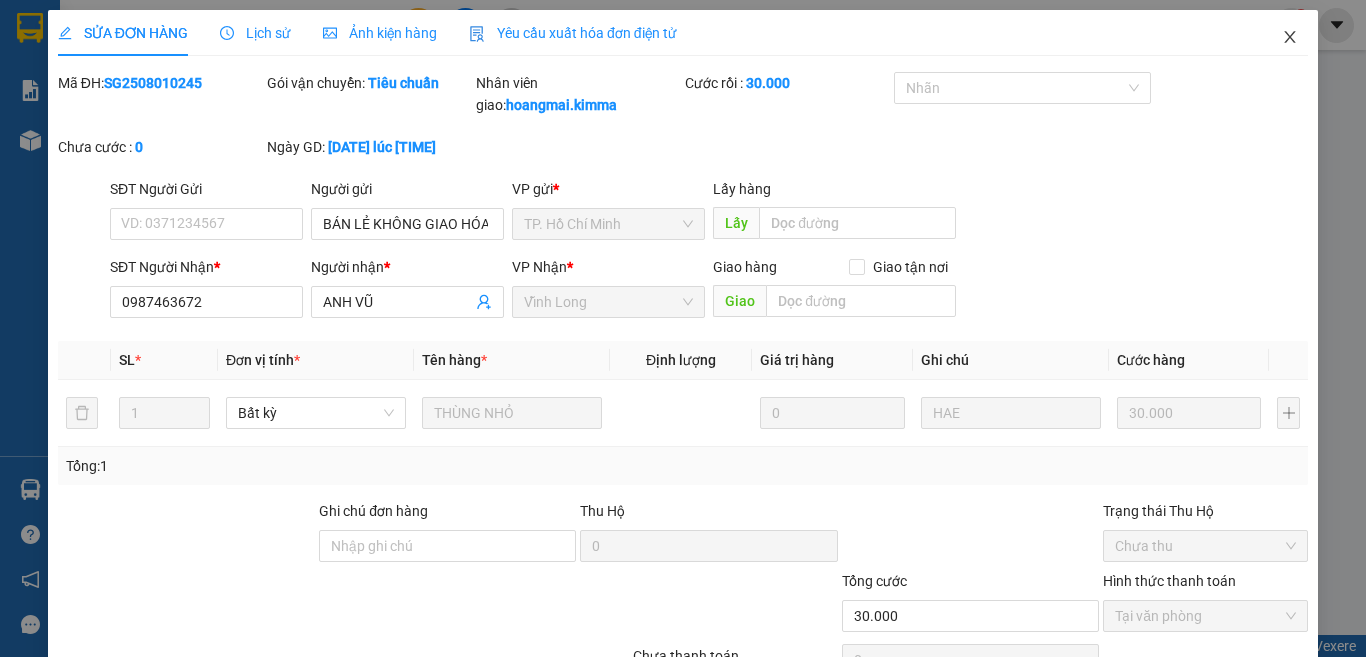 click 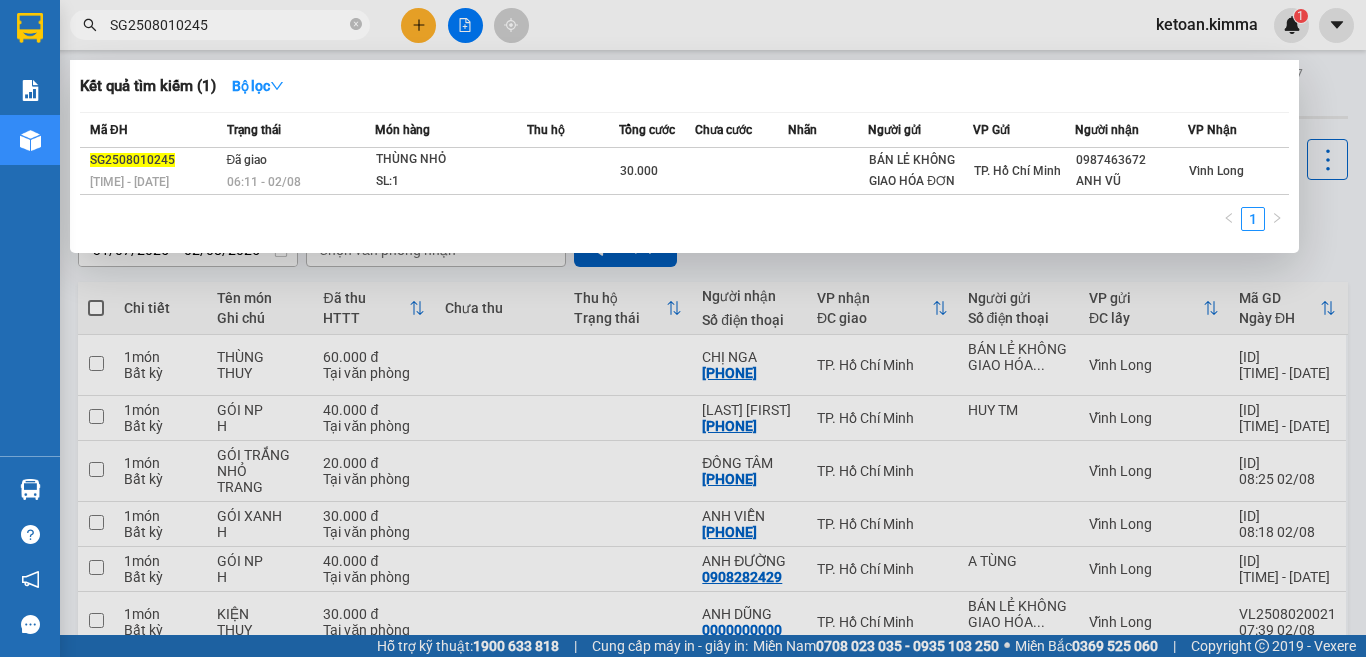 click on "SG2508010245" at bounding box center [228, 25] 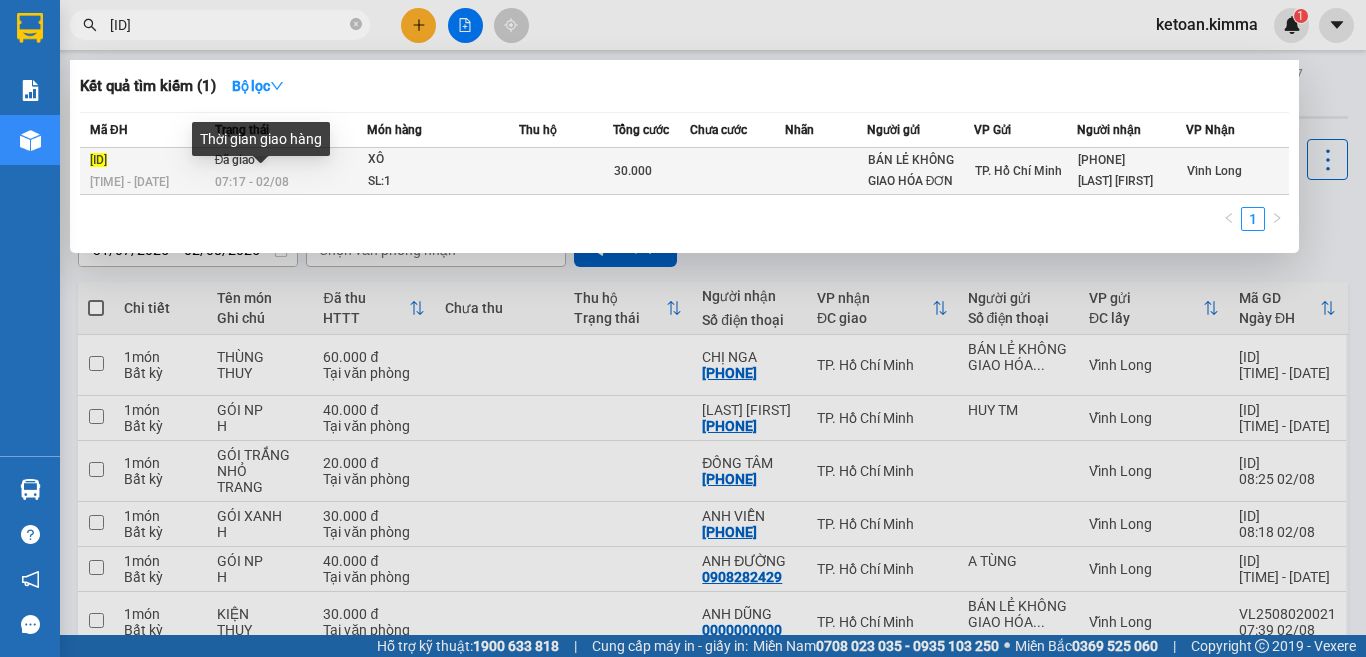 type on "SG2508010258" 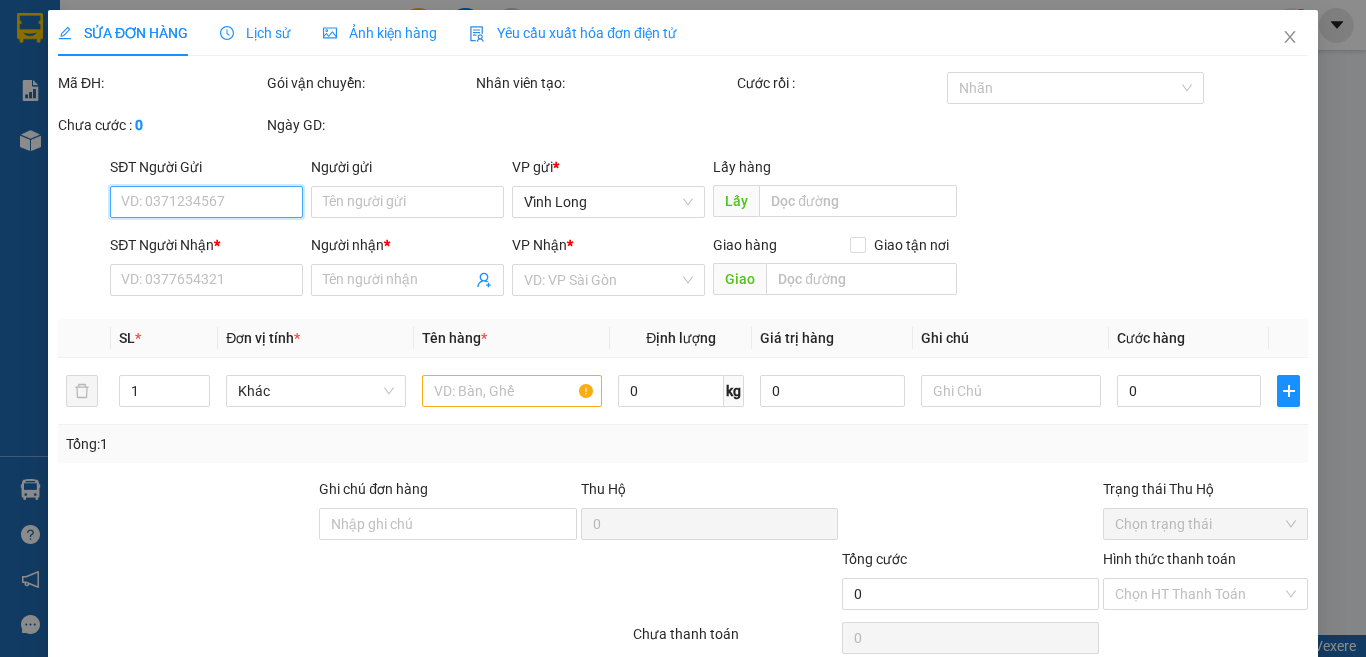 type on "BÁN LẺ KHÔNG GIAO HÓA ĐƠN" 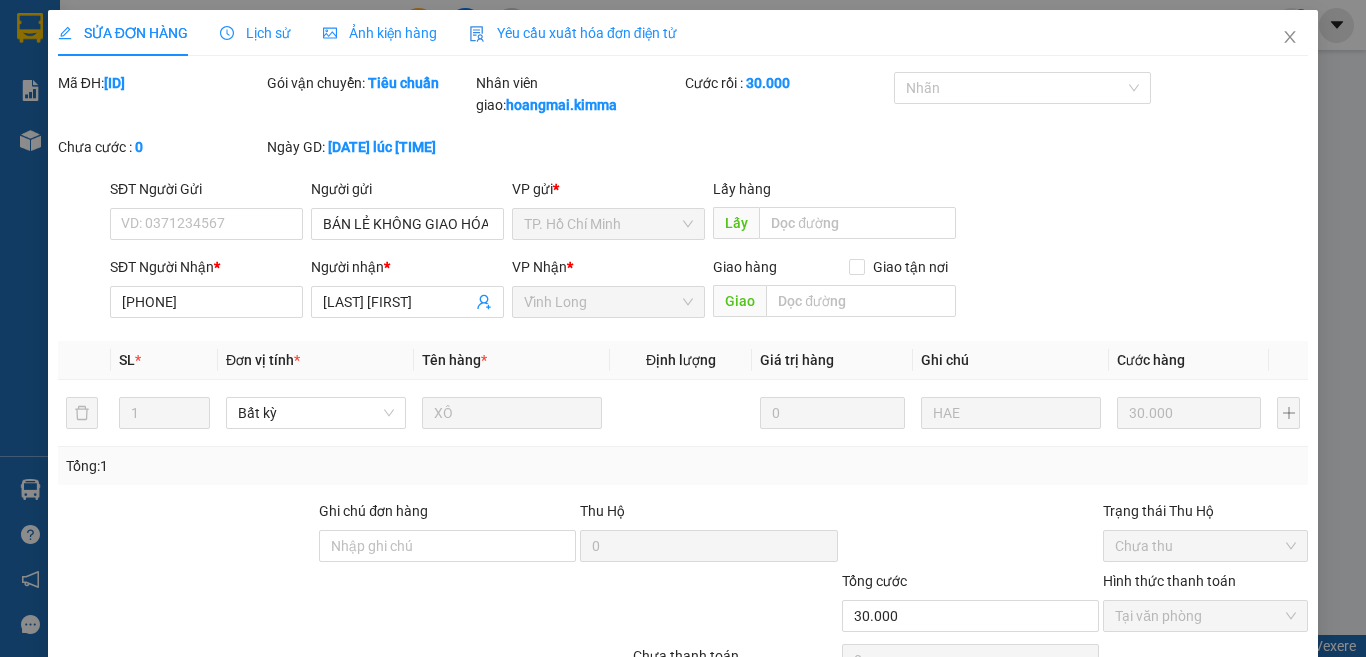 click on "Yêu cầu xuất hóa đơn điện tử" at bounding box center [573, 33] 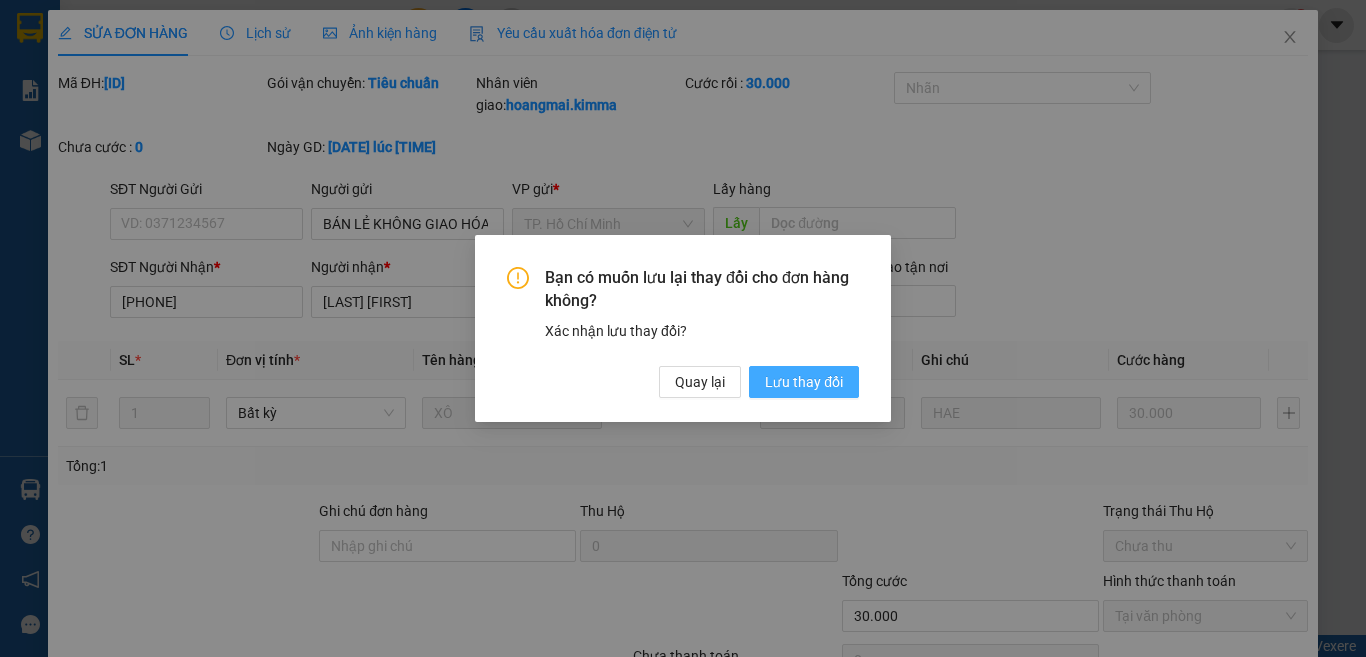click on "Lưu thay đổi" at bounding box center [804, 382] 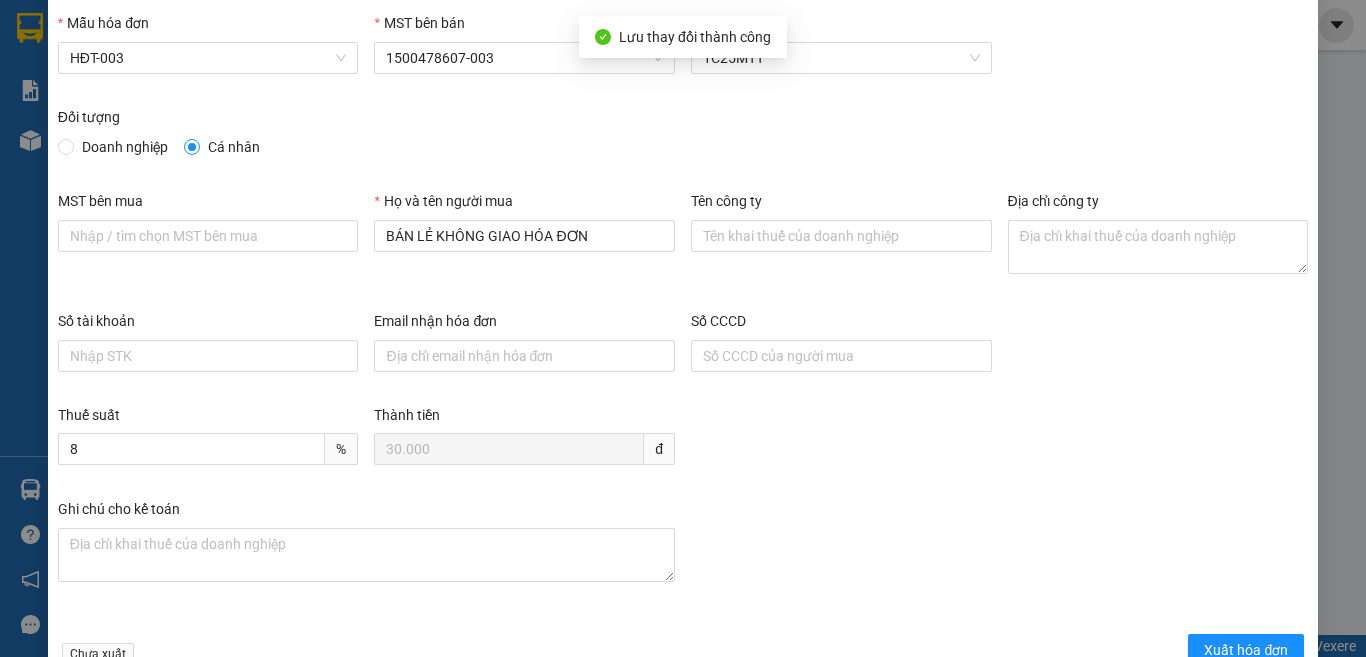 scroll, scrollTop: 114, scrollLeft: 0, axis: vertical 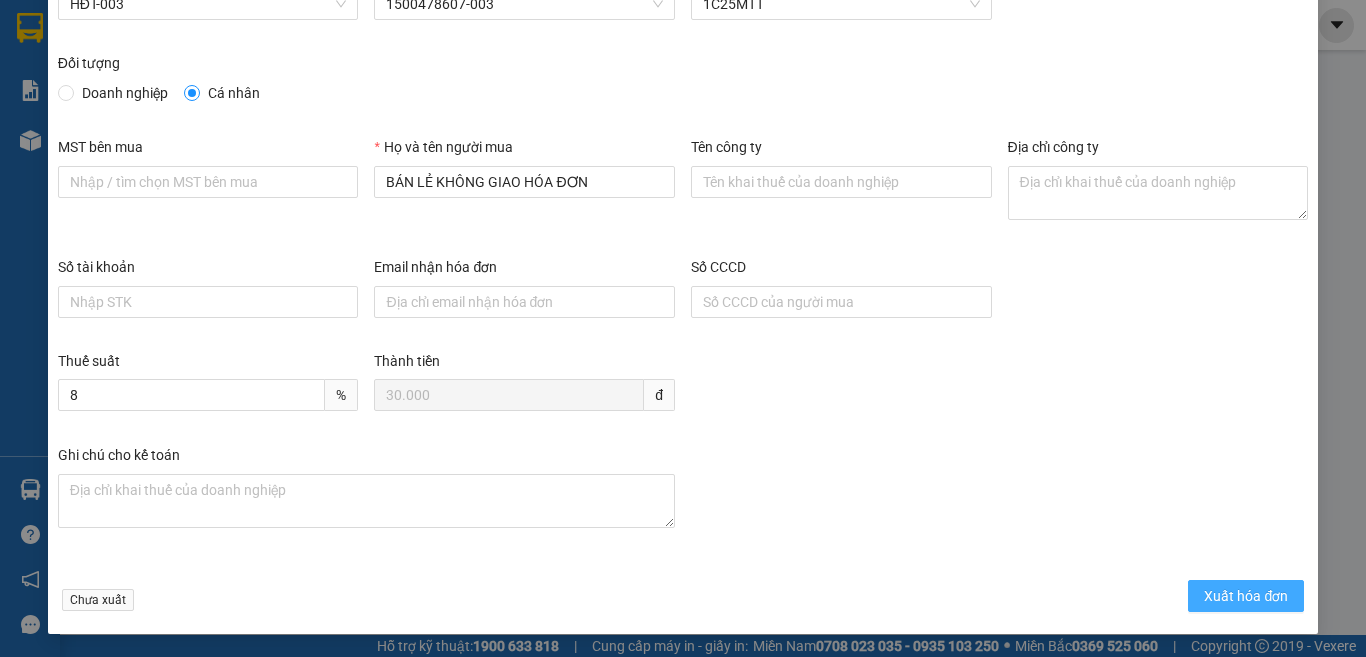 click on "Xuất hóa đơn" at bounding box center [1246, 596] 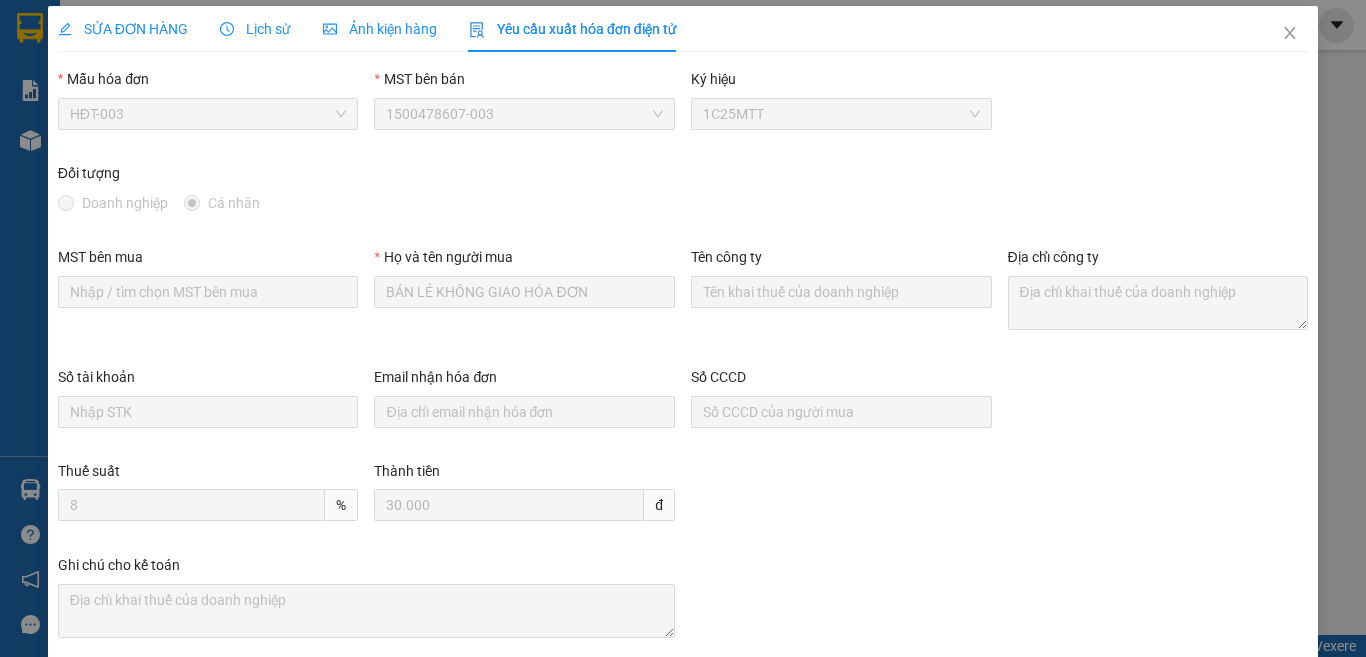 scroll, scrollTop: 0, scrollLeft: 0, axis: both 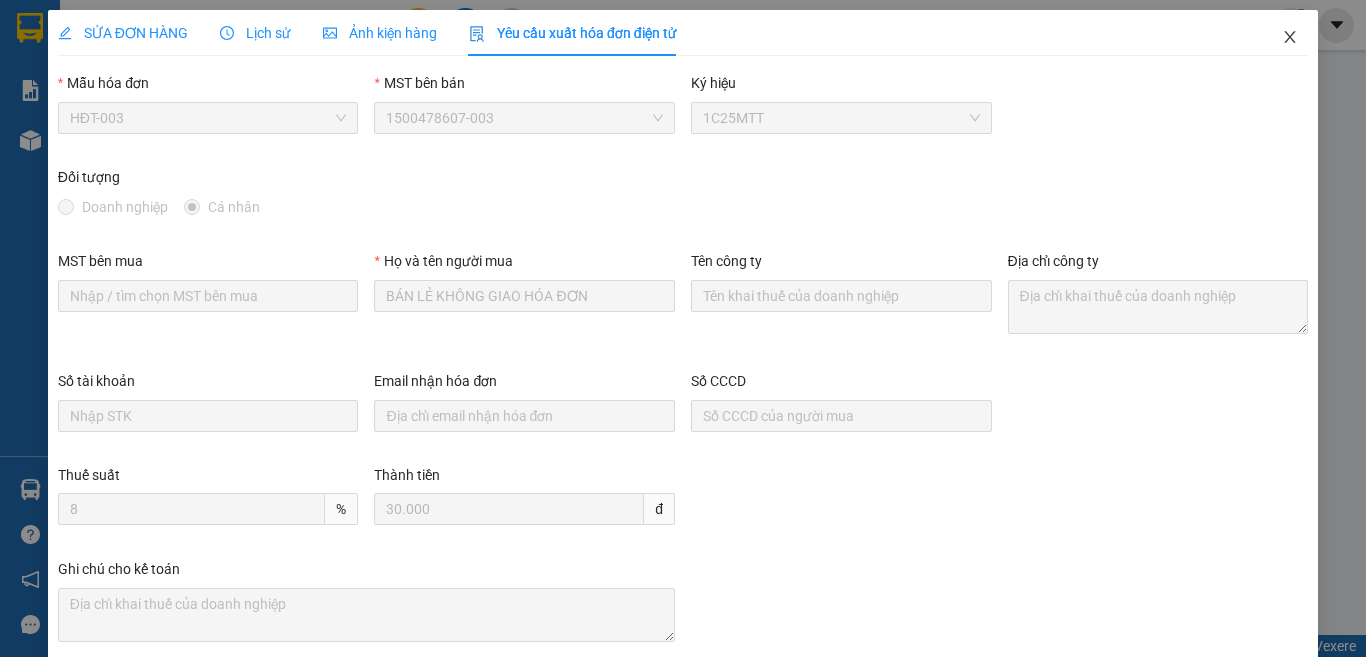 click 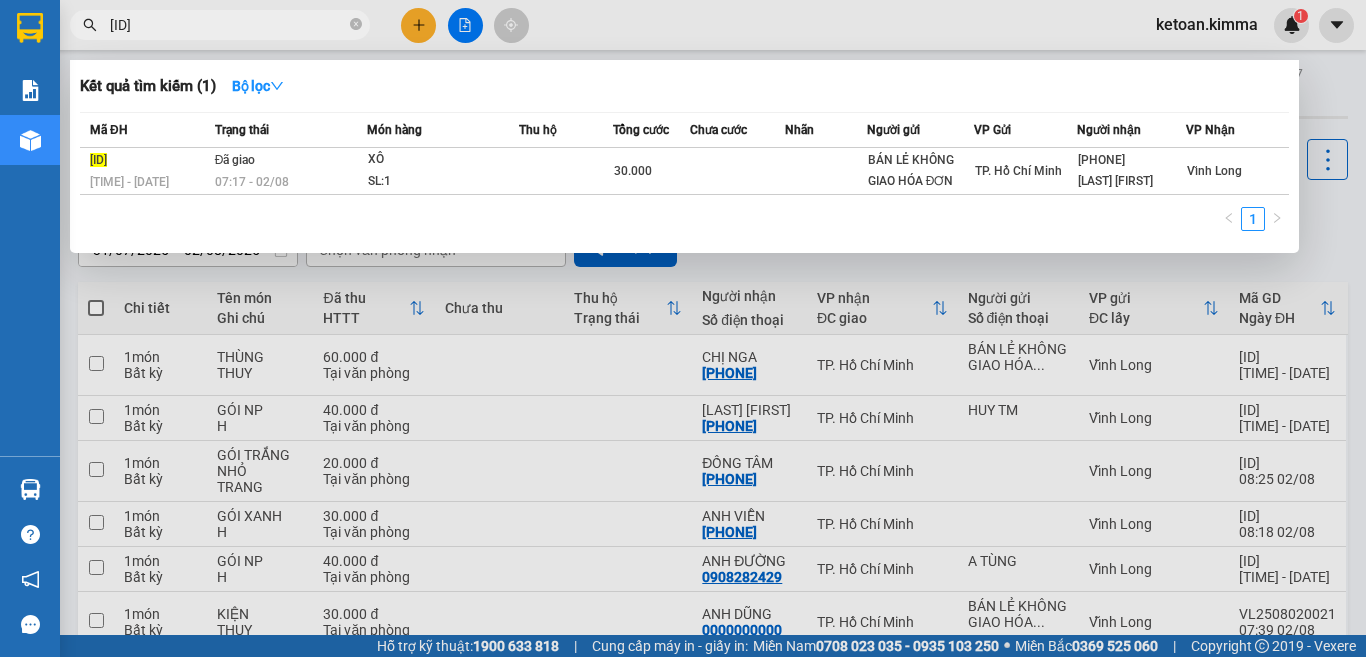 click on "SG2508010258" at bounding box center [228, 25] 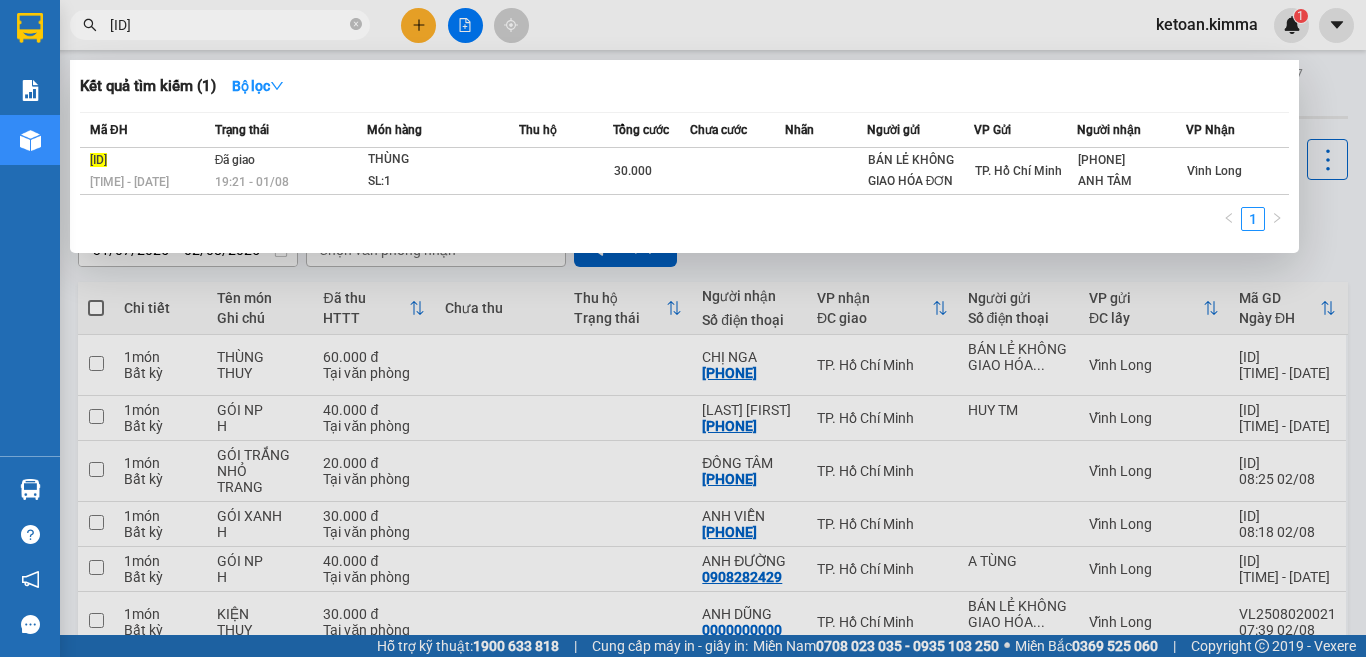 click on "Kết quả tìm kiếm ( 1 )  Bộ lọc  Mã ĐH Trạng thái Món hàng Thu hộ Tổng cước Chưa cước Nhãn Người gửi VP Gửi Người nhận VP Nhận SG2508010260 15:57 - 01/08 Đã giao   19:21 - 01/08 THÙNG SL:  1 30.000 BÁN LẺ KHÔNG GIAO HÓA ĐƠN TP. Hồ Chí Minh 0918119884 ANH TÂM Vĩnh Long 1 SG2508010260" at bounding box center [195, 25] 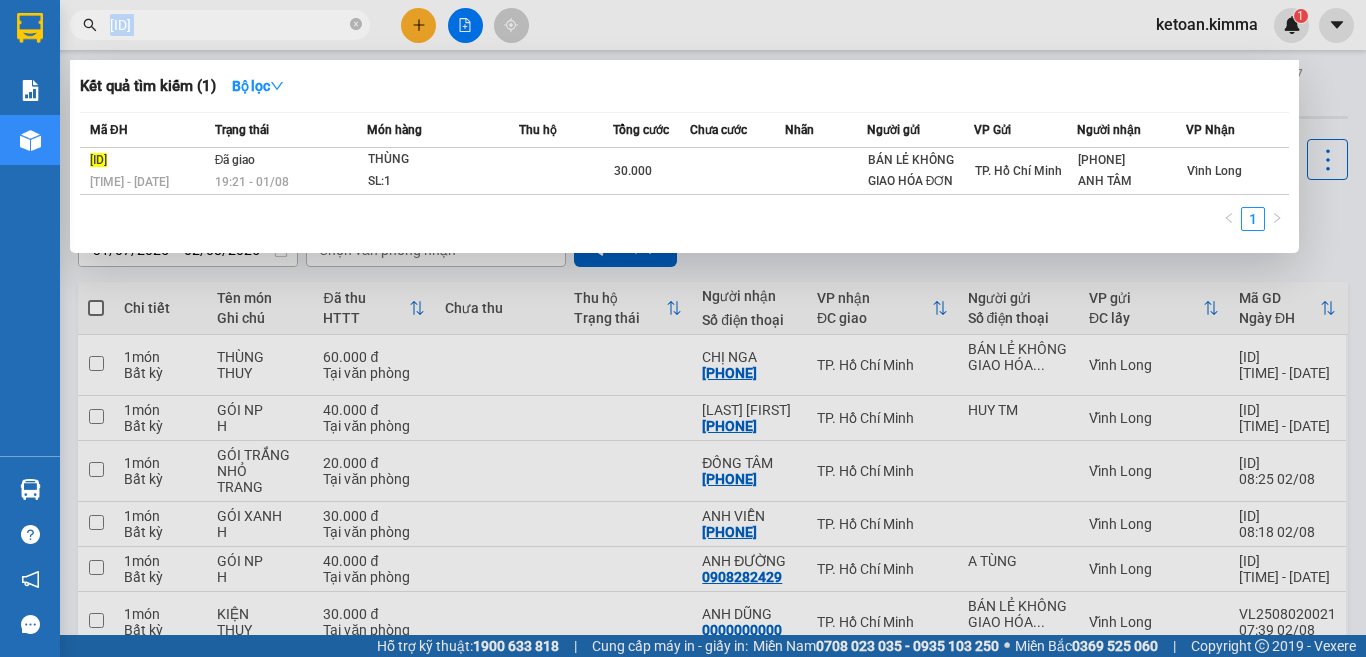 click on "SG2508010260" at bounding box center (220, 25) 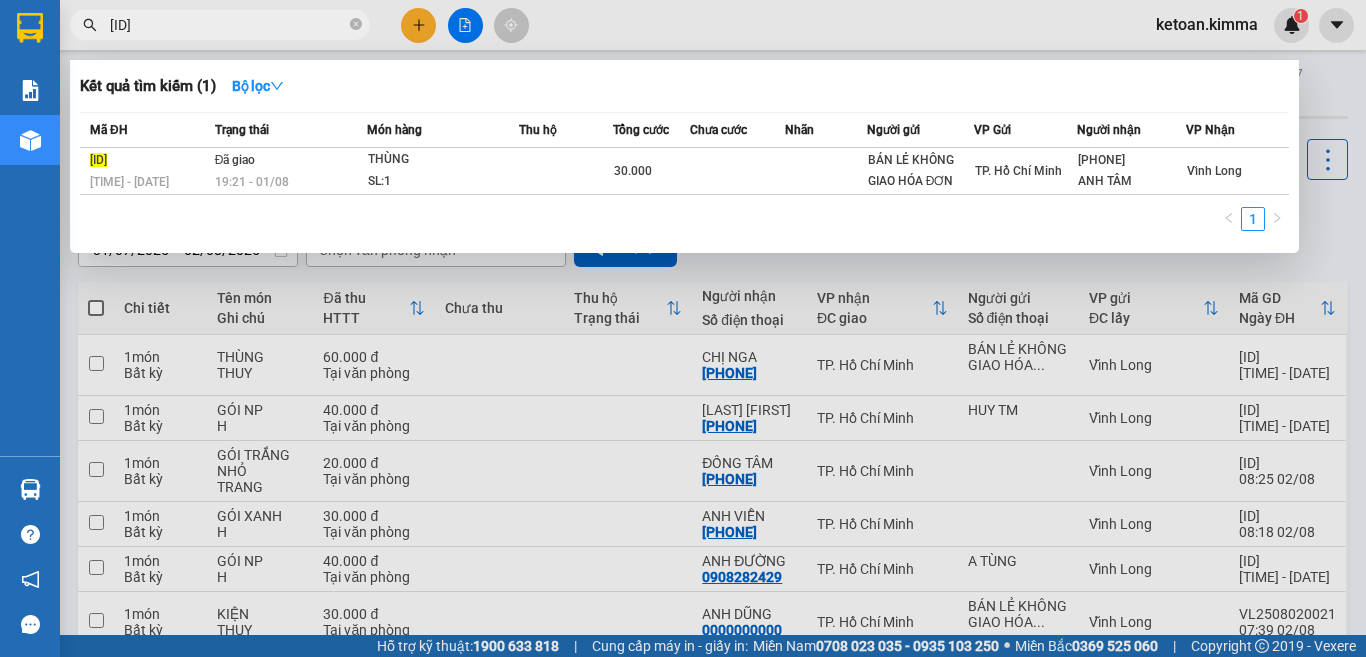 click on "SG2508010260" at bounding box center (228, 25) 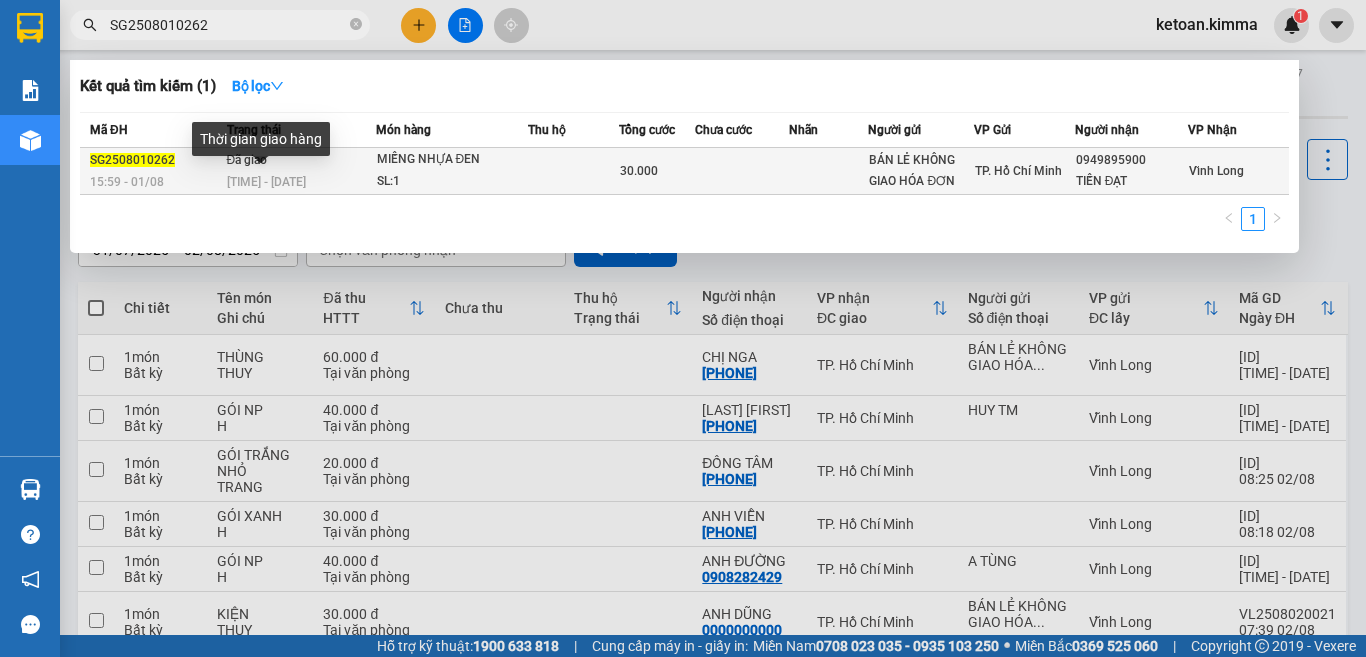 type on "SG2508010262" 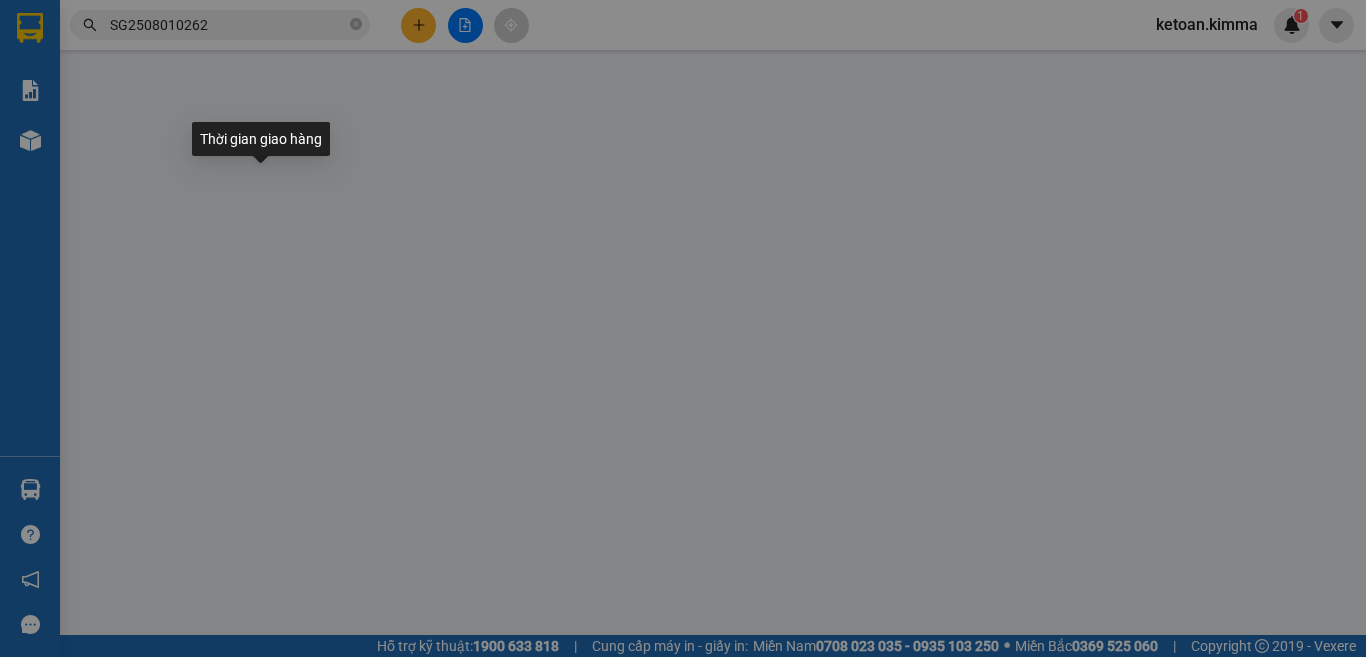 type on "BÁN LẺ KHÔNG GIAO HÓA ĐƠN" 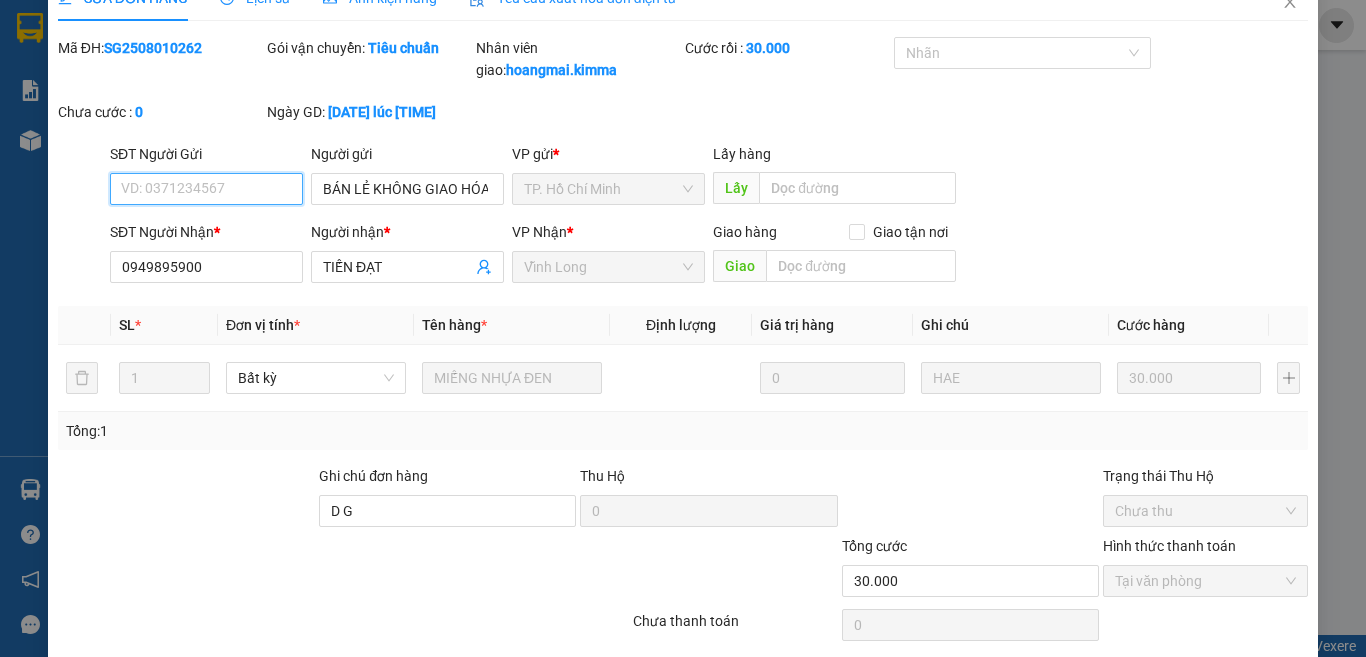 scroll, scrollTop: 0, scrollLeft: 0, axis: both 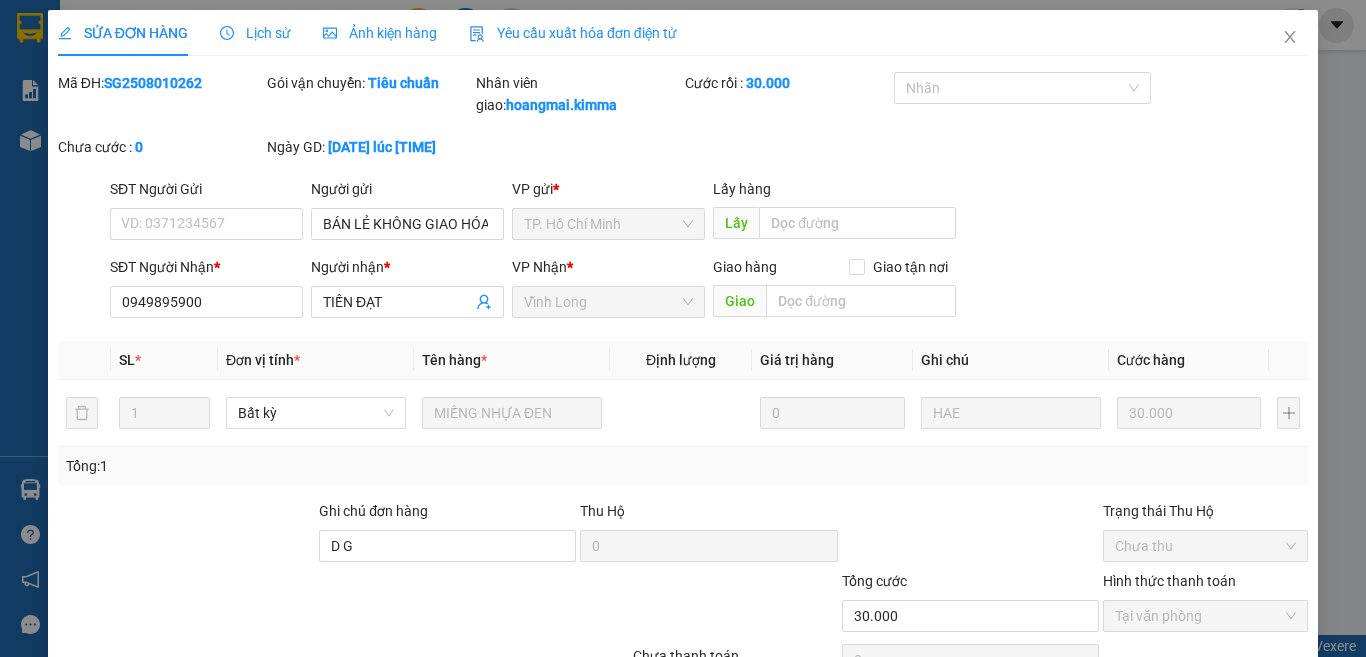 click on "Yêu cầu xuất hóa đơn điện tử" at bounding box center [573, 33] 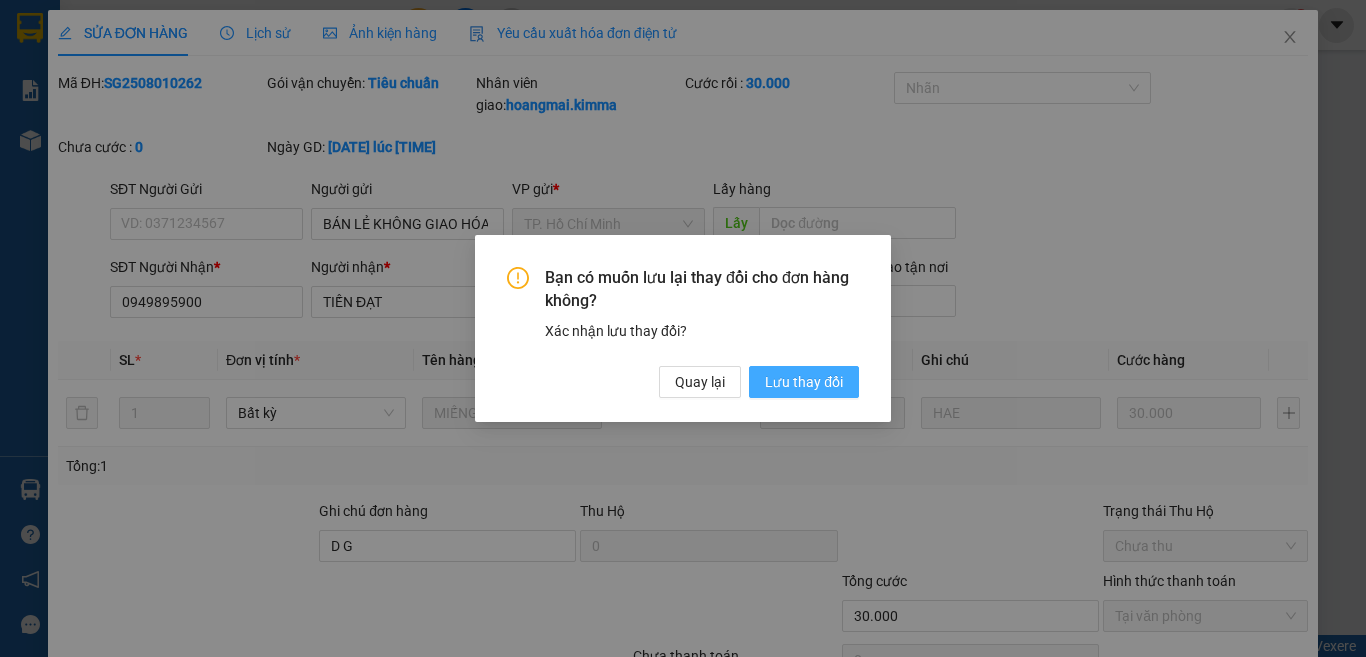 click on "Lưu thay đổi" at bounding box center (804, 382) 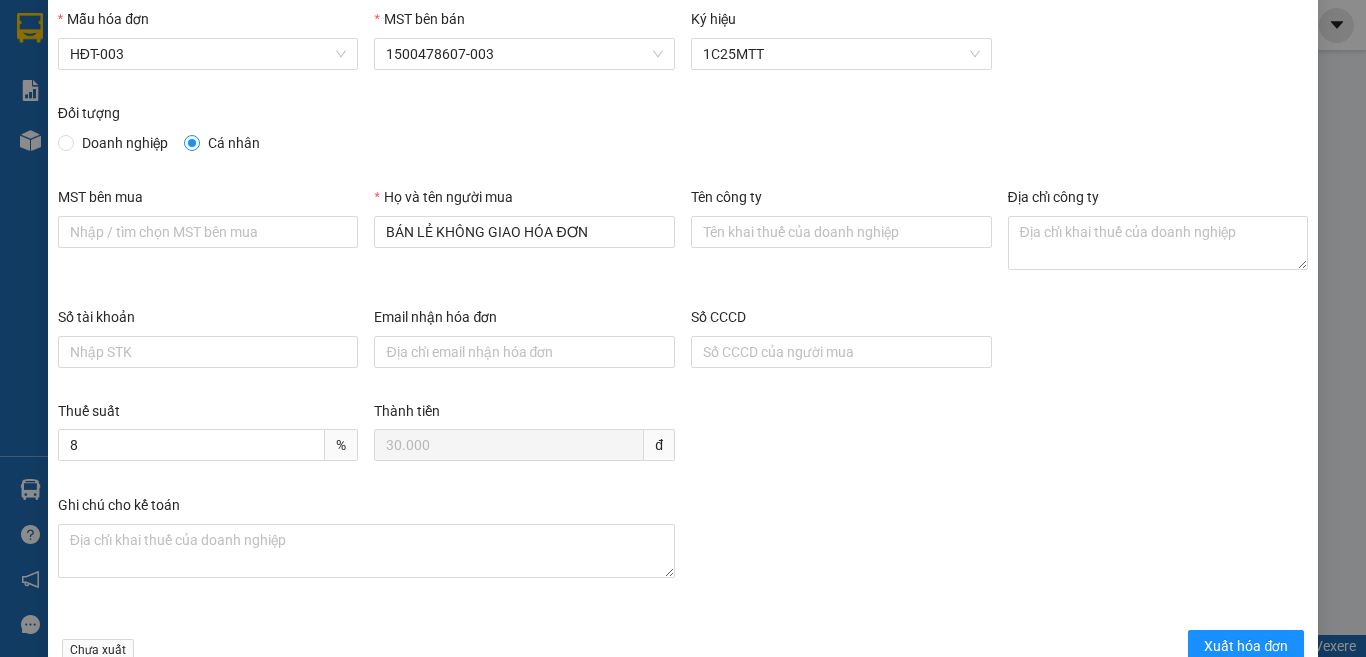 scroll, scrollTop: 100, scrollLeft: 0, axis: vertical 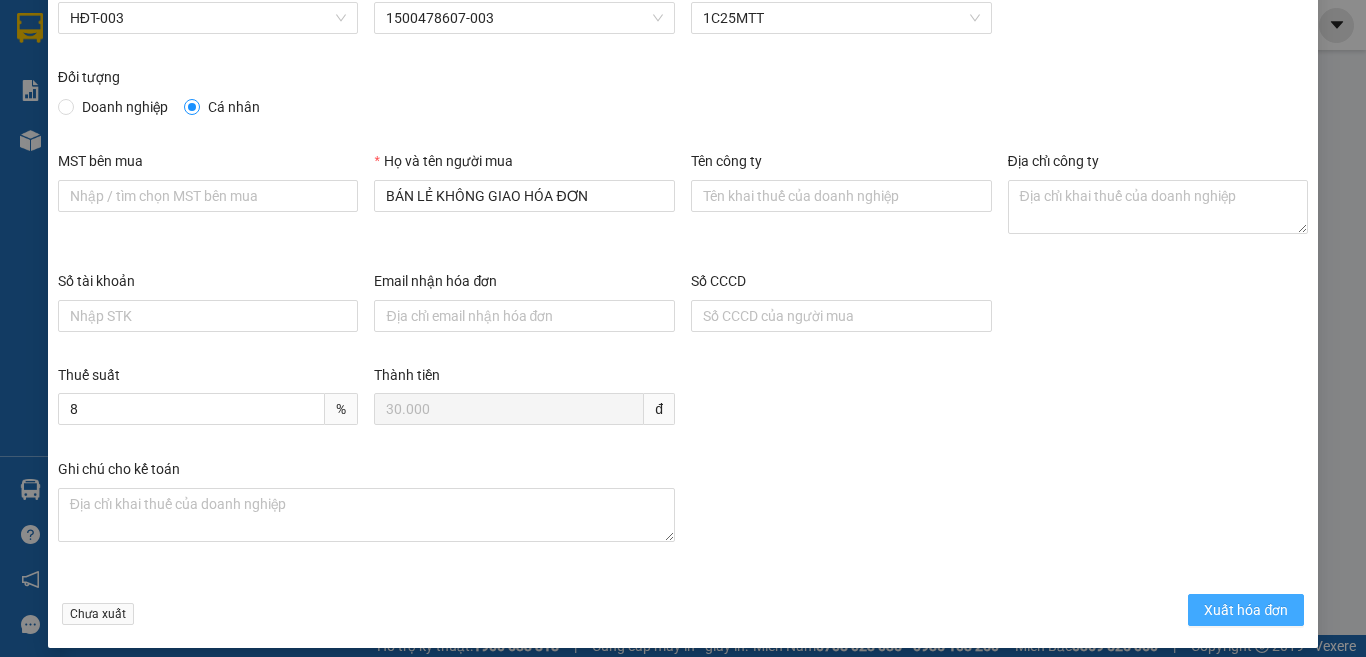 click on "Xuất hóa đơn" at bounding box center [1246, 610] 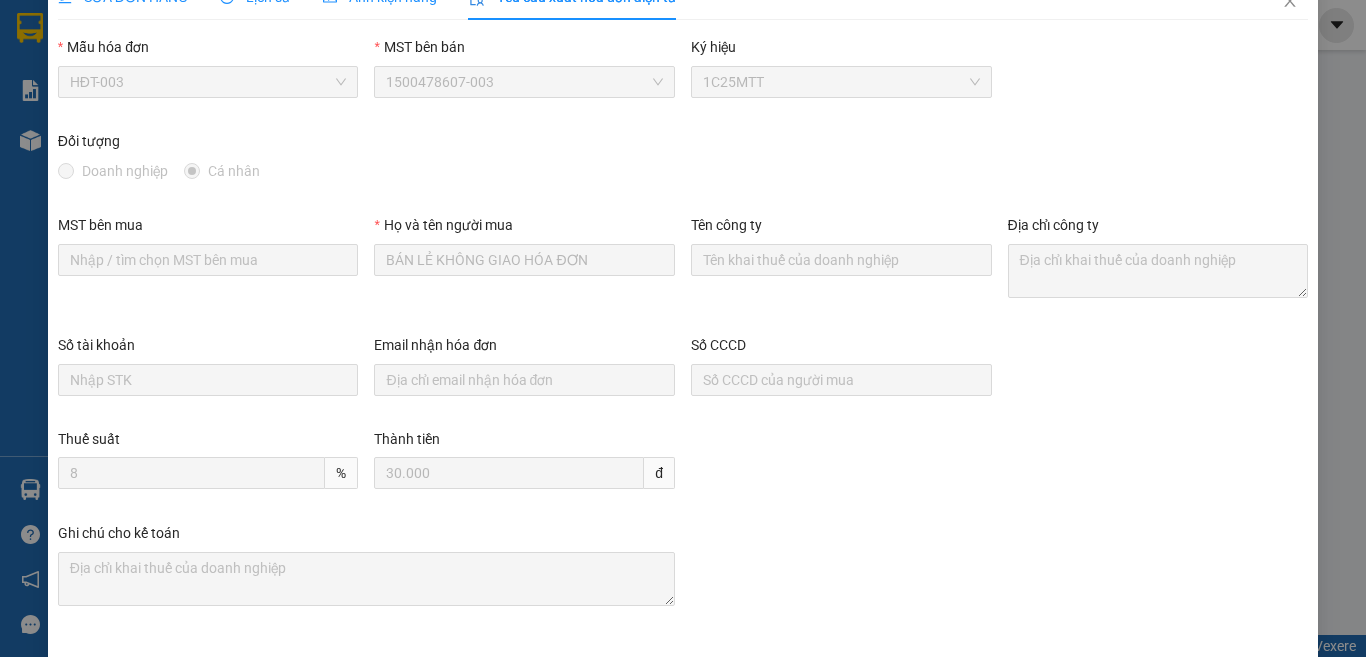 scroll, scrollTop: 0, scrollLeft: 0, axis: both 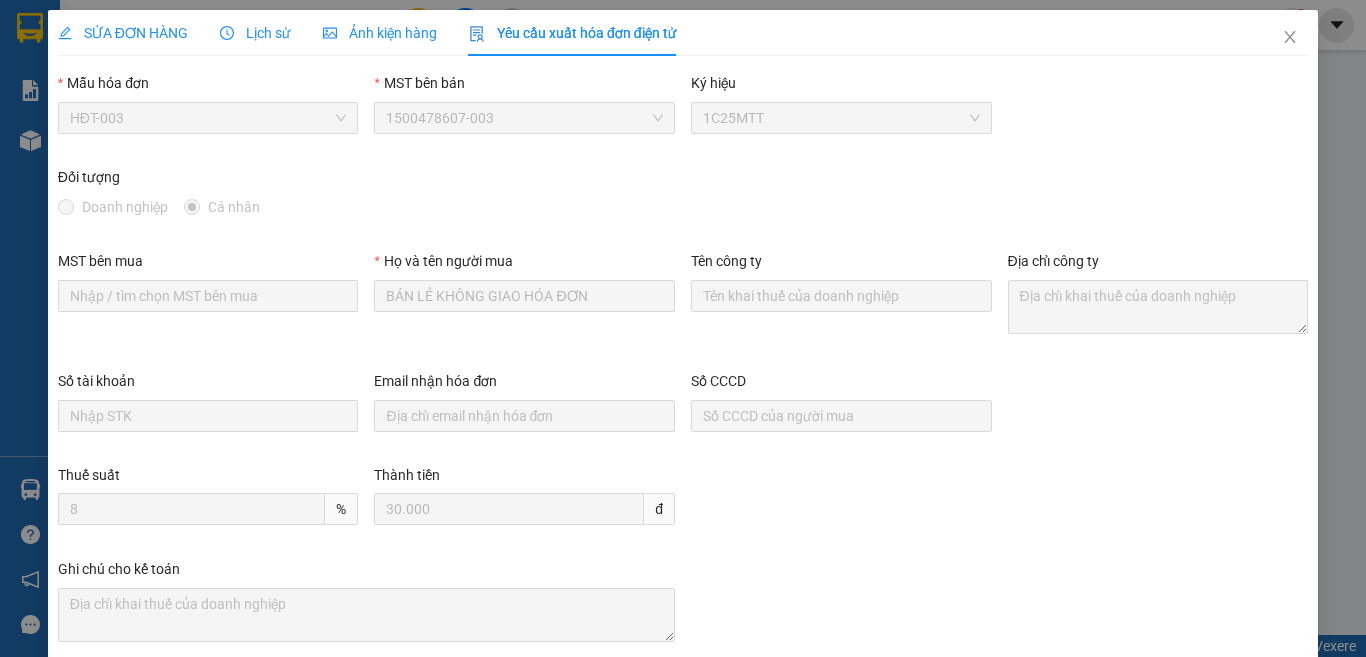 click on "SỬA ĐƠN HÀNG" at bounding box center (123, 33) 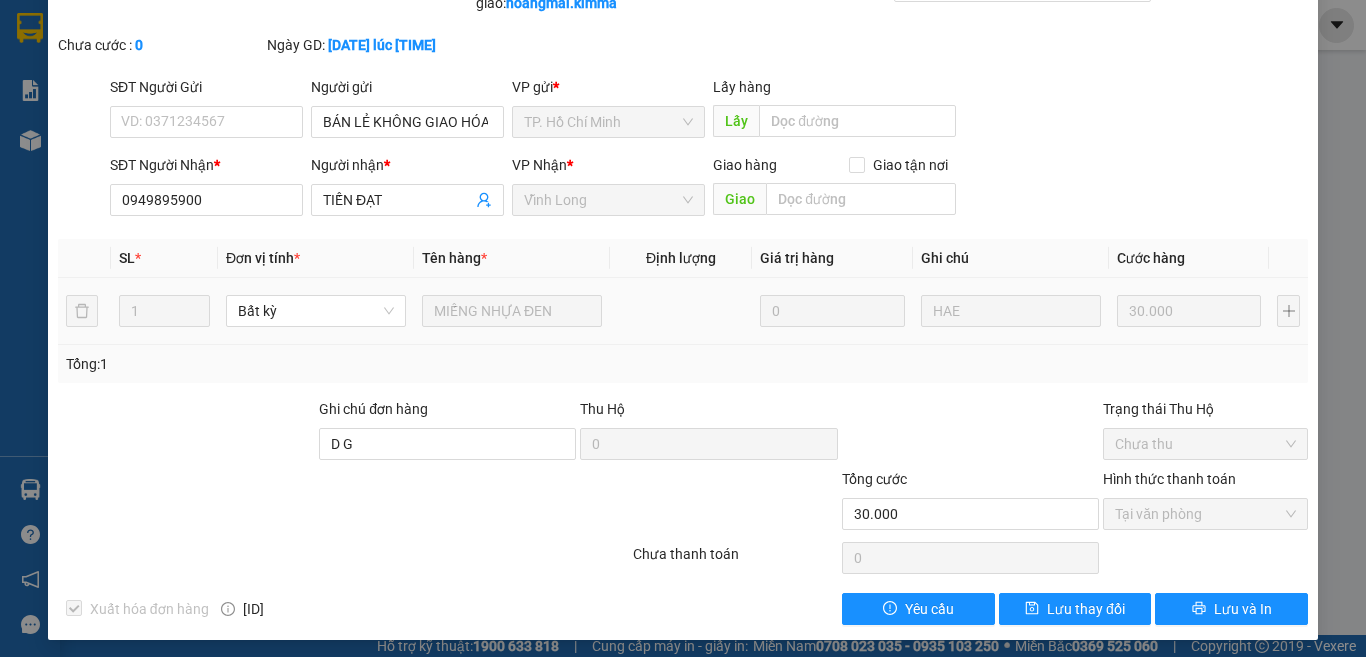 scroll, scrollTop: 109, scrollLeft: 0, axis: vertical 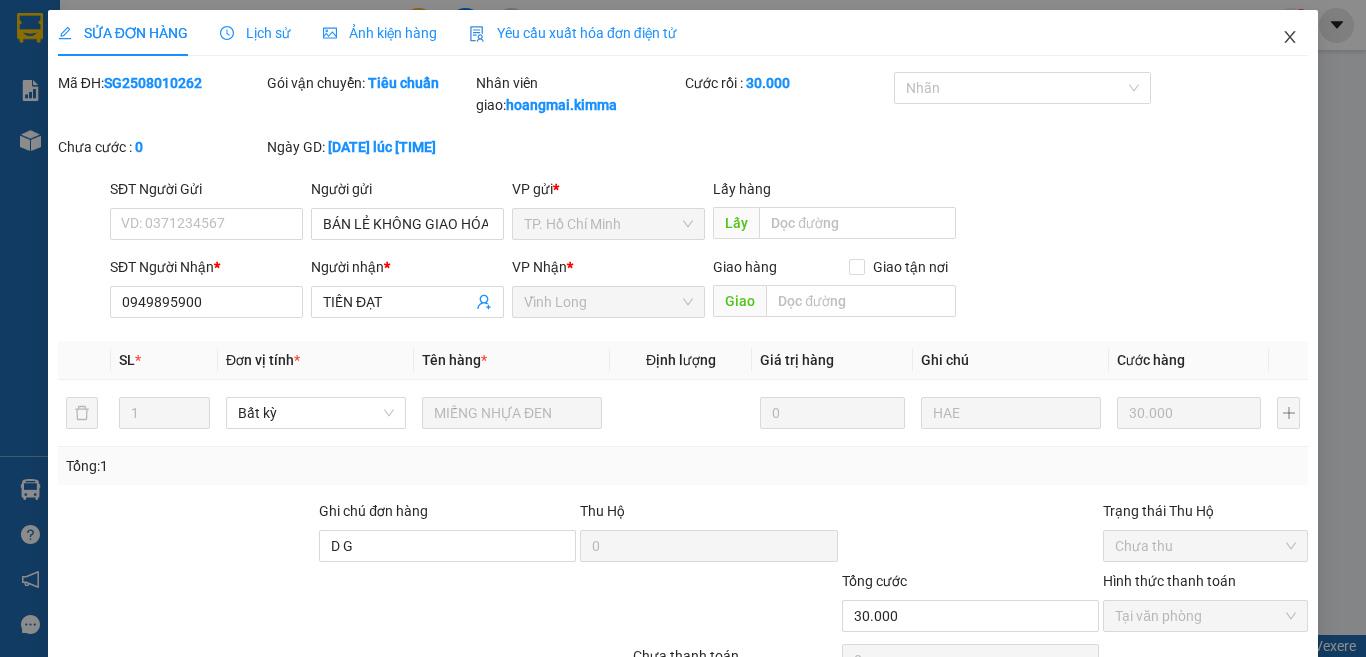 click 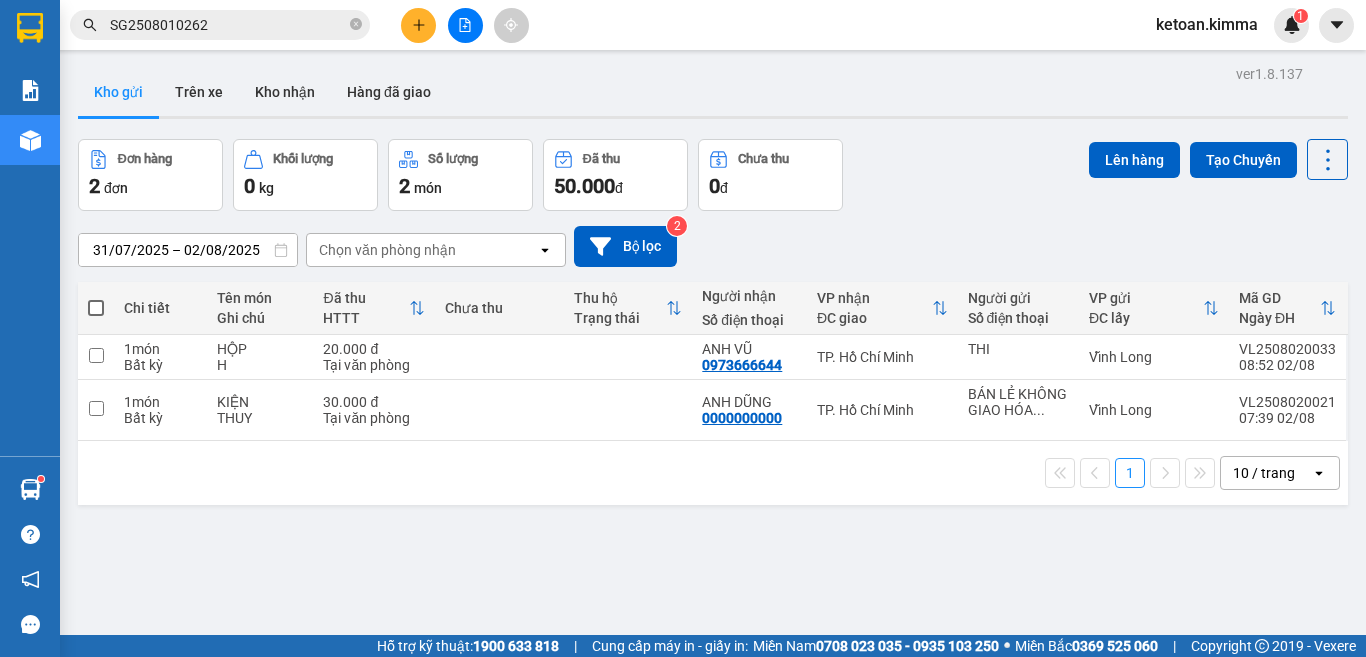scroll, scrollTop: 0, scrollLeft: 0, axis: both 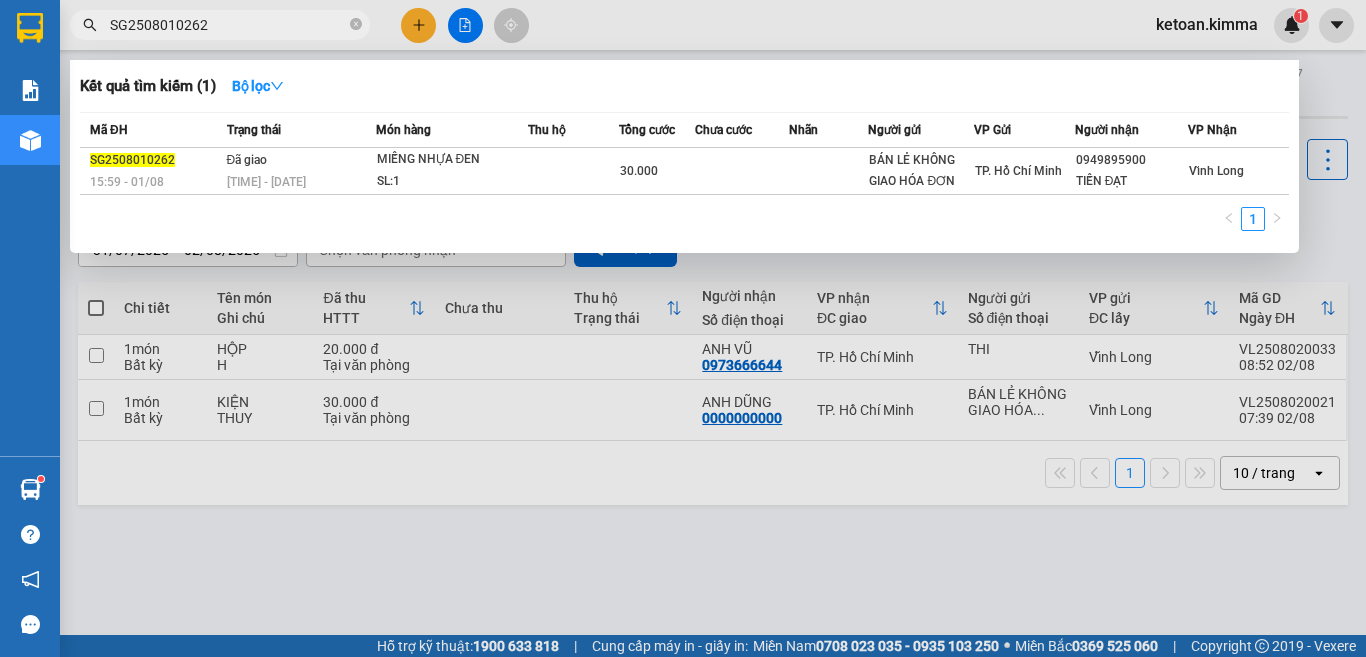 click on "SG2508010262" at bounding box center (228, 25) 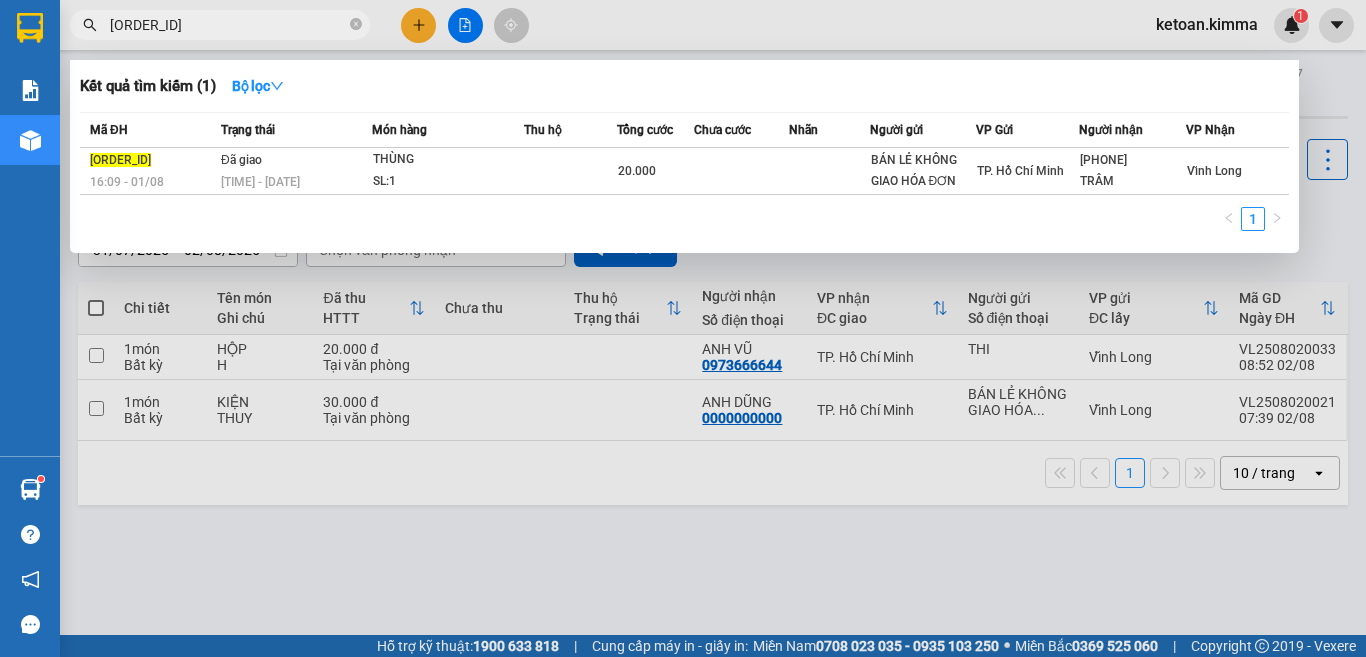 click on "[ORDER_ID]" at bounding box center [220, 25] 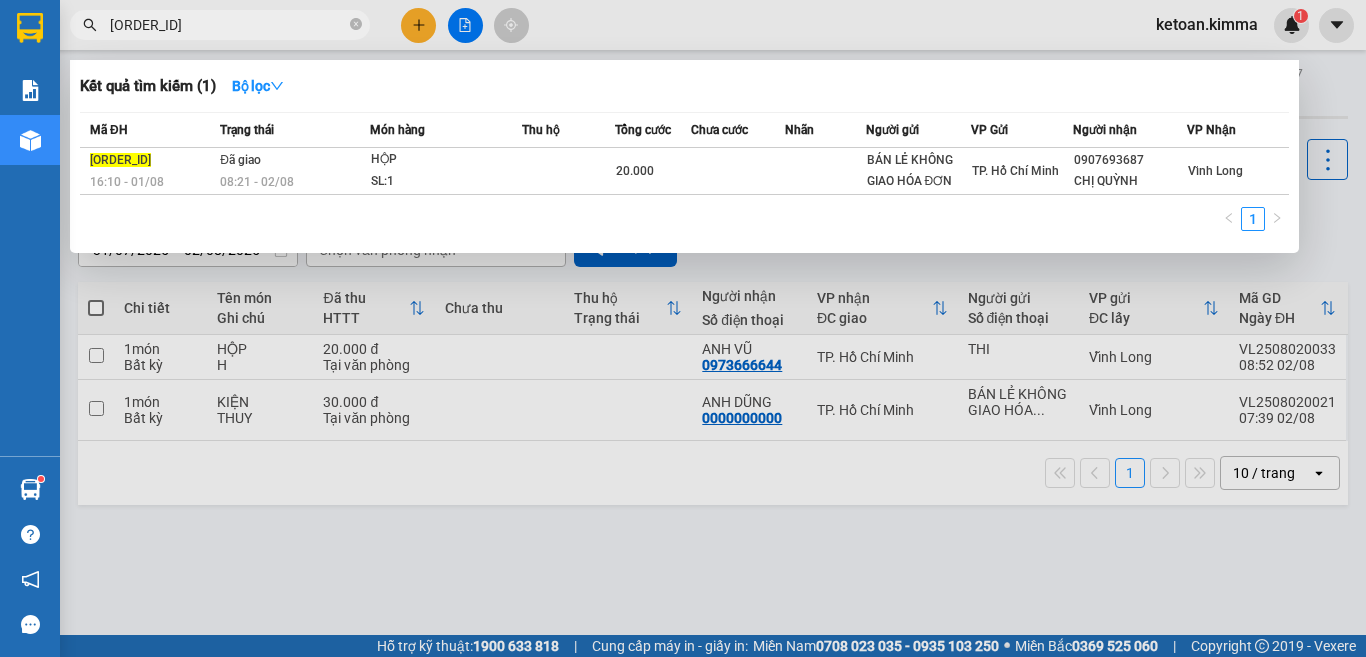 type on "SG2508010272" 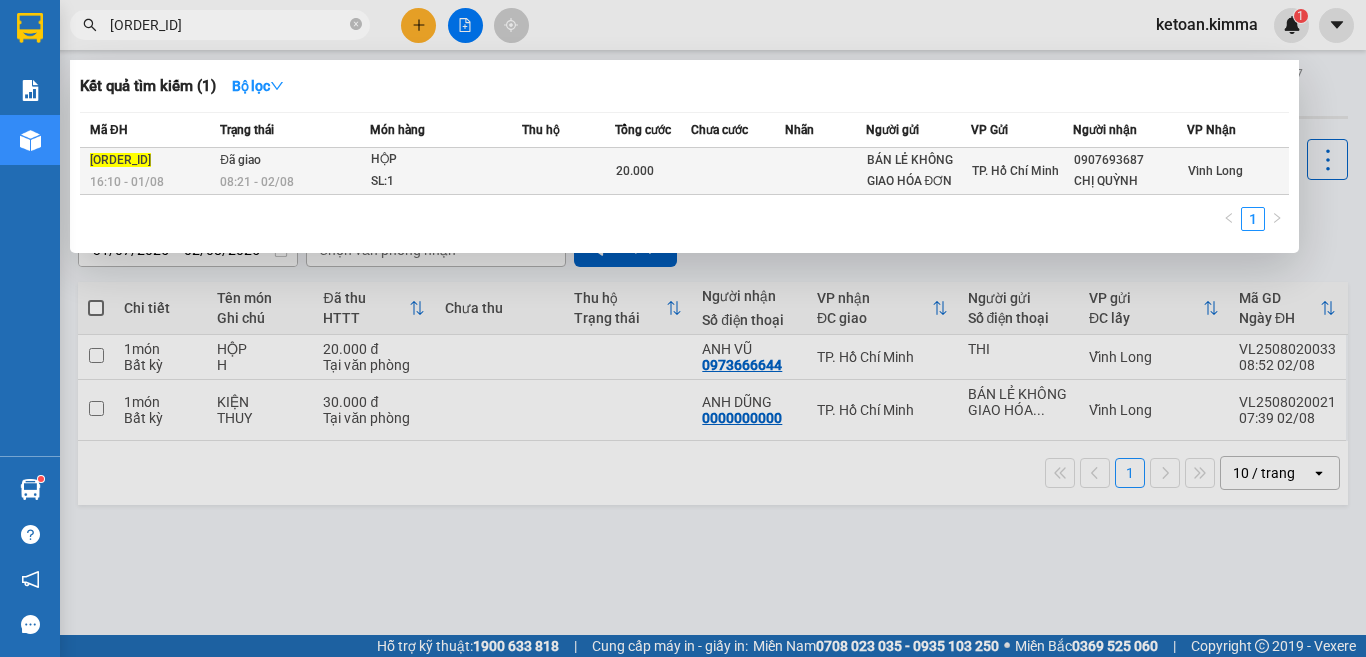 click on "08:21 - 02/08" at bounding box center (294, 182) 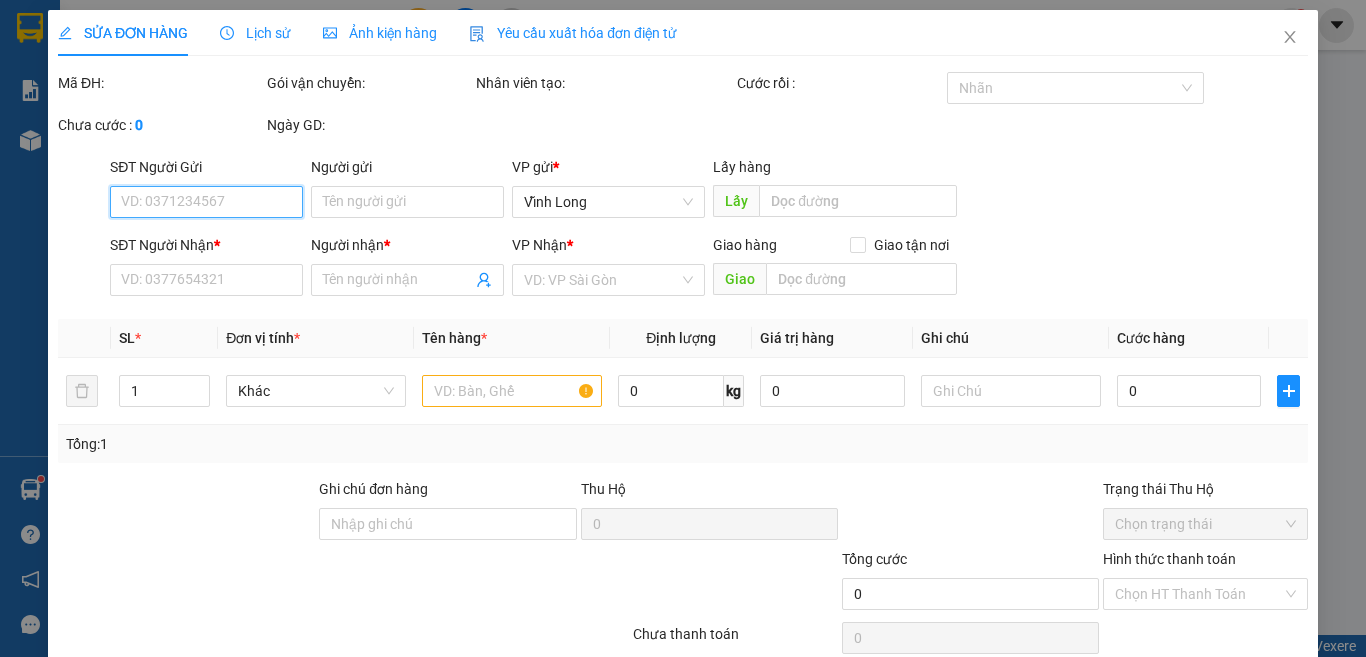 type on "BÁN LẺ KHÔNG GIAO HÓA ĐƠN" 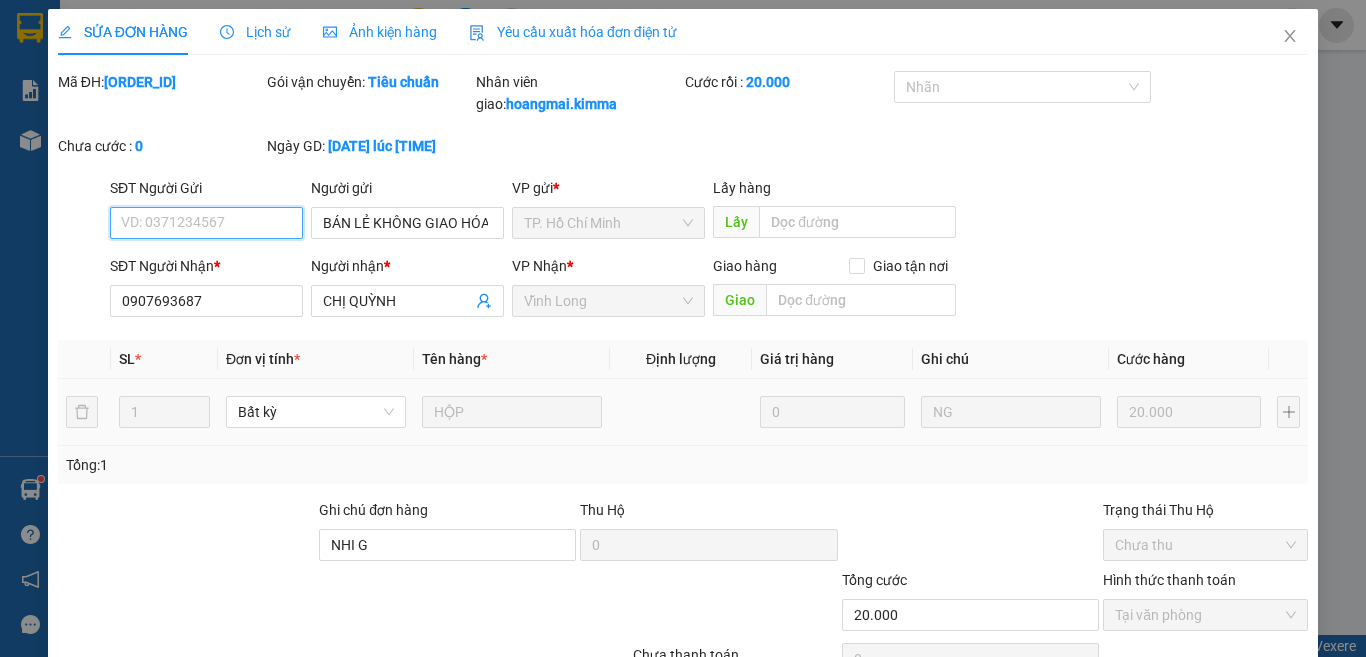 scroll, scrollTop: 0, scrollLeft: 0, axis: both 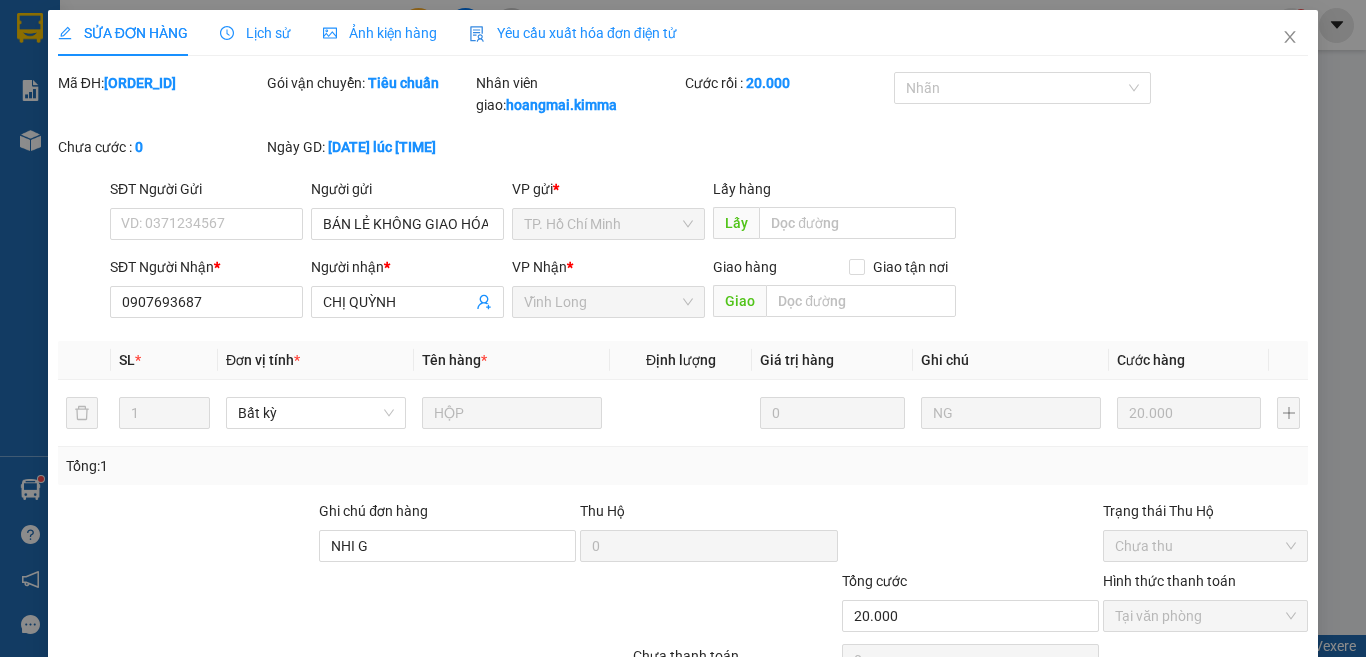 click on "Yêu cầu xuất hóa đơn điện tử" at bounding box center (573, 33) 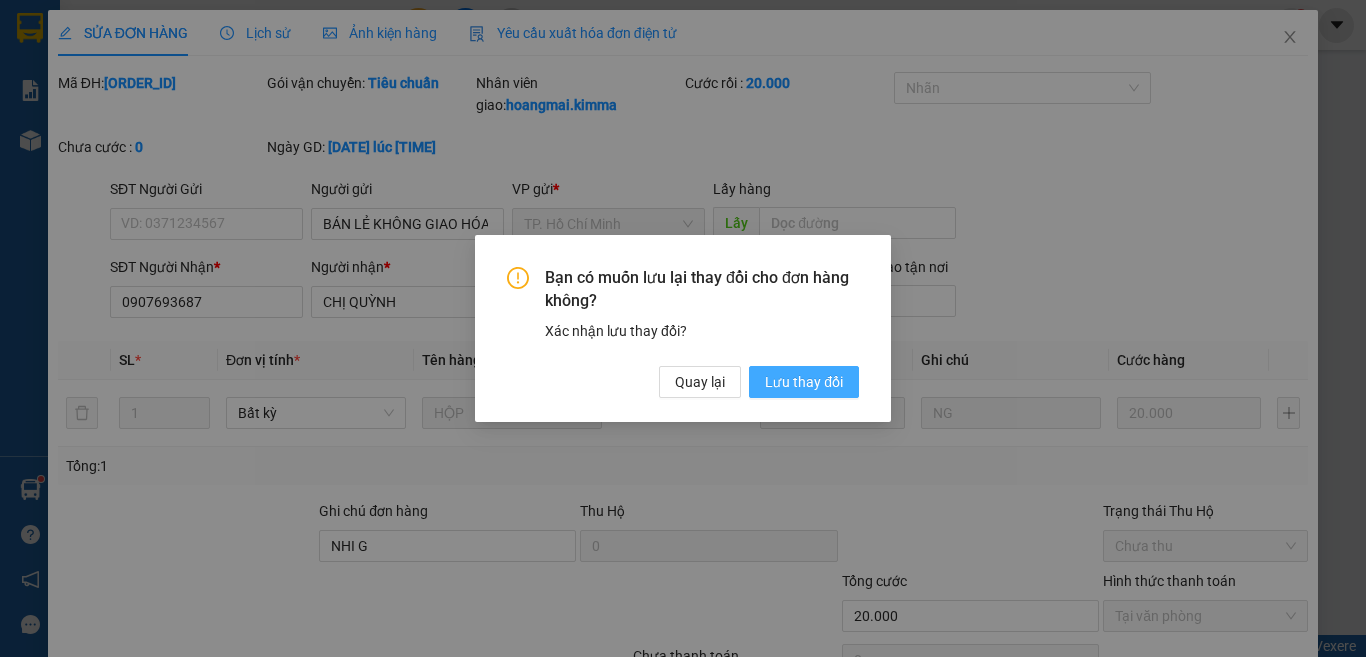 drag, startPoint x: 816, startPoint y: 389, endPoint x: 804, endPoint y: 390, distance: 12.0415945 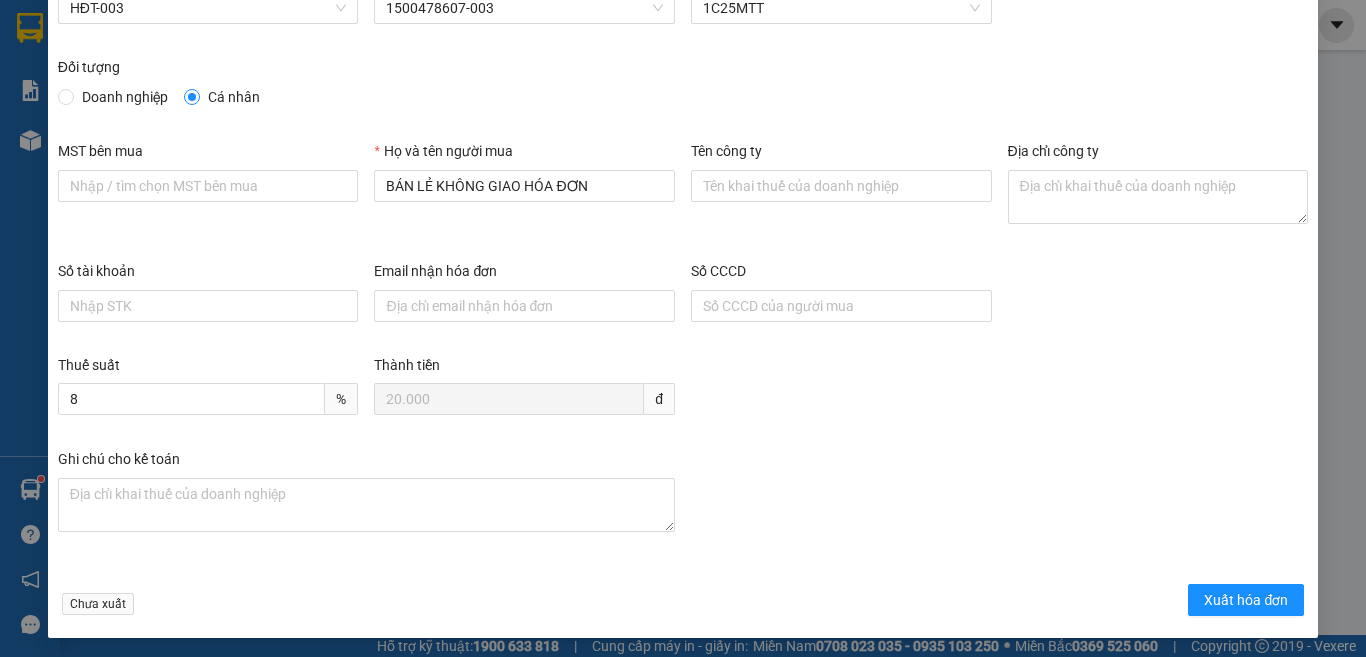scroll, scrollTop: 114, scrollLeft: 0, axis: vertical 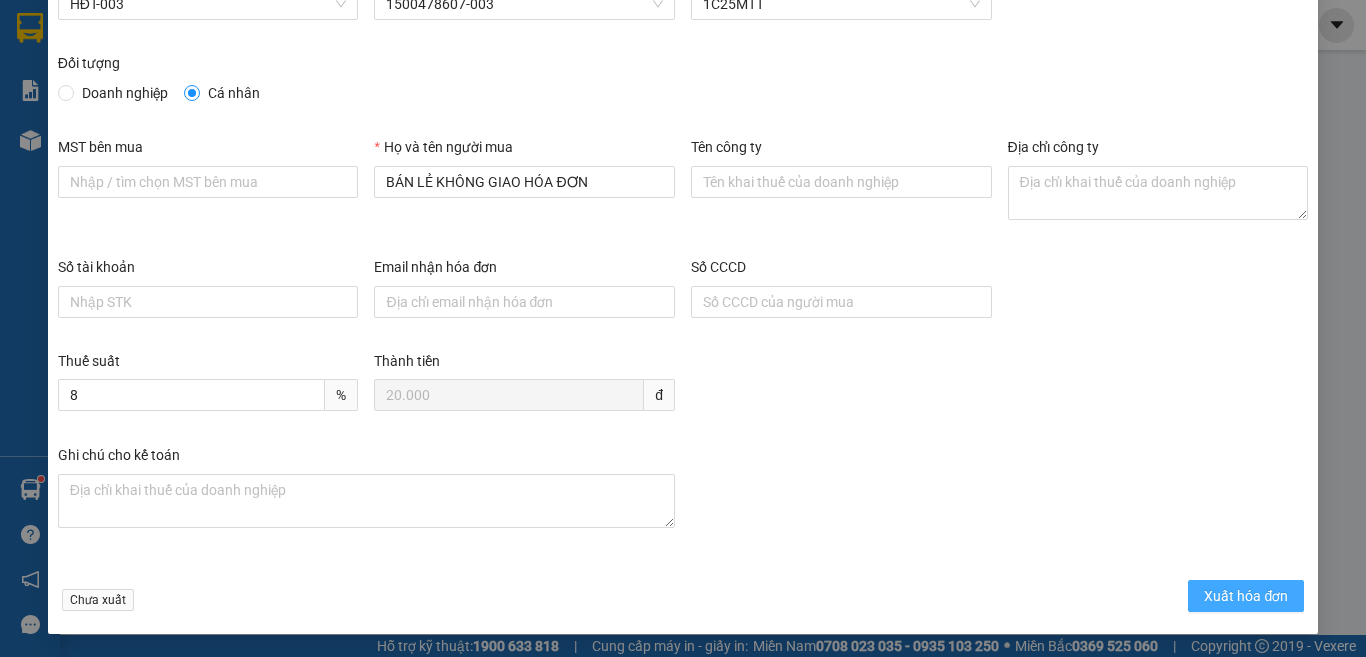 click on "Xuất hóa đơn" at bounding box center [1246, 596] 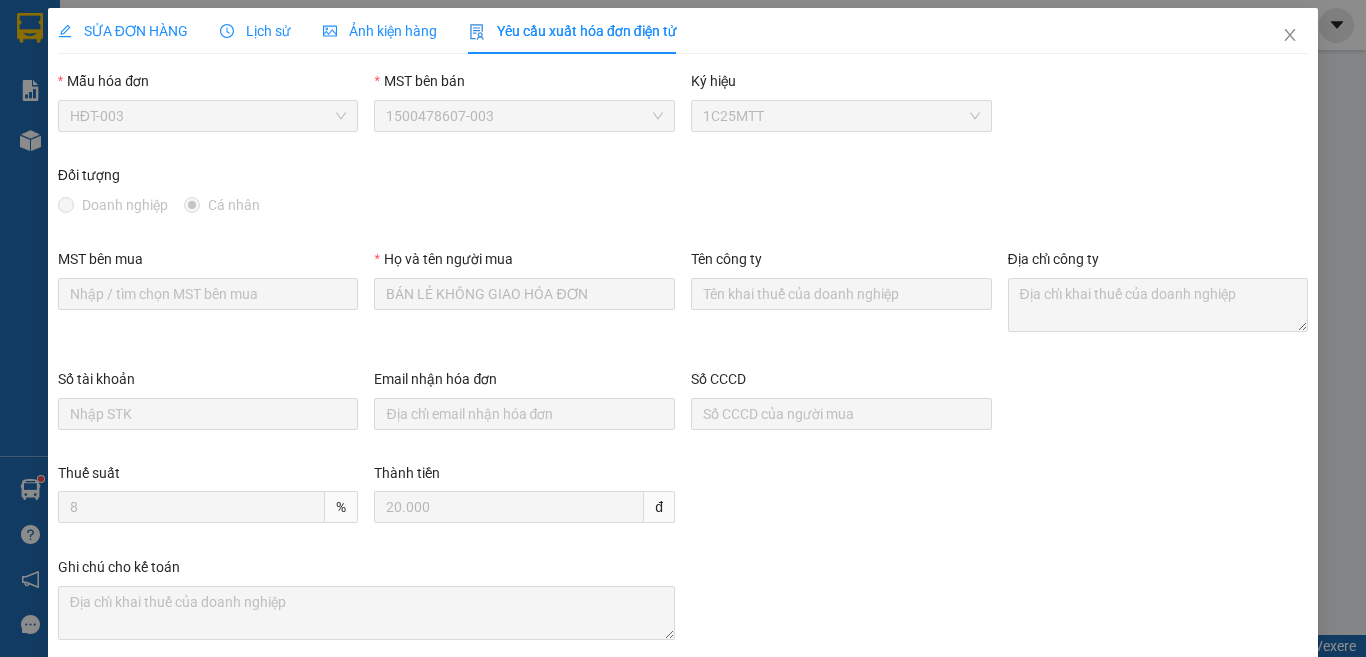 scroll, scrollTop: 0, scrollLeft: 0, axis: both 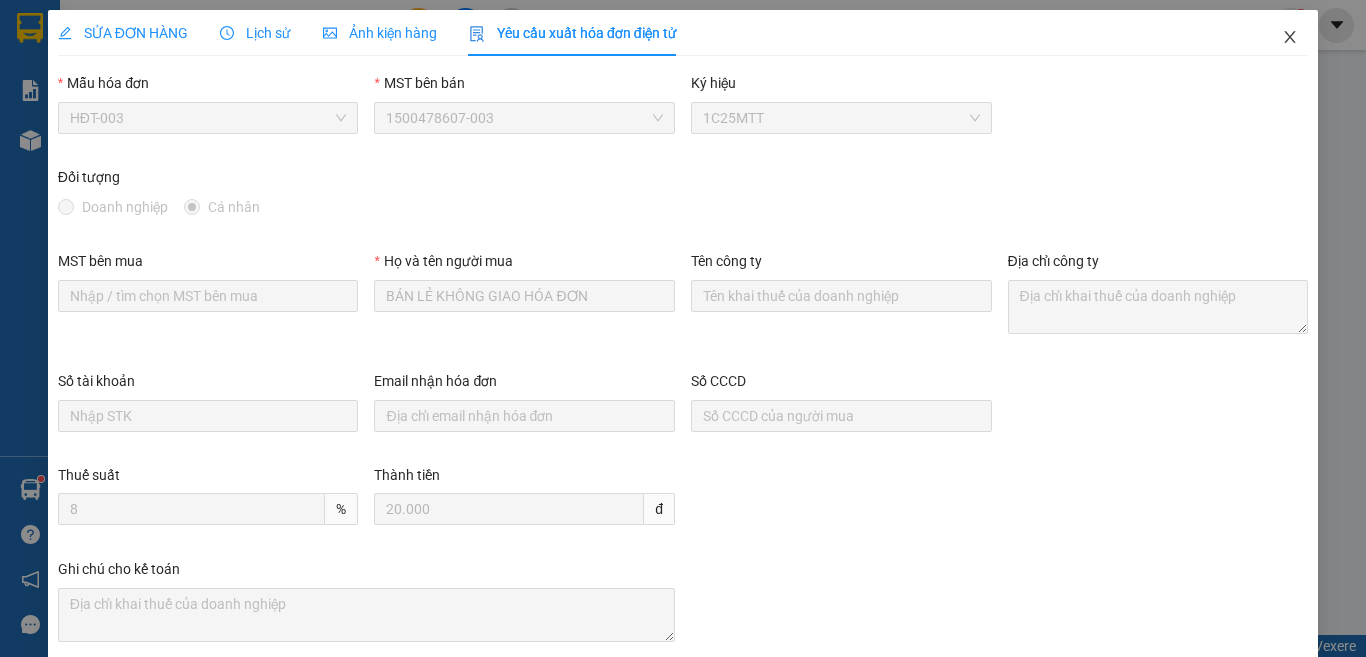 click 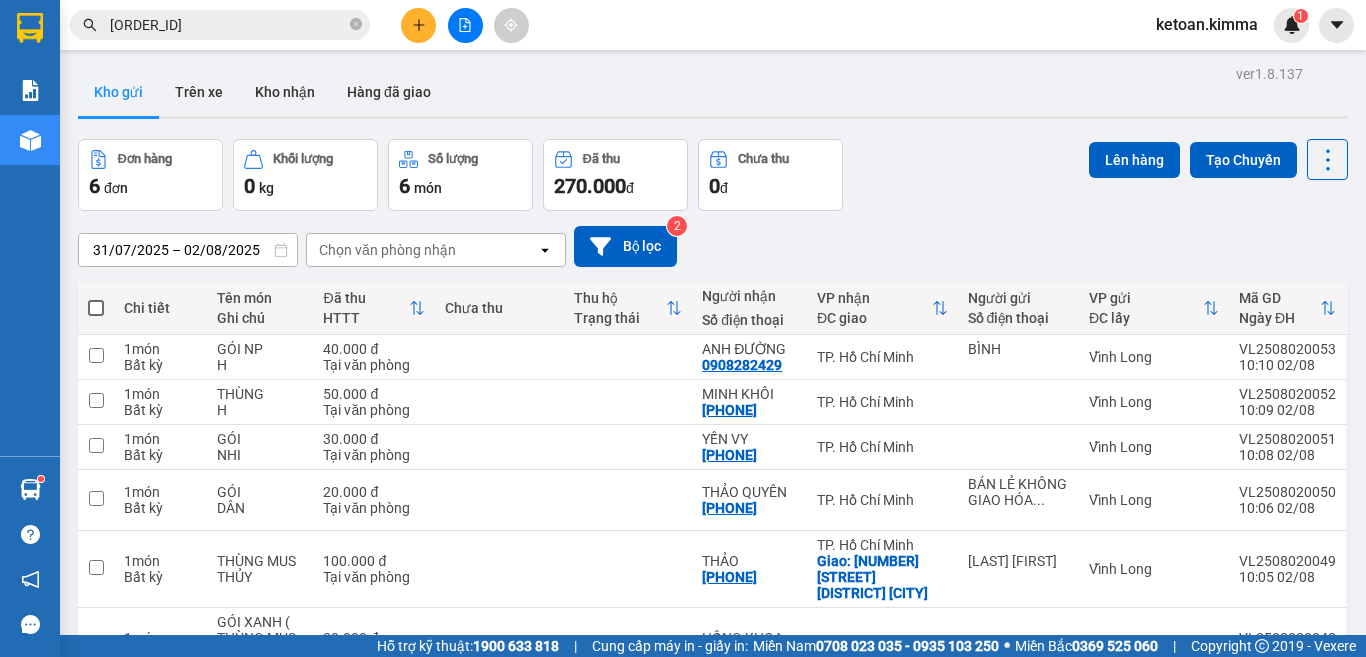 click on "[ID]" at bounding box center (228, 25) 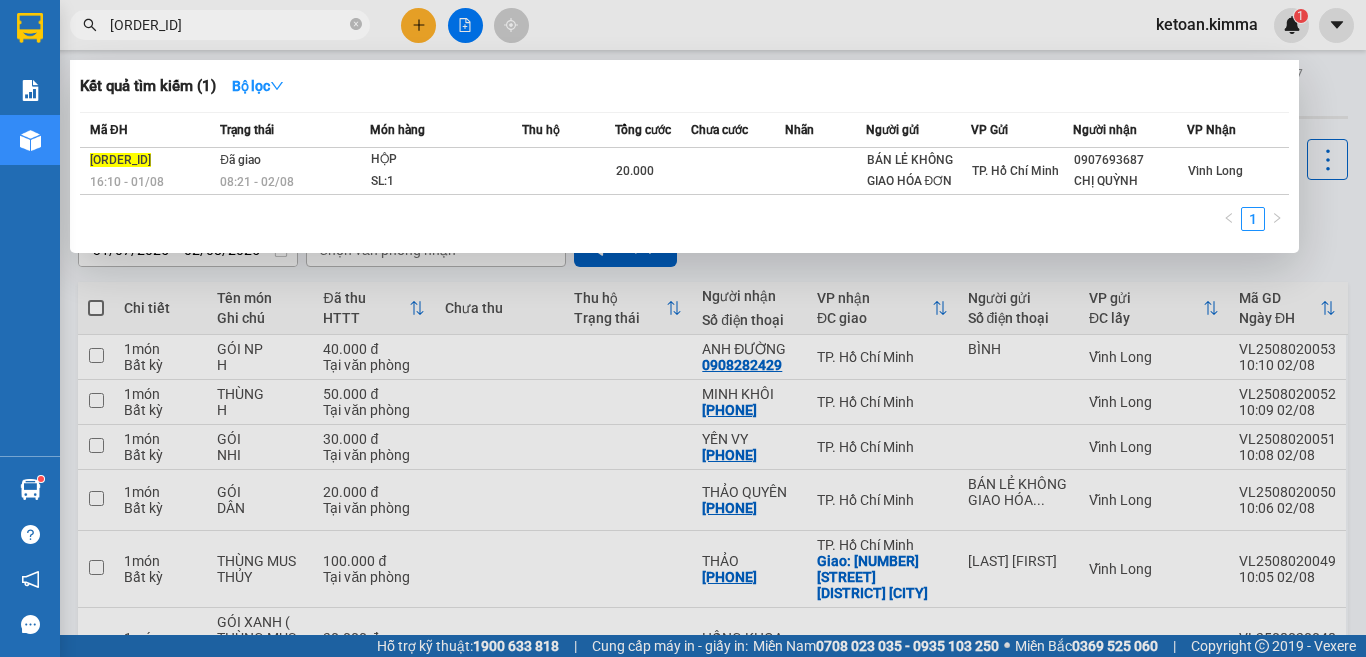 click on "[ID]" at bounding box center [228, 25] 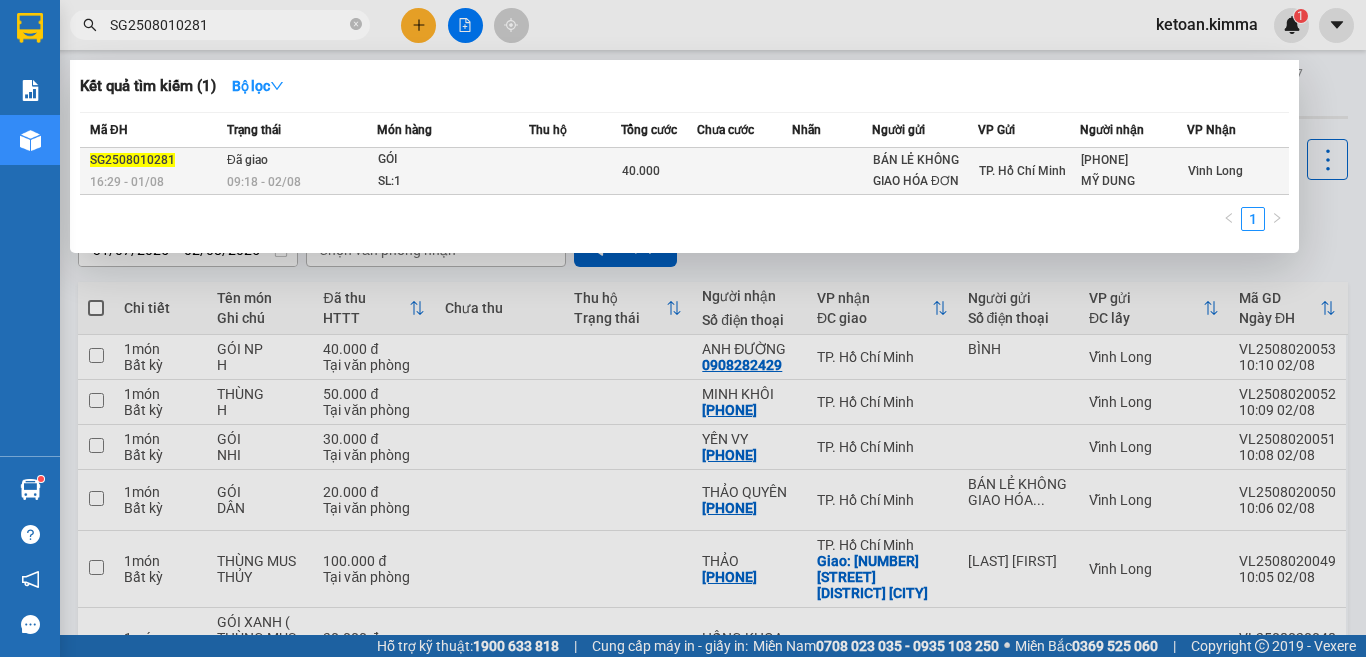 type on "SG2508010281" 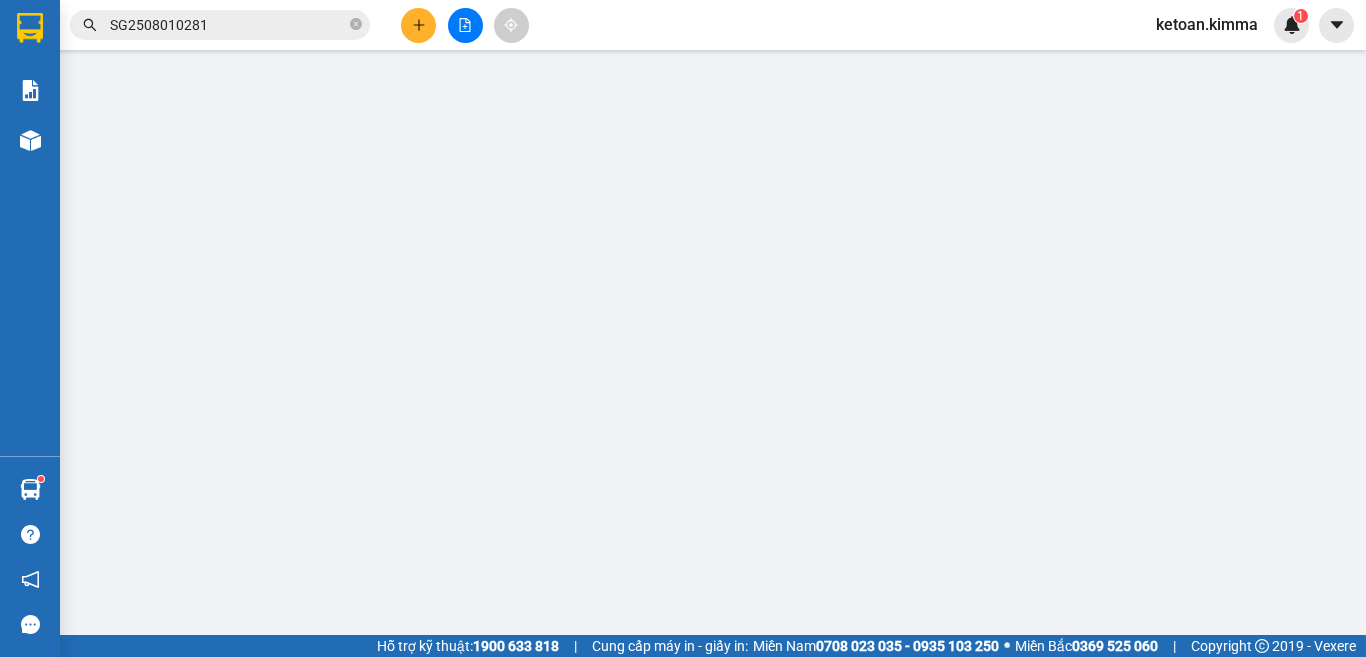 type on "BÁN LẺ KHÔNG GIAO HÓA ĐƠN" 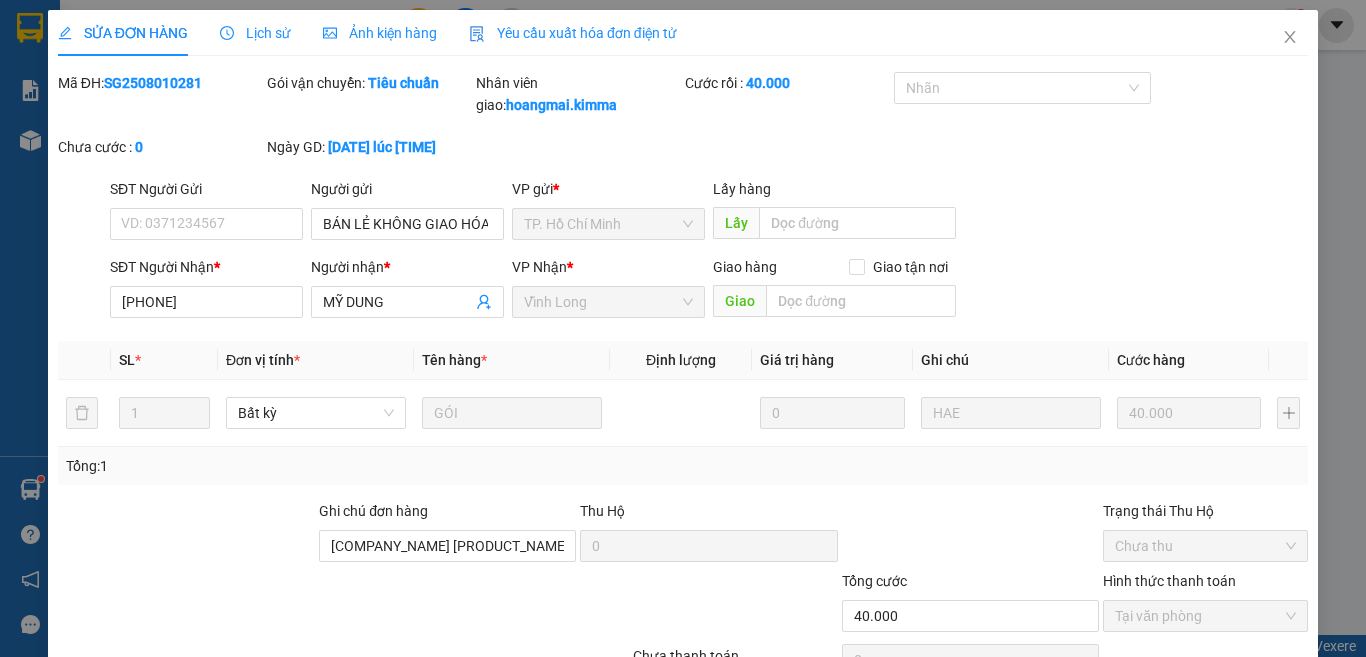 click on "Yêu cầu xuất hóa đơn điện tử" at bounding box center (573, 33) 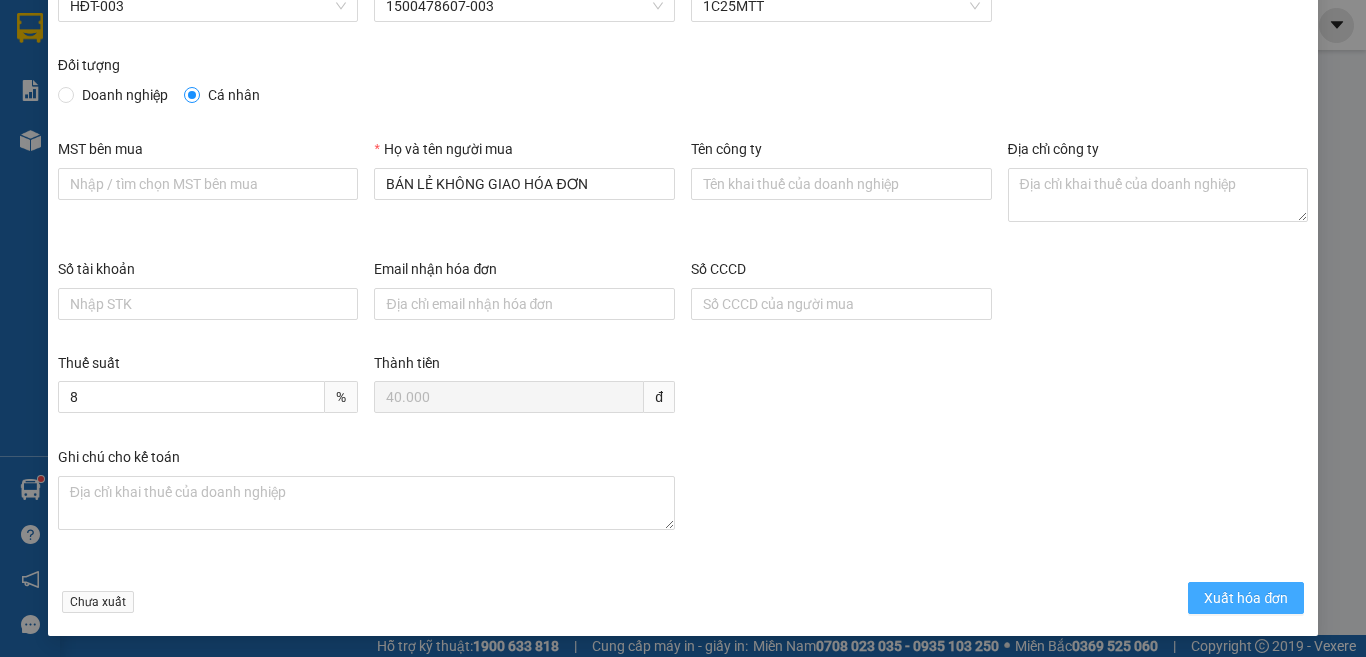 scroll, scrollTop: 114, scrollLeft: 0, axis: vertical 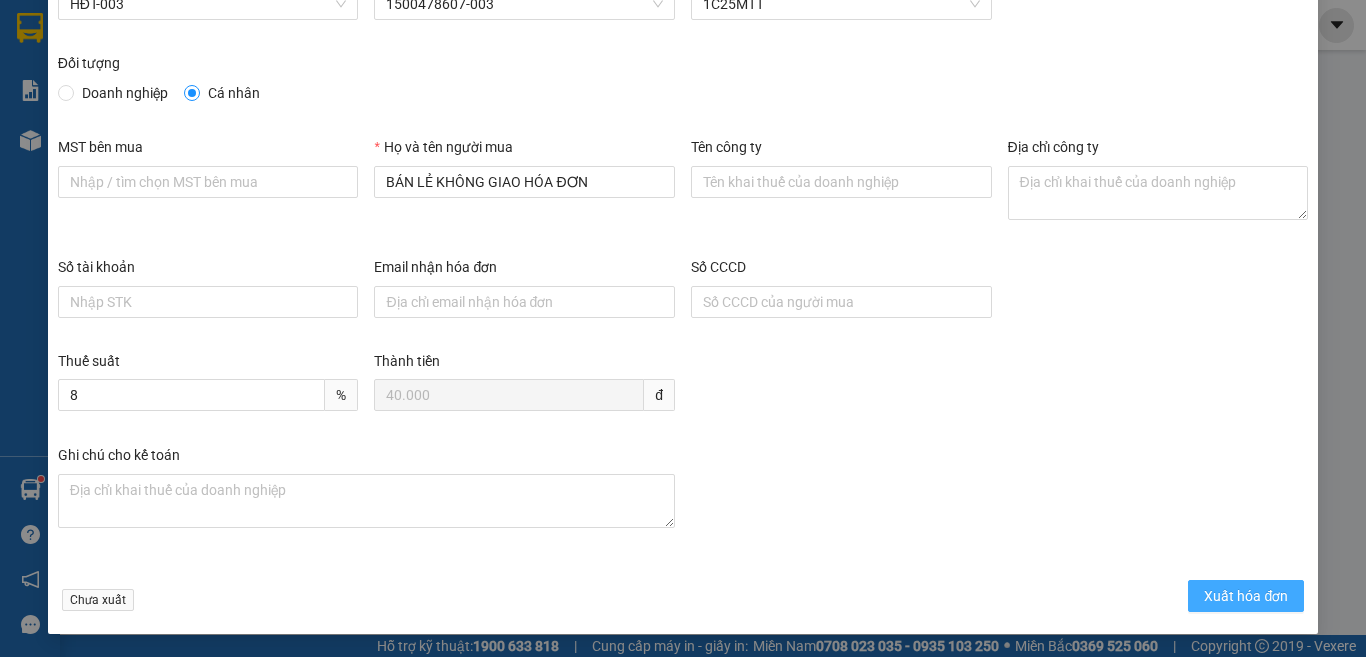 click on "Xuất hóa đơn" at bounding box center (1246, 596) 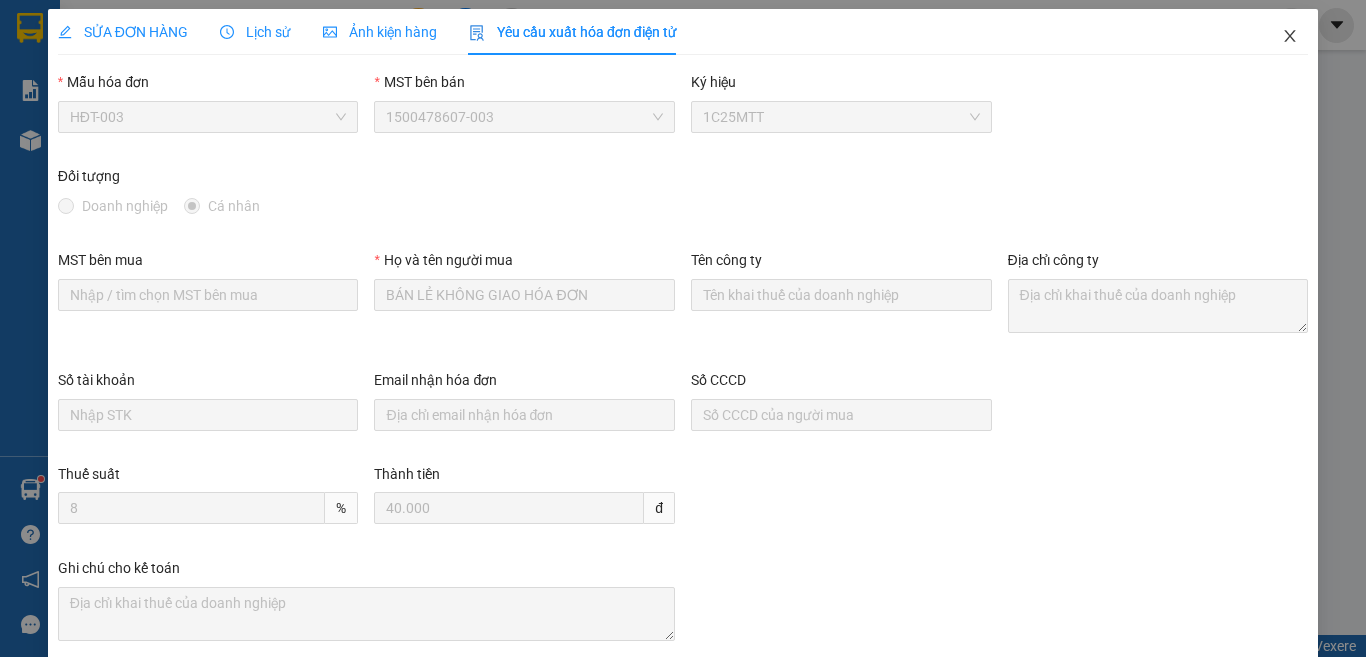 scroll, scrollTop: 0, scrollLeft: 0, axis: both 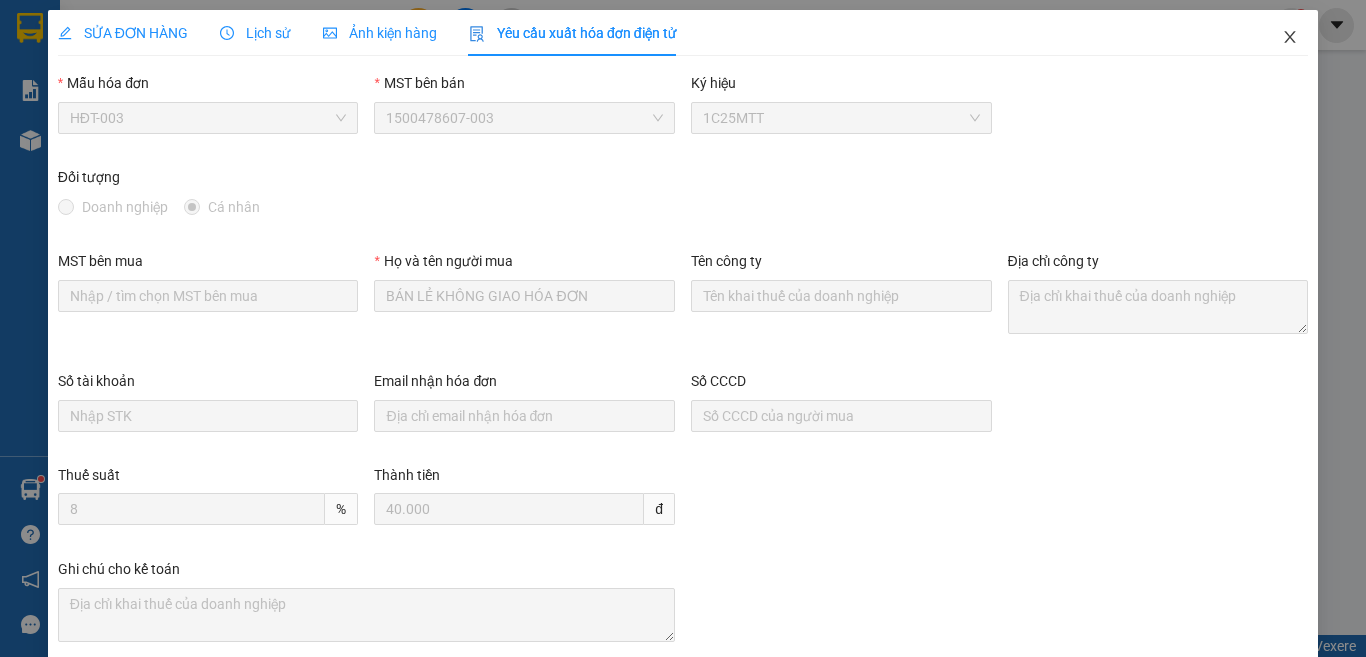 click 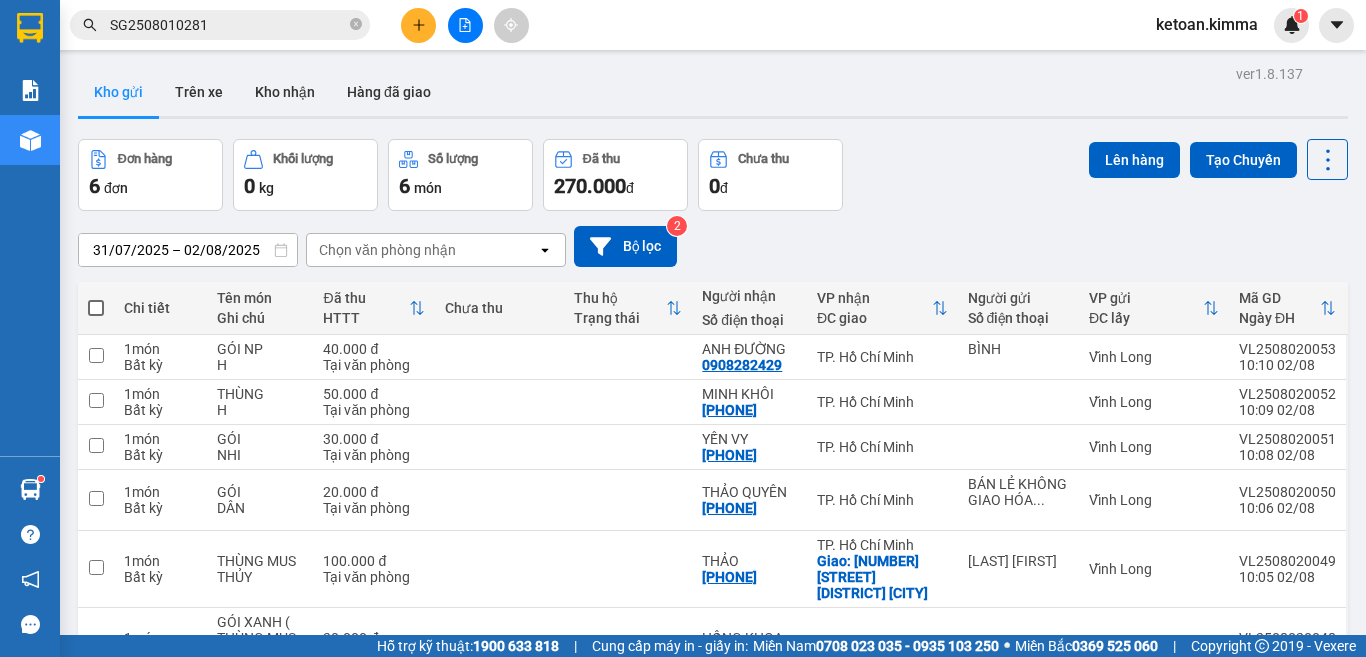 click on "Đơn hàng 6 đơn Khối lượng 0 kg Số lượng 6 món Đã thu 270.000  đ Chưa thu 0  đ Lên hàng Tạo Chuyến" at bounding box center [713, 175] 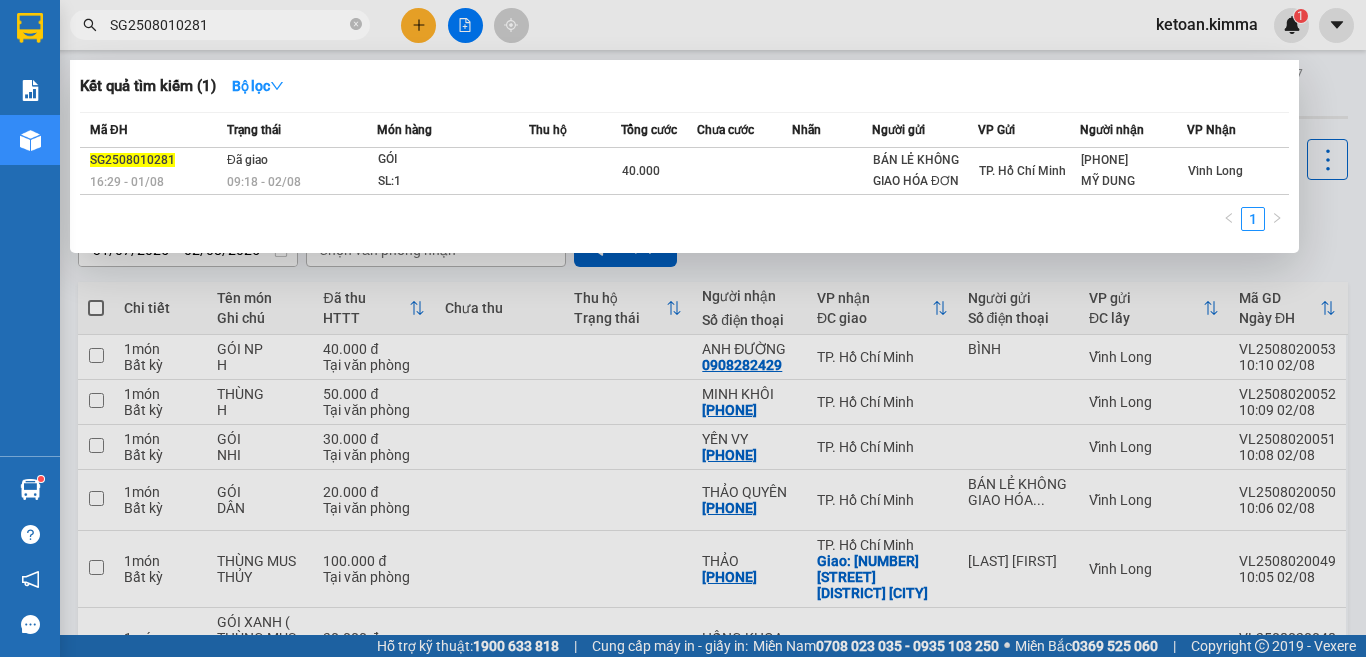 click on "SG2508010281" at bounding box center (228, 25) 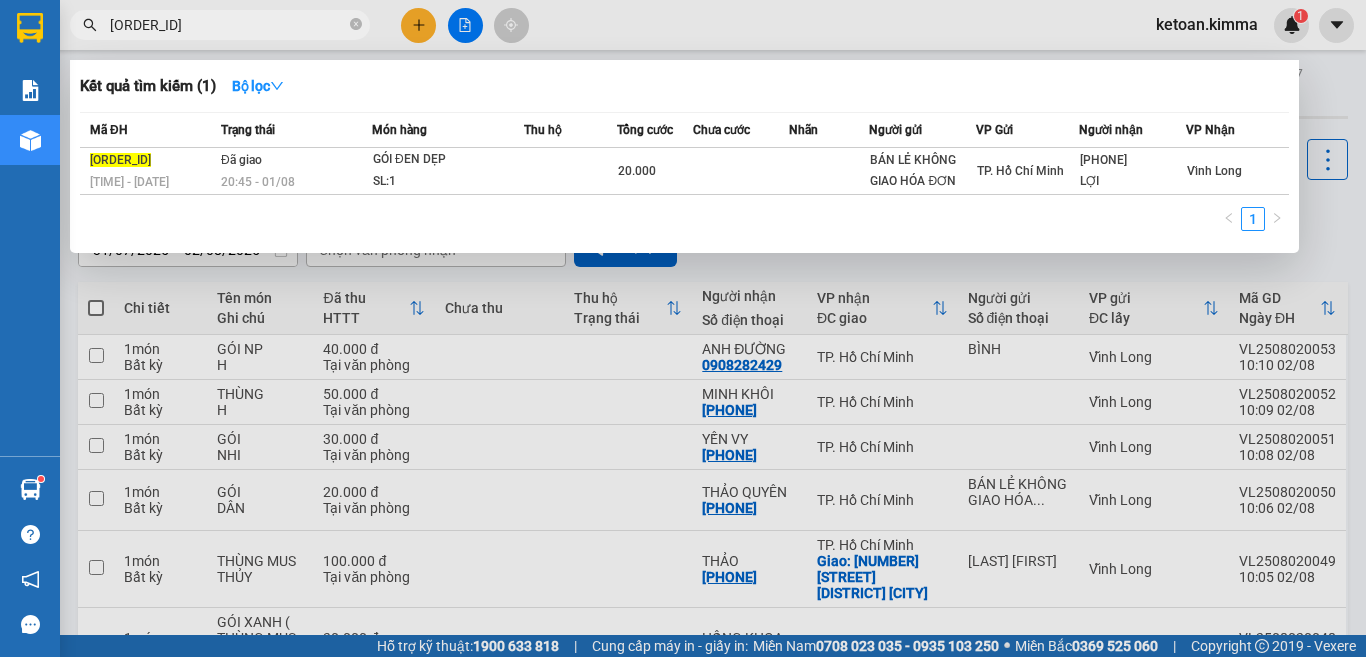 click on "[ID]" at bounding box center [228, 25] 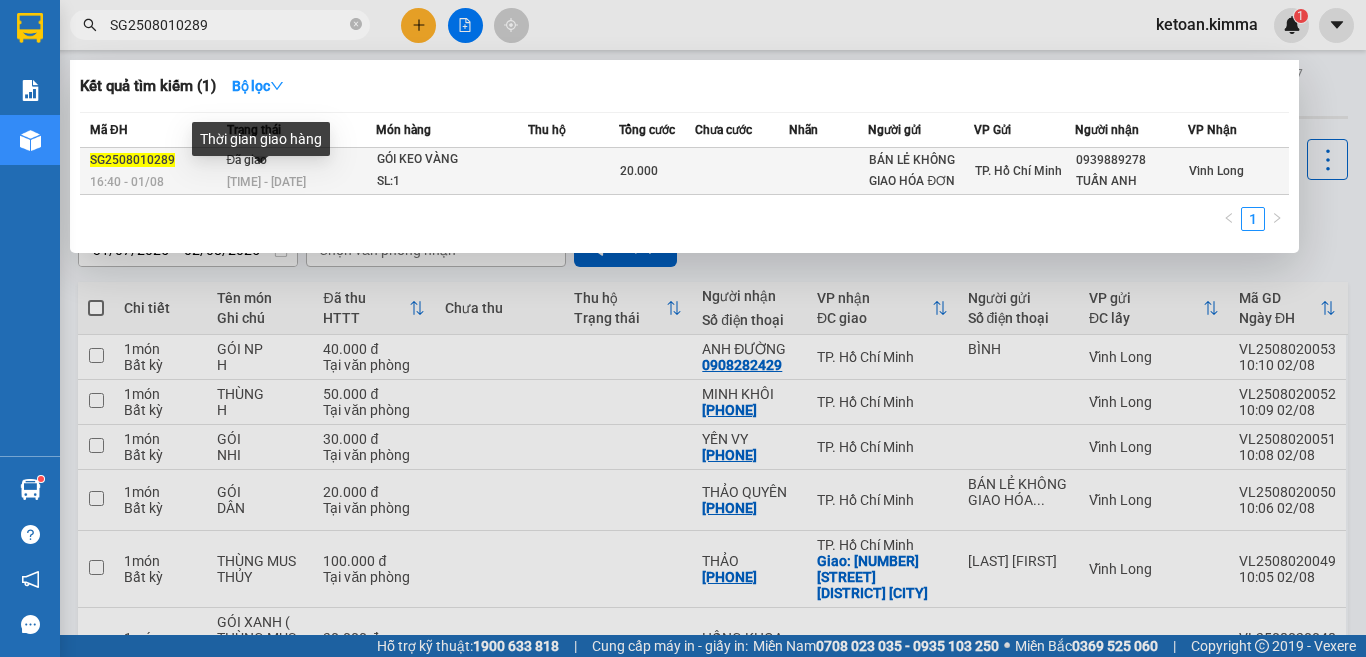 type on "SG2508010289" 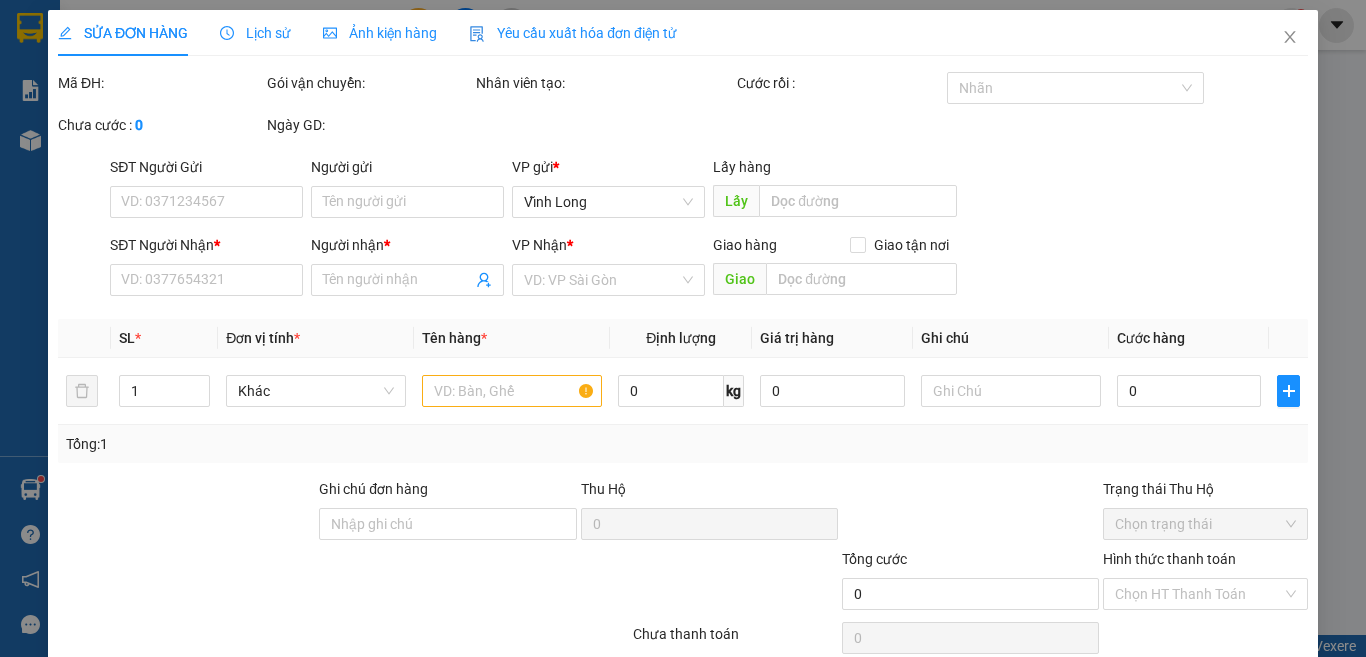 type on "BÁN LẺ KHÔNG GIAO HÓA ĐƠN" 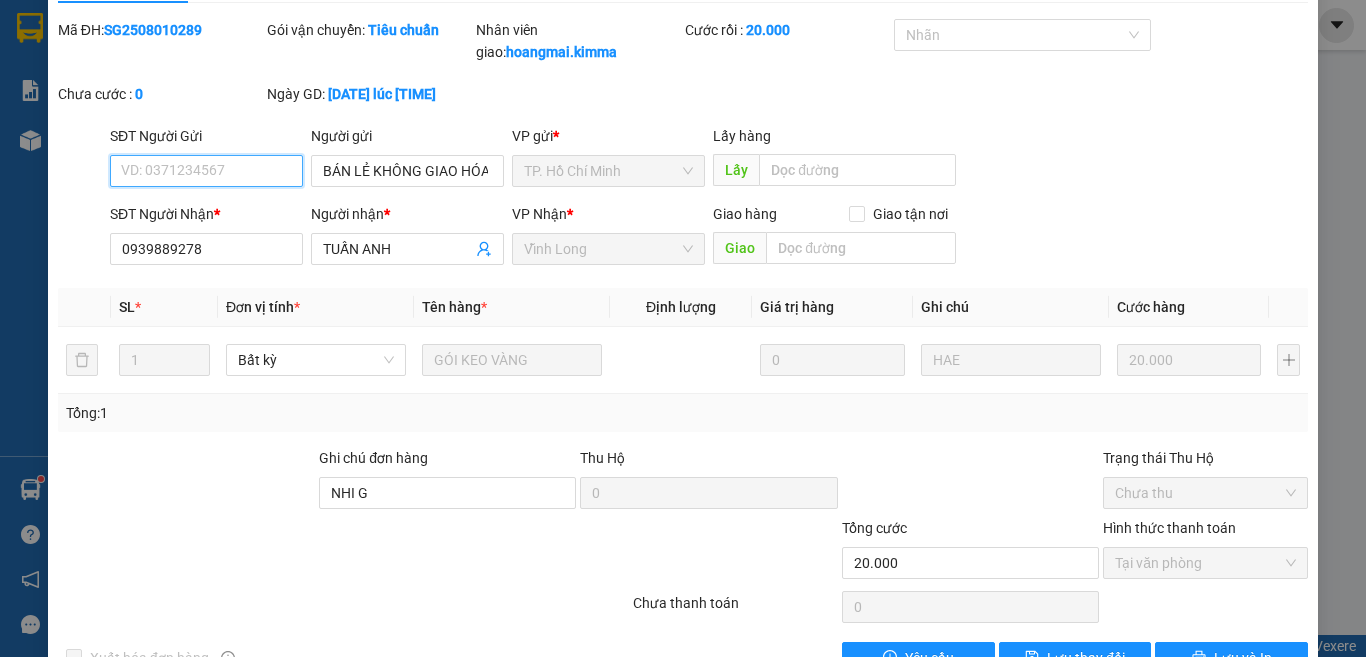 scroll, scrollTop: 0, scrollLeft: 0, axis: both 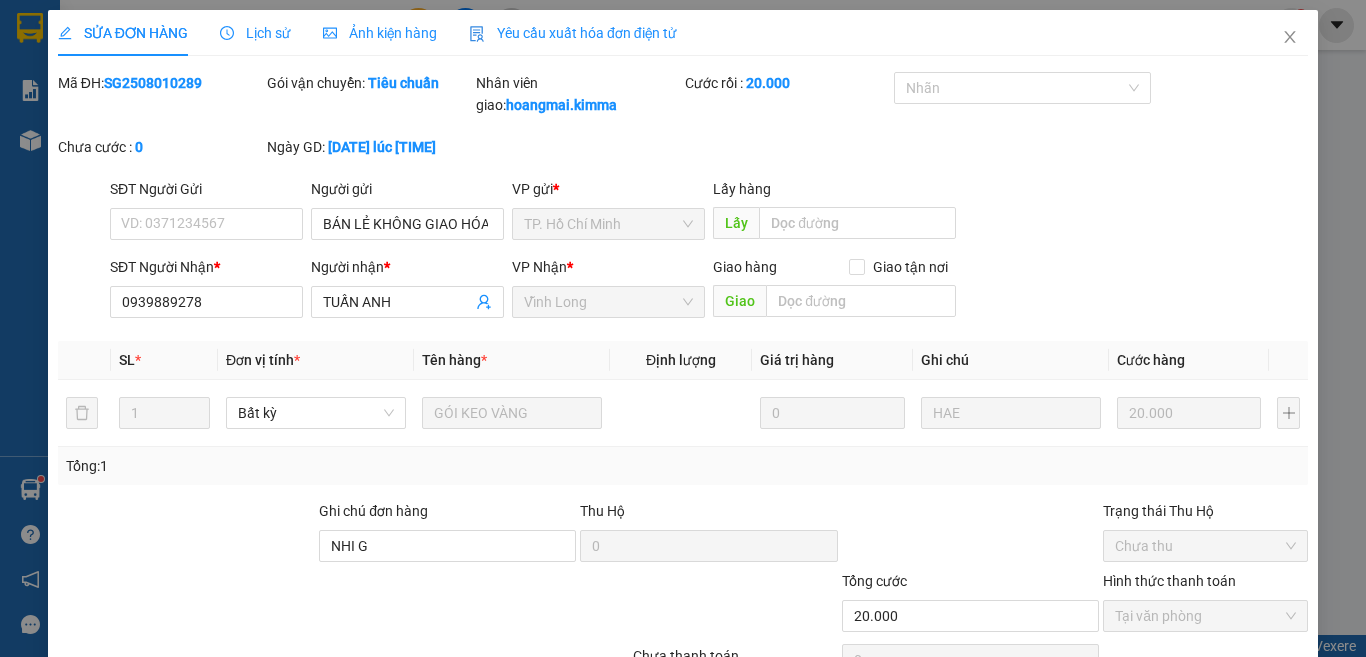 click on "Yêu cầu xuất hóa đơn điện tử" at bounding box center [573, 33] 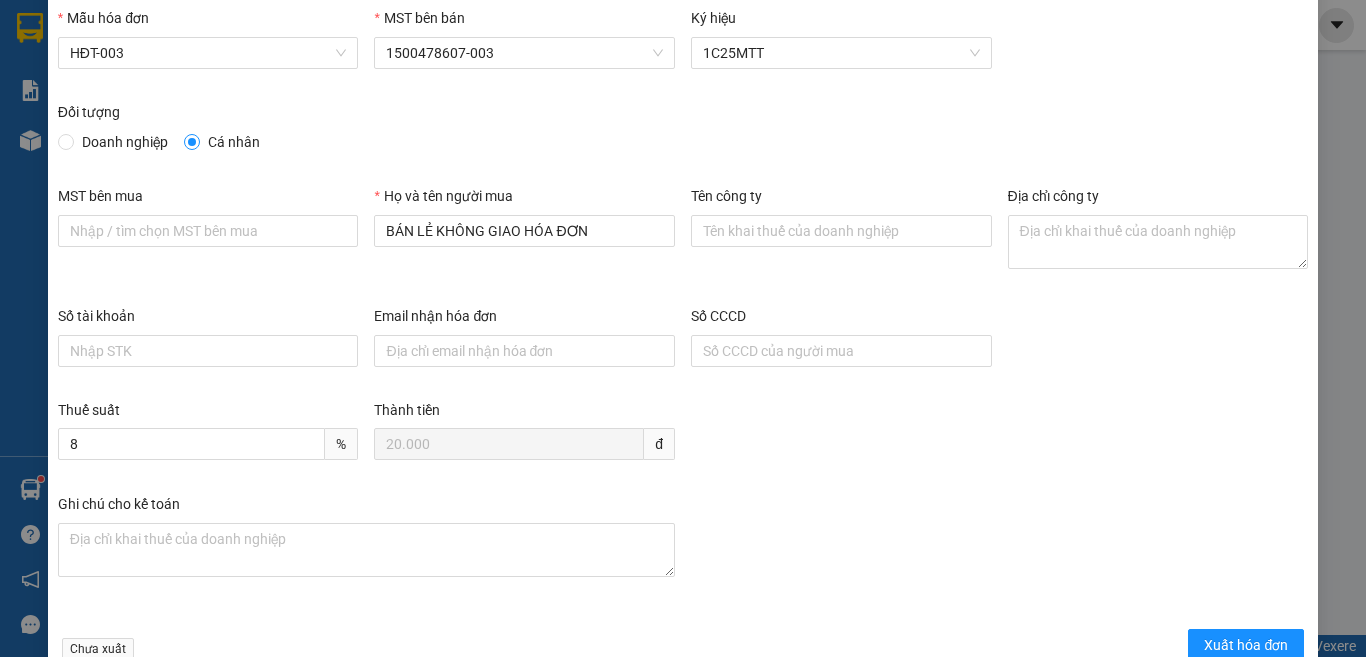 scroll, scrollTop: 114, scrollLeft: 0, axis: vertical 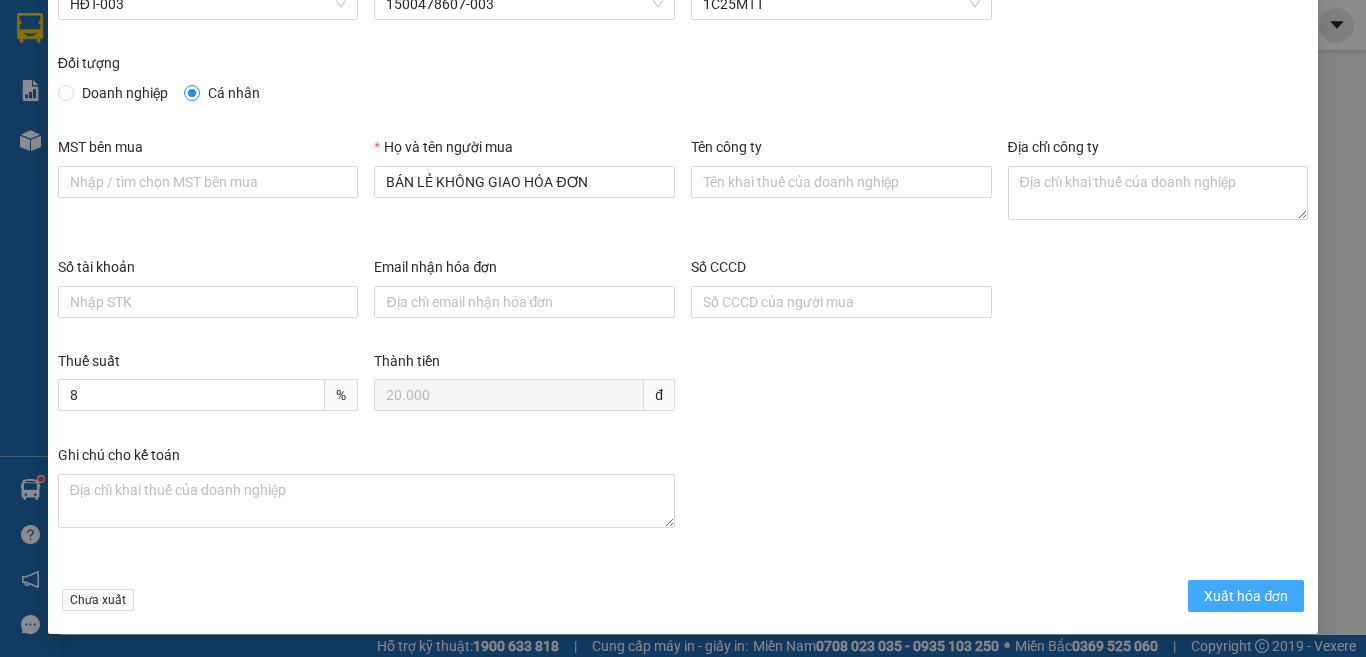 click on "Xuất hóa đơn" at bounding box center [1246, 596] 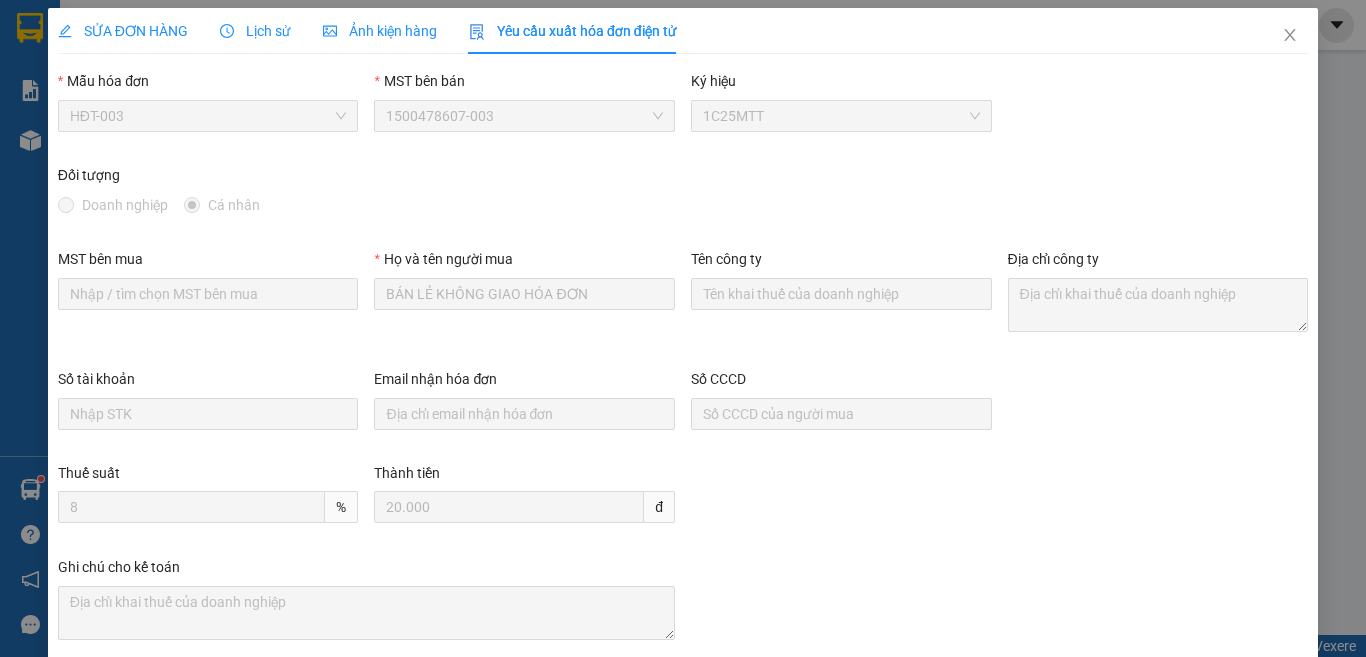 scroll, scrollTop: 0, scrollLeft: 0, axis: both 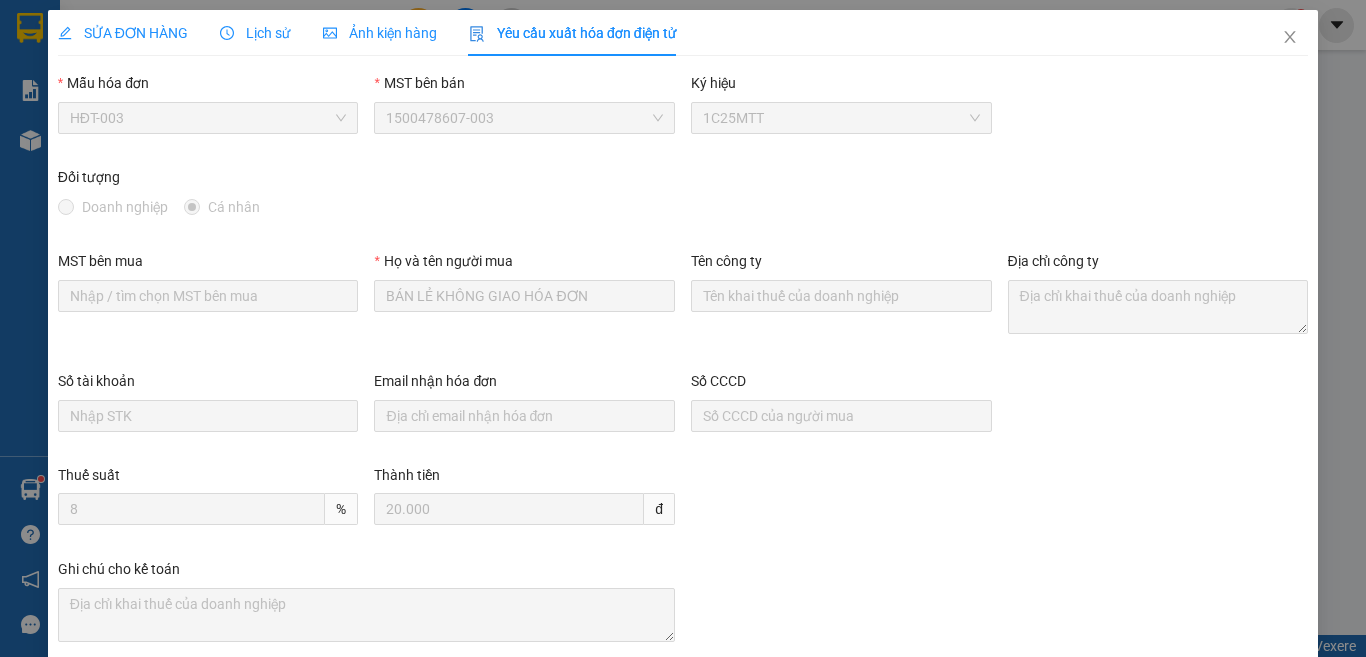 click on "SỬA ĐƠN HÀNG" at bounding box center [123, 33] 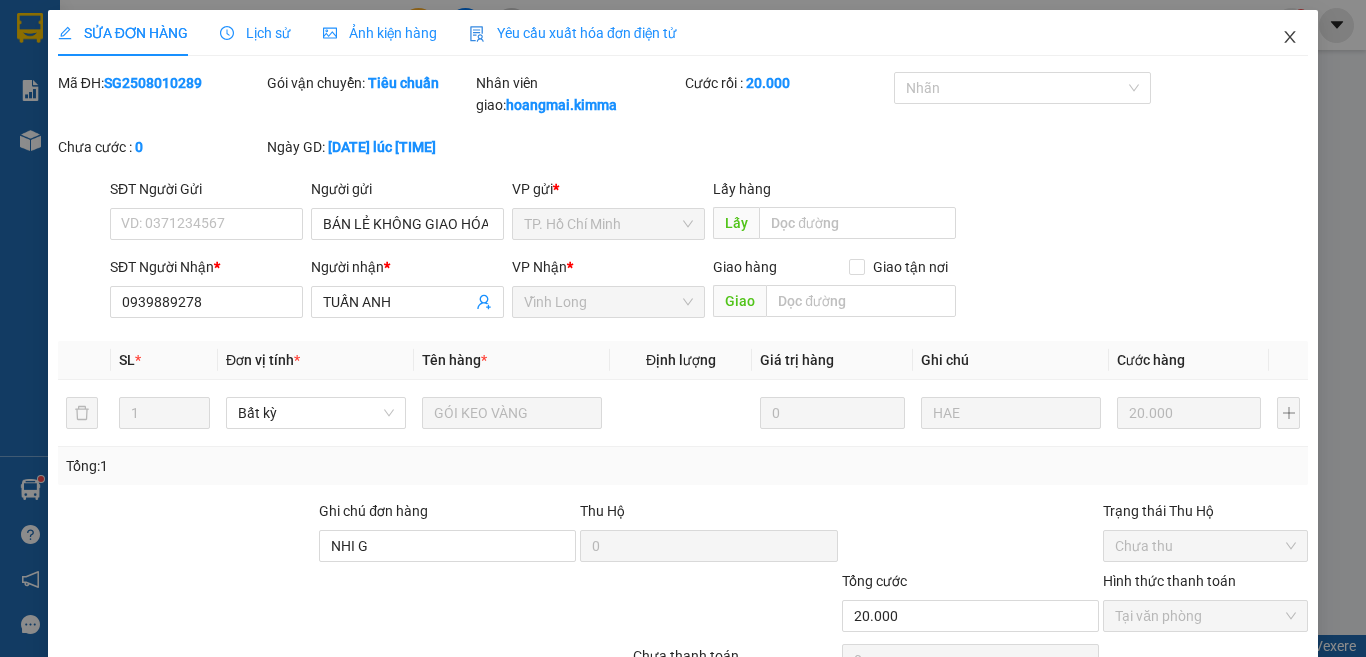 click 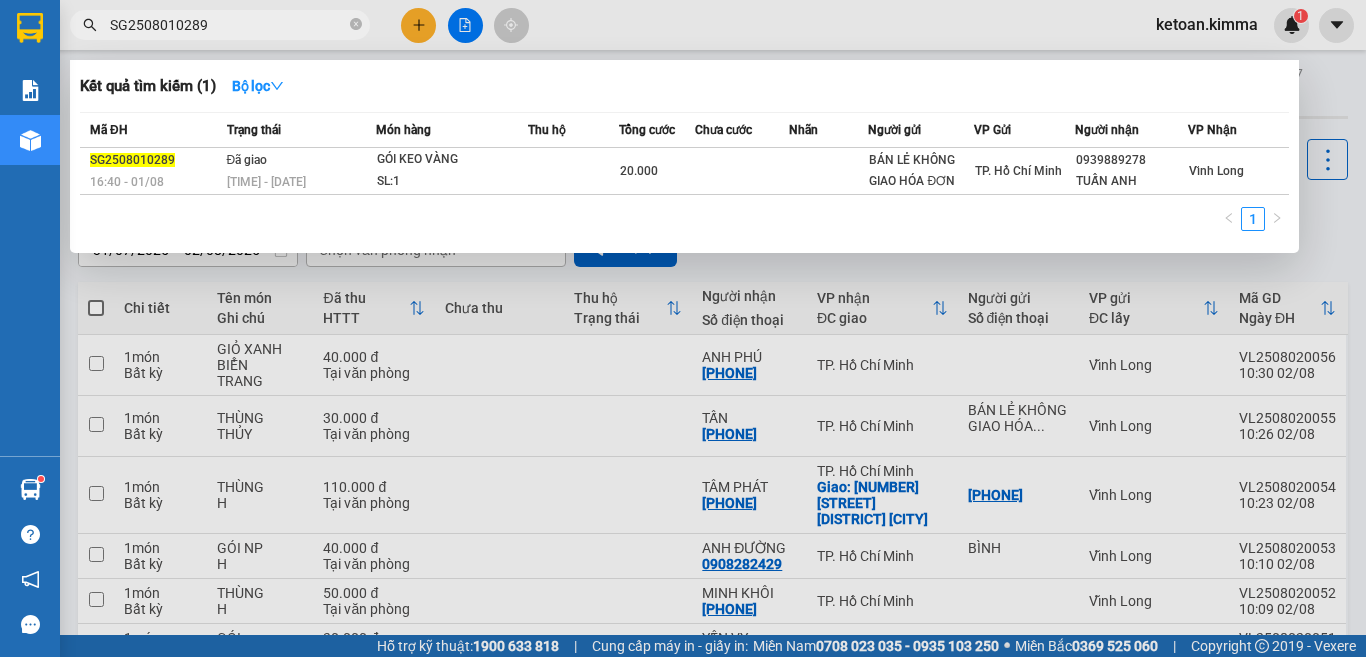 click on "SG2508010289" at bounding box center (228, 25) 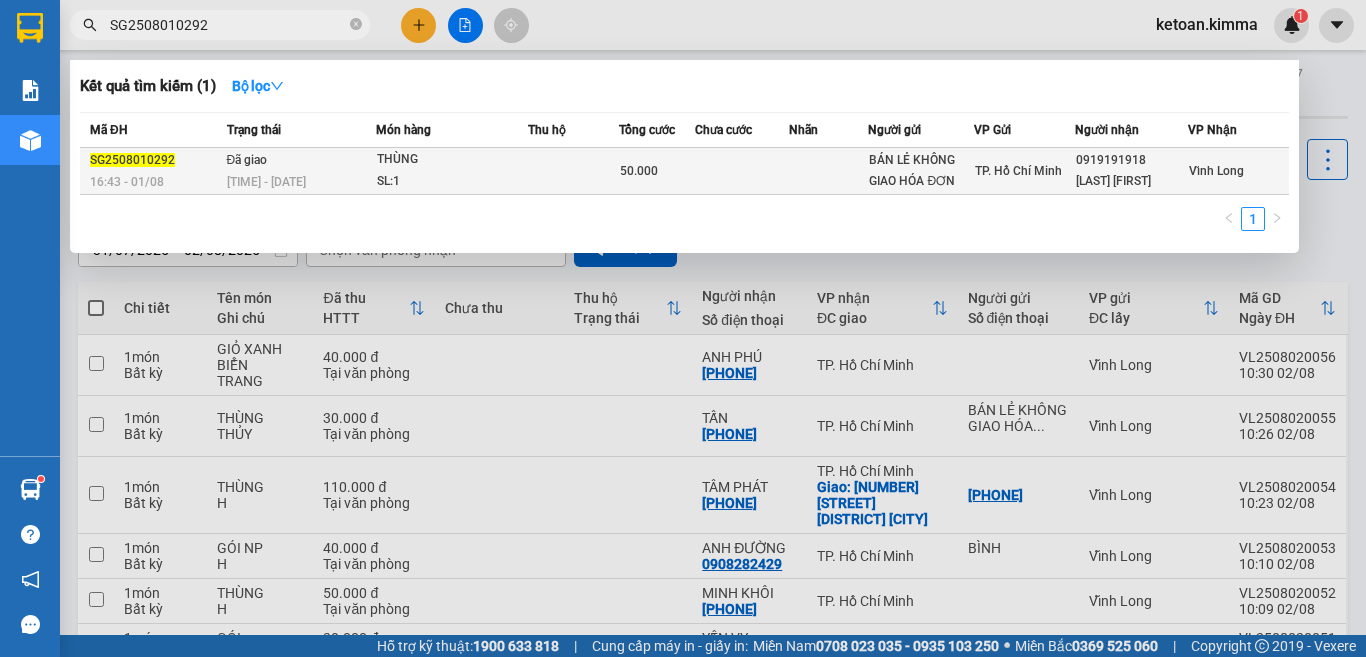 type on "SG2508010292" 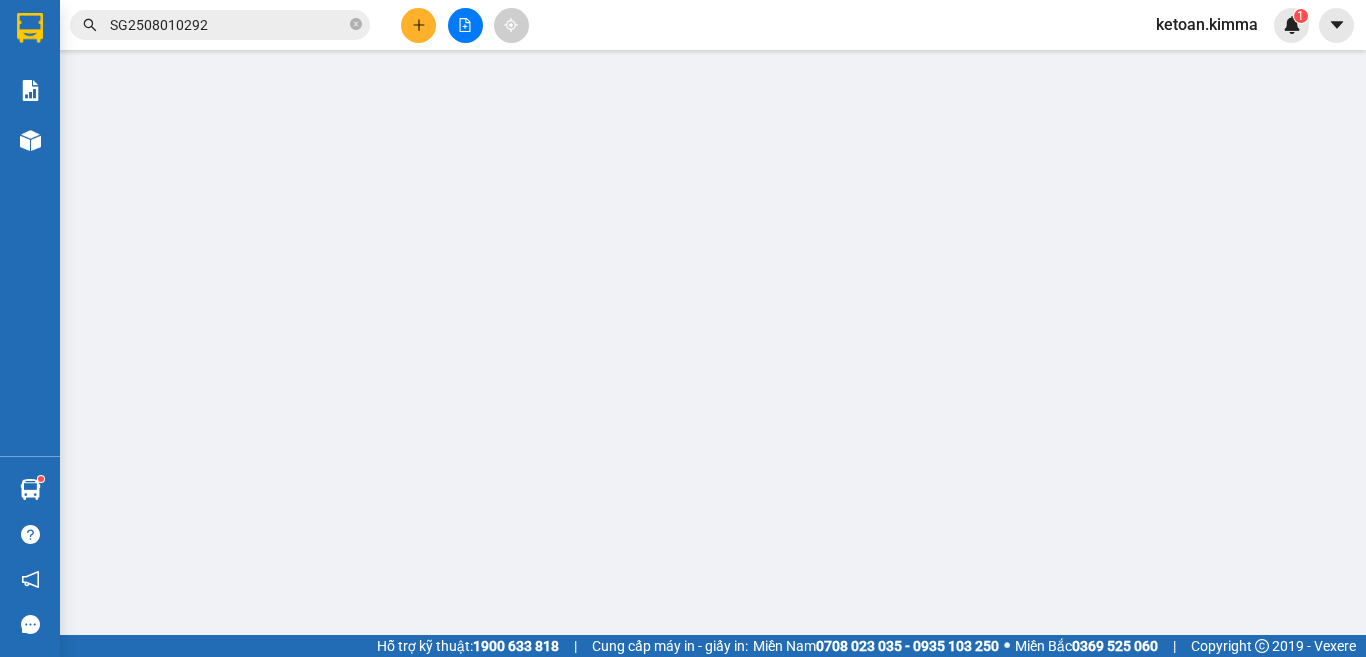 type on "BÁN LẺ KHÔNG GIAO HÓA ĐƠN" 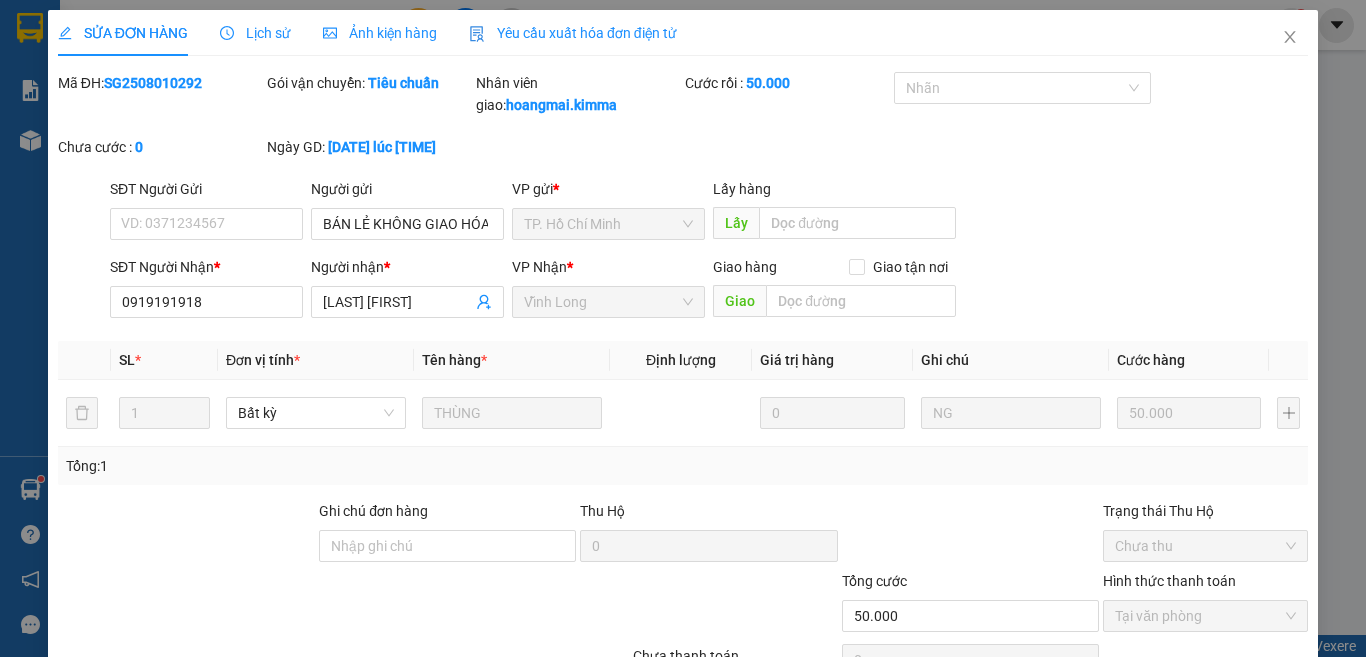 click on "Yêu cầu xuất hóa đơn điện tử" at bounding box center [573, 33] 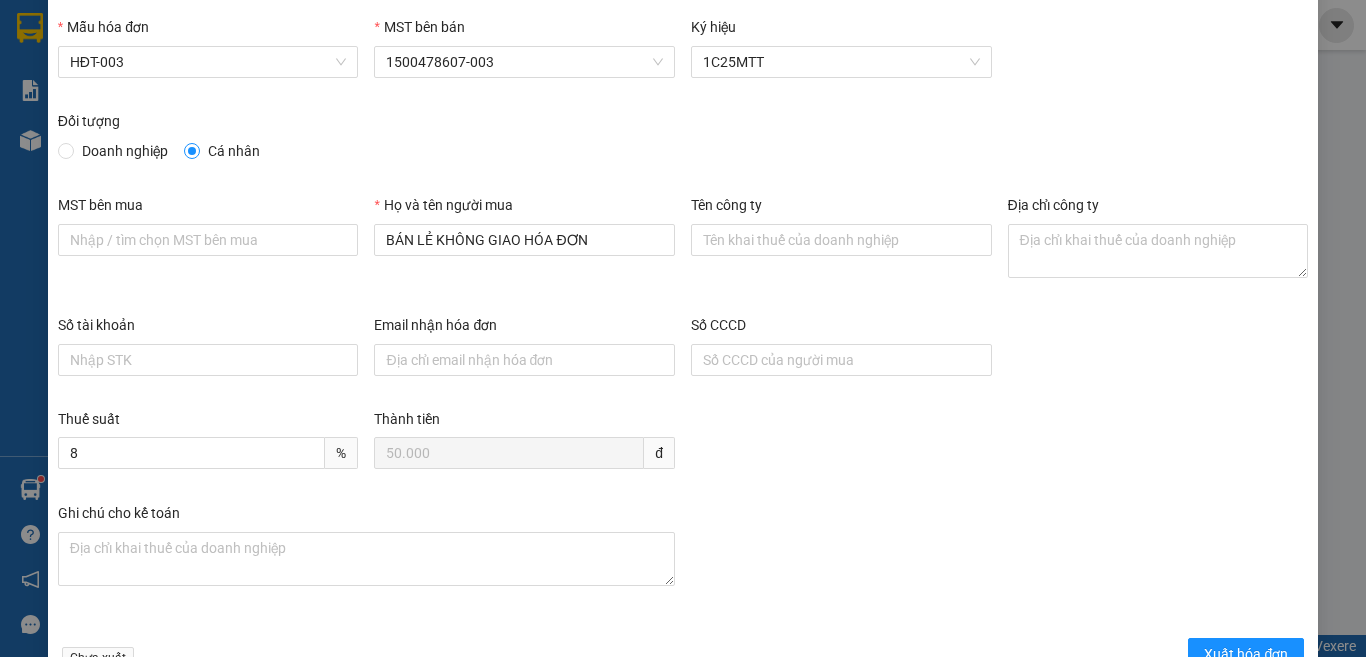 scroll, scrollTop: 114, scrollLeft: 0, axis: vertical 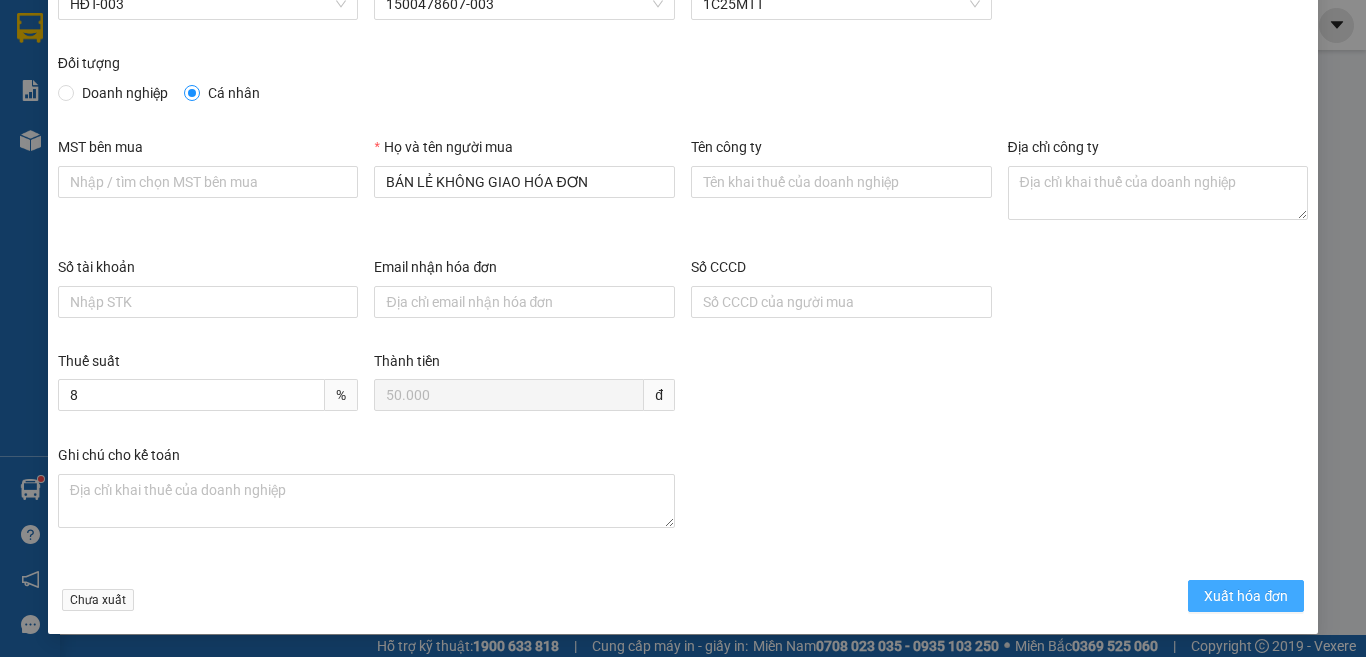 click on "Xuất hóa đơn" at bounding box center (1246, 596) 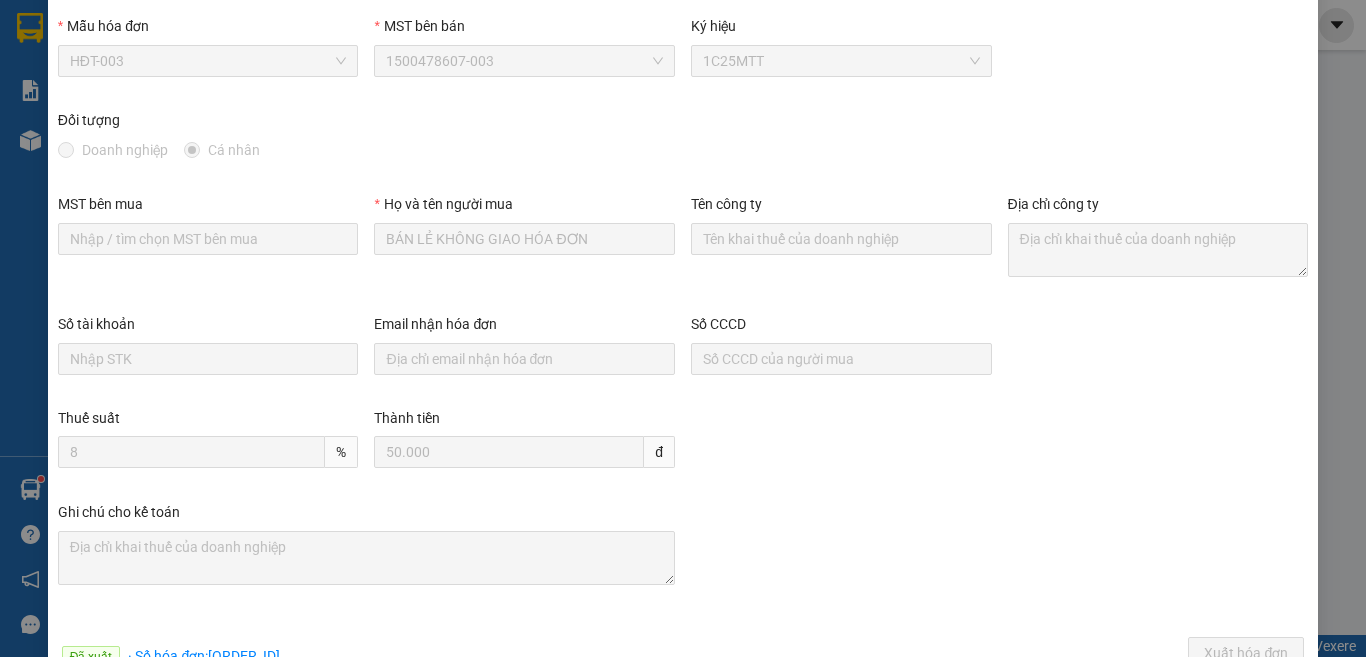 scroll, scrollTop: 0, scrollLeft: 0, axis: both 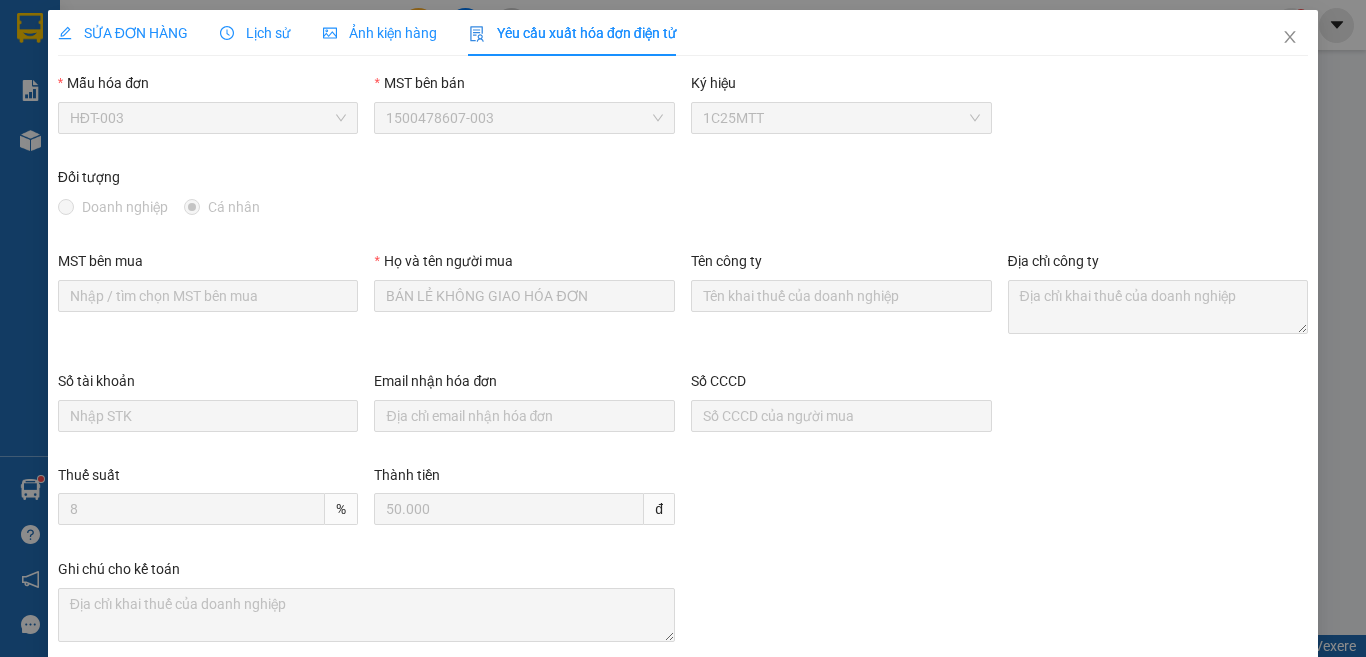 click on "SỬA ĐƠN HÀNG" at bounding box center [123, 33] 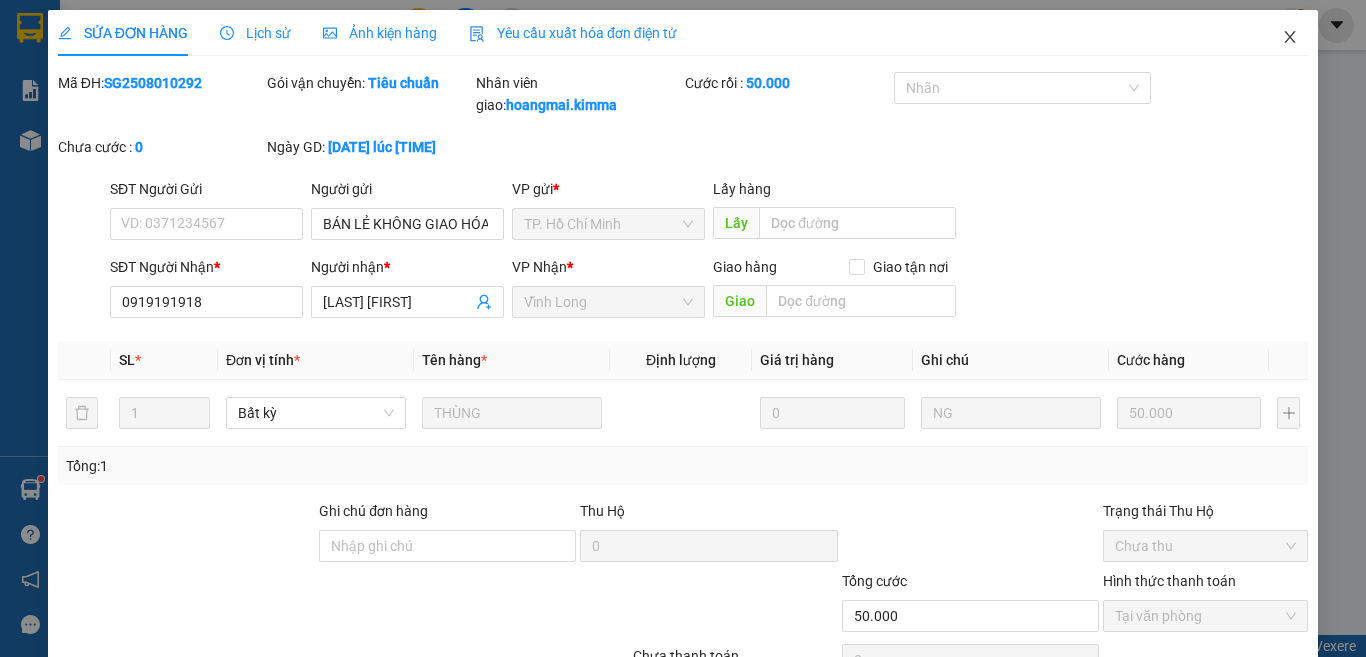 click 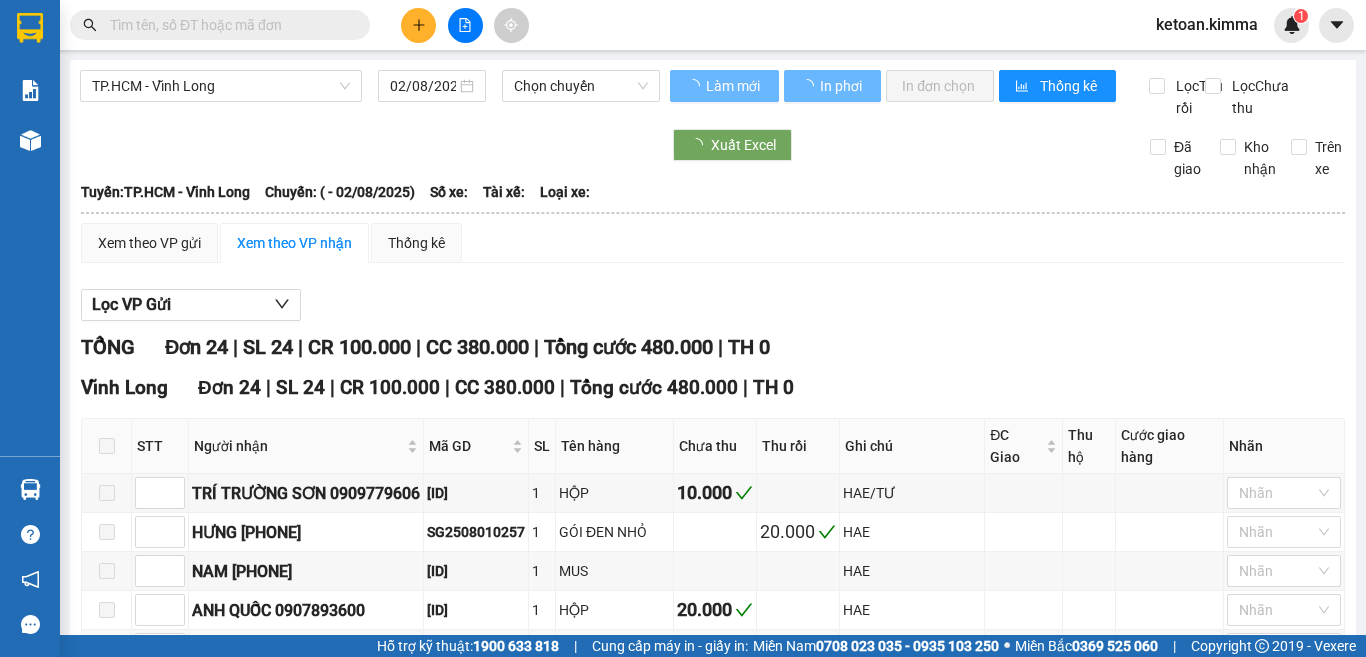 type on "01/08/2025" 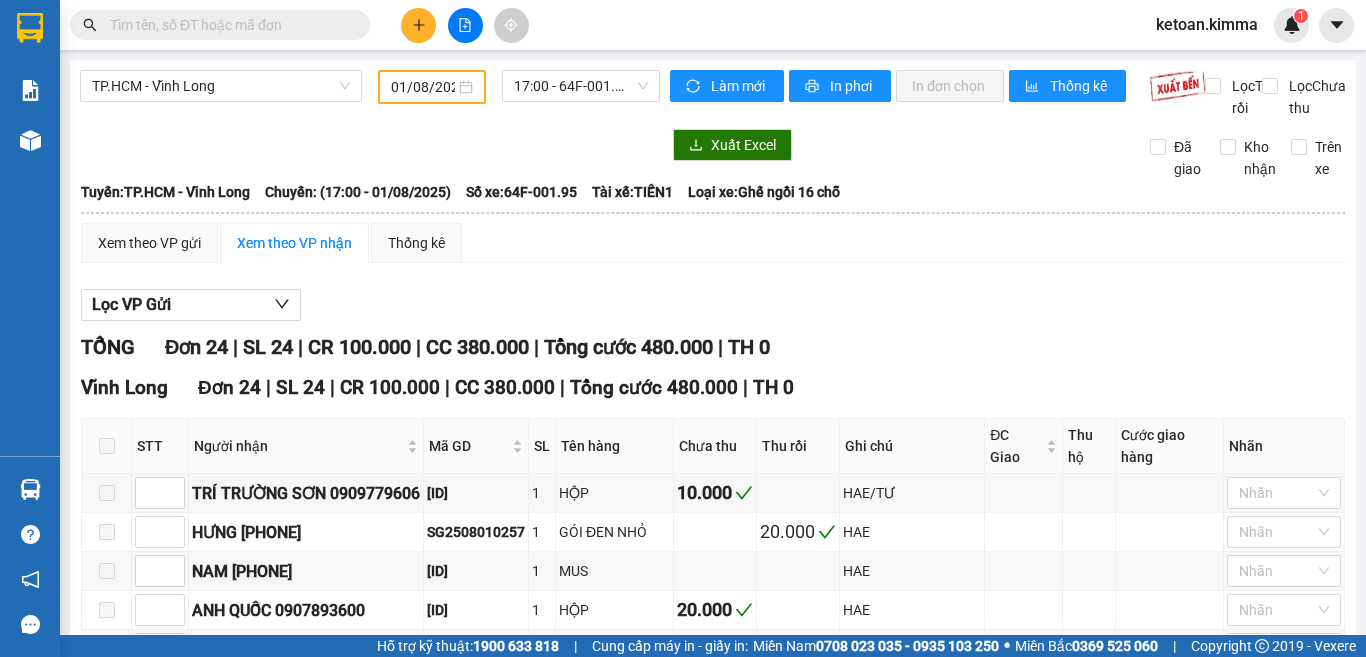 scroll, scrollTop: 0, scrollLeft: 0, axis: both 